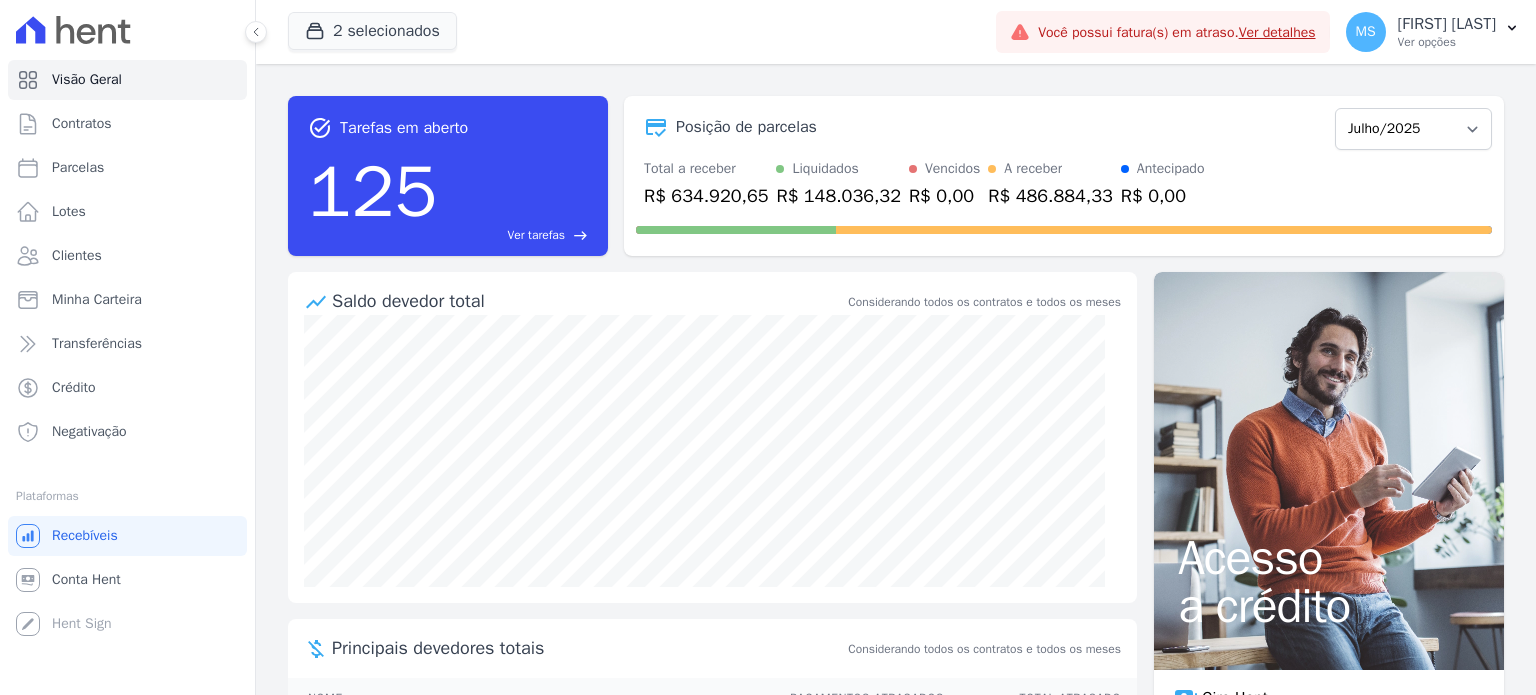 scroll, scrollTop: 0, scrollLeft: 0, axis: both 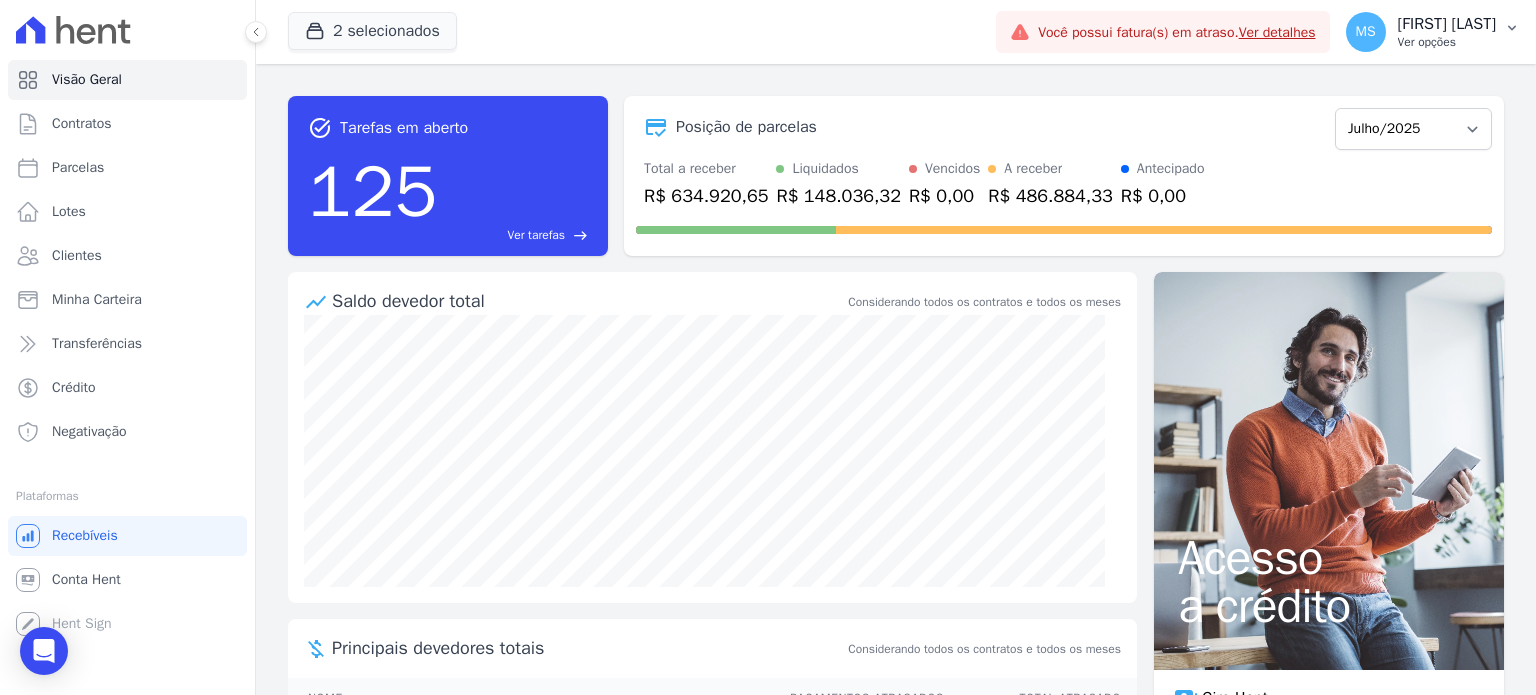 click on "MS
[FIRST] [LAST]
Ver opções" at bounding box center [1421, 32] 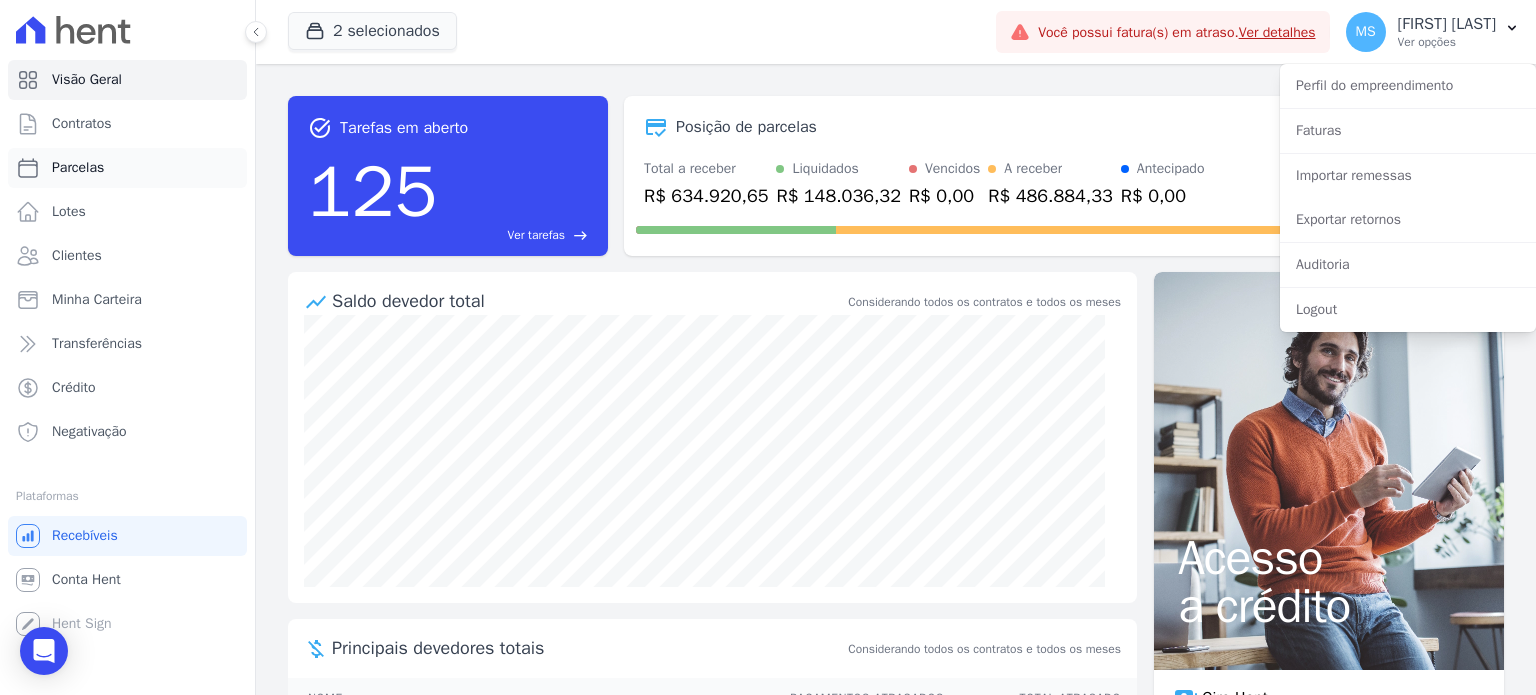 click on "Parcelas" at bounding box center (78, 168) 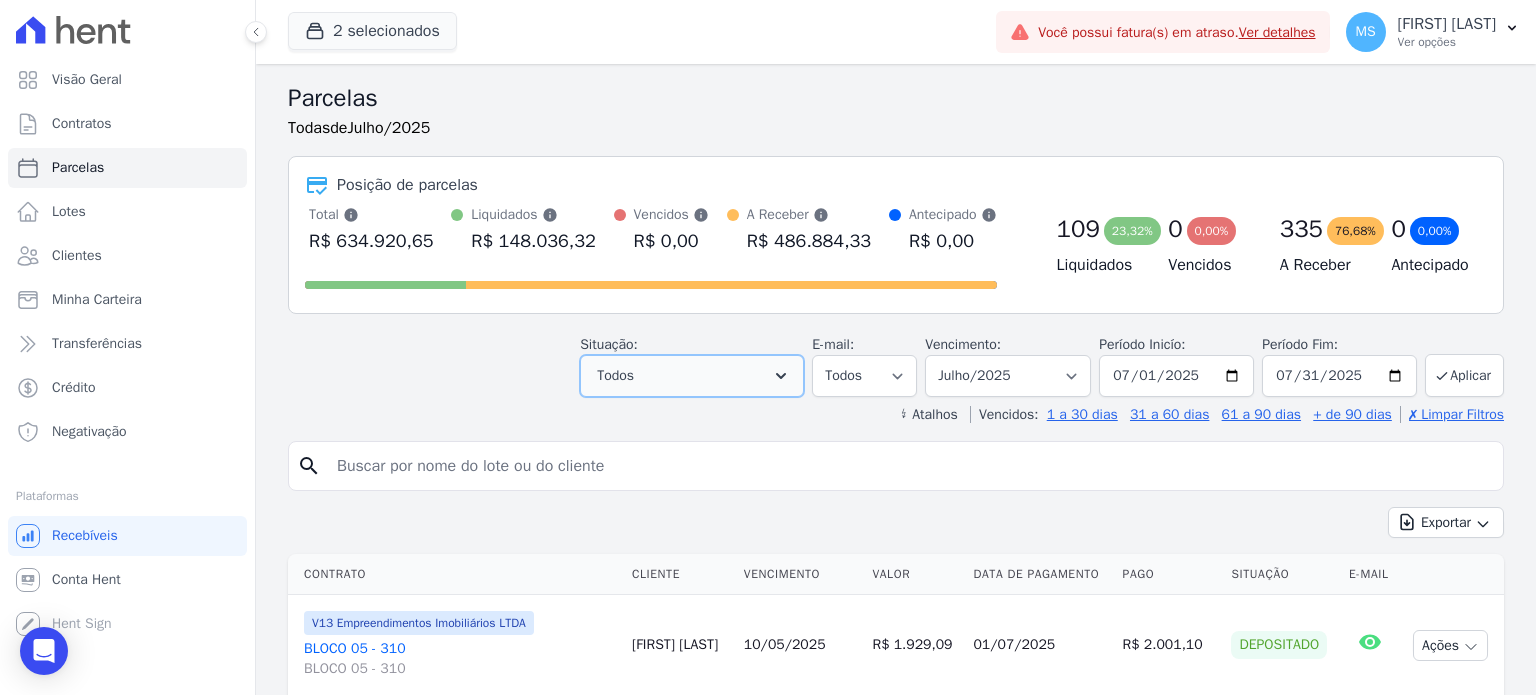 click on "Todos" at bounding box center (692, 376) 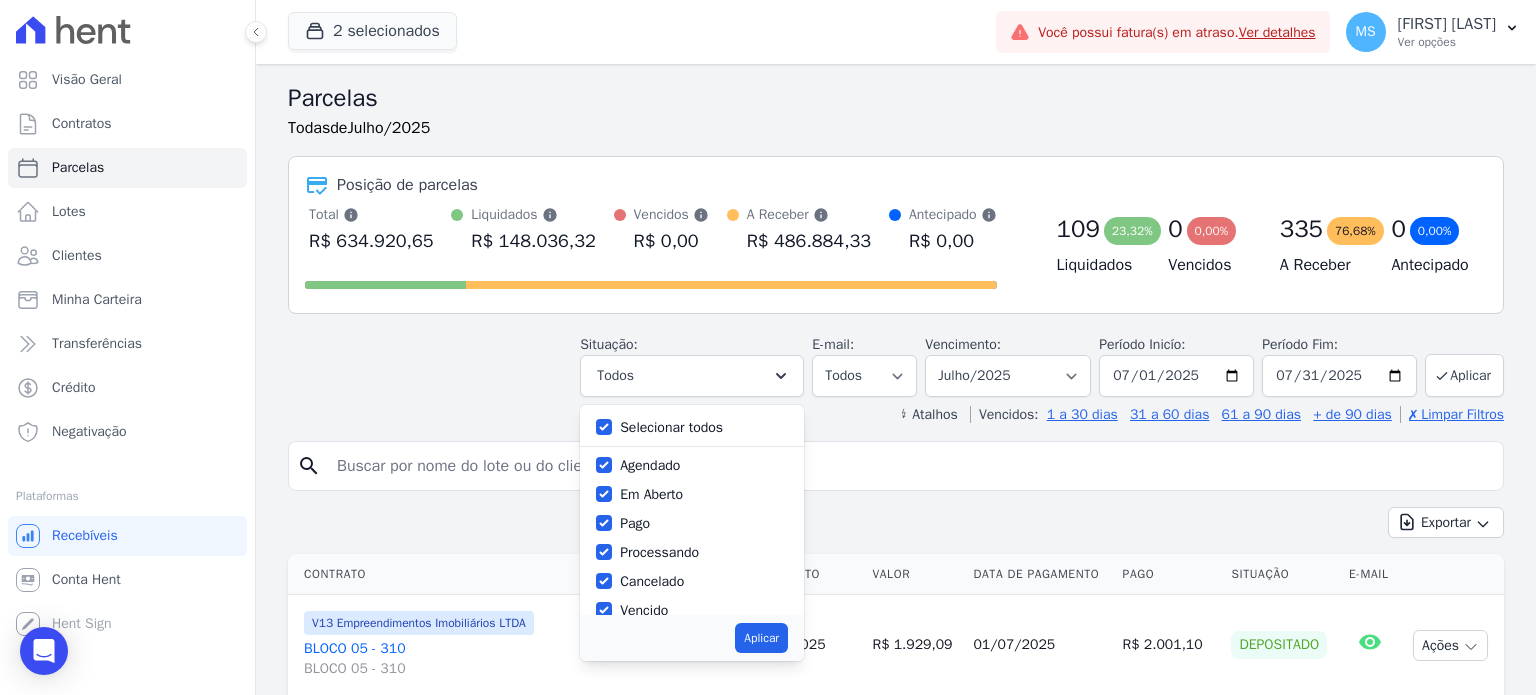 click on "Selecionar todos" at bounding box center (671, 427) 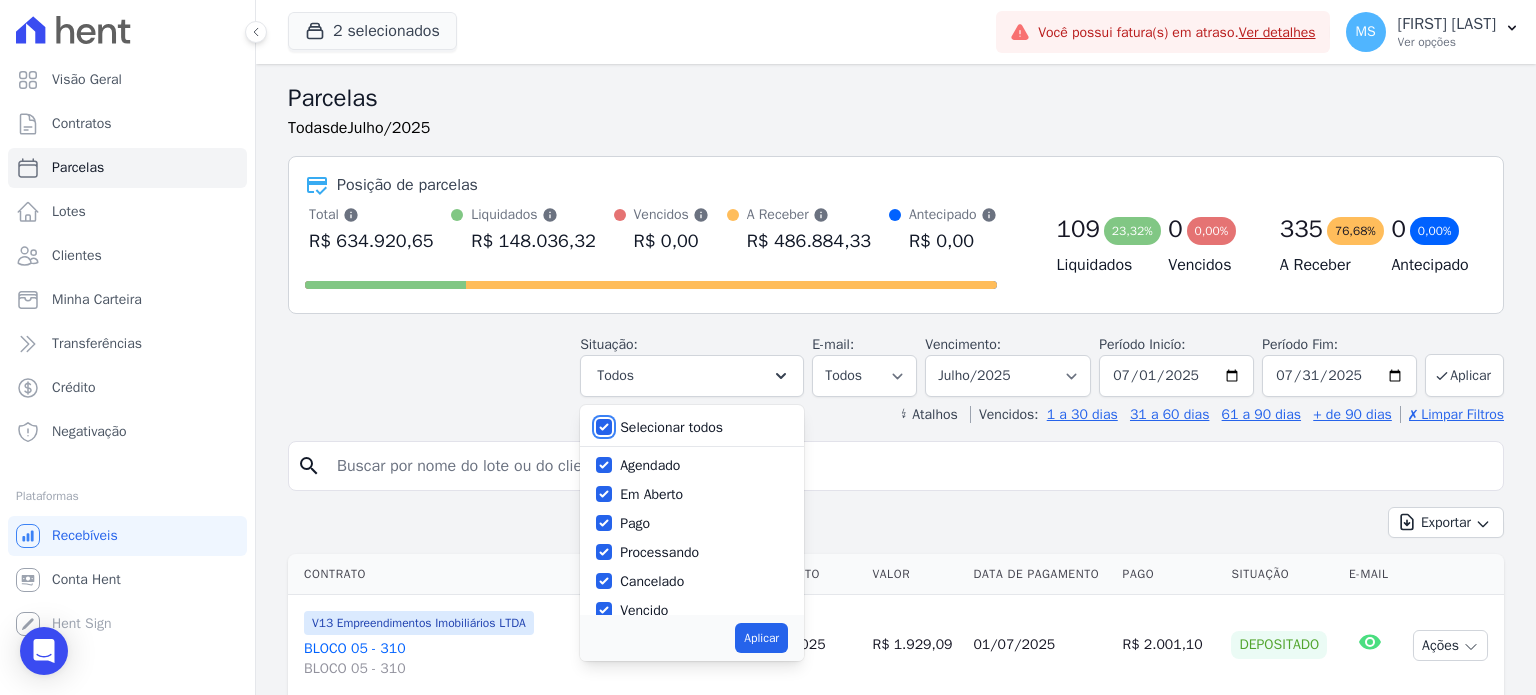 click on "Selecionar todos" at bounding box center [604, 427] 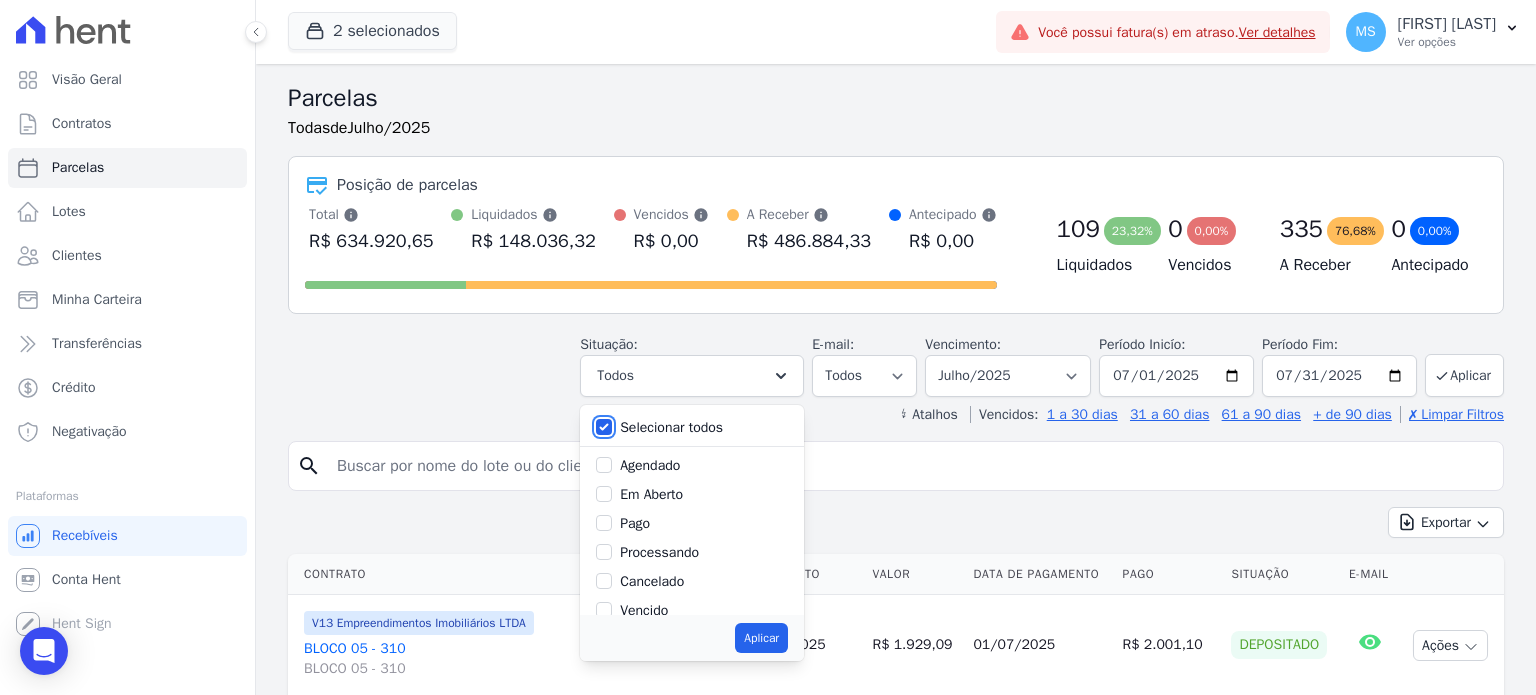 checkbox on "false" 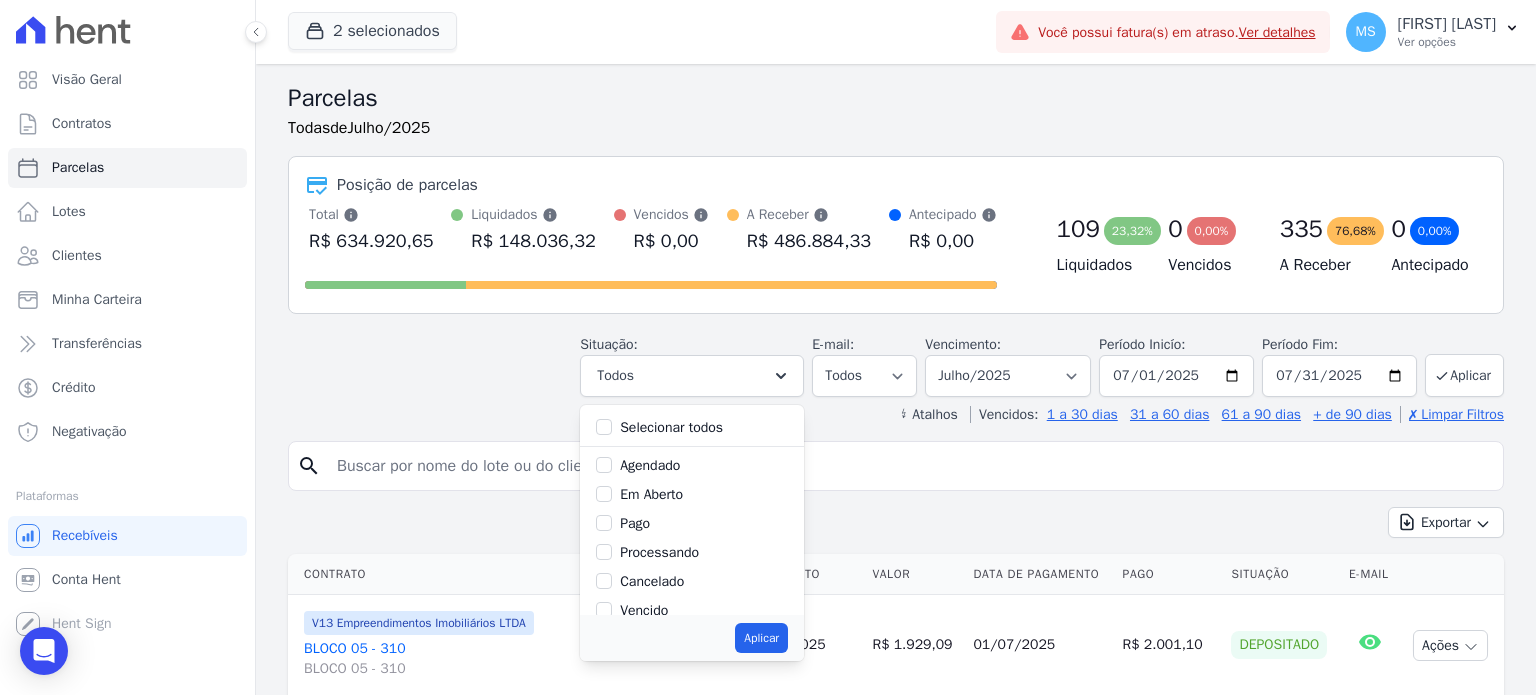 click on "Parcelas
Todas
de  Julho/2025
Posição de parcelas
Total
Soma das parcelas pagas, vencidas, em aberto e agendadas. Não considera parcelas canceladas ou renegociadas.
R$ 634.920,65
Liquidados
Soma das parcelas pagas, considera o valor de juros moratórios e multa nesses casos." at bounding box center [896, 252] 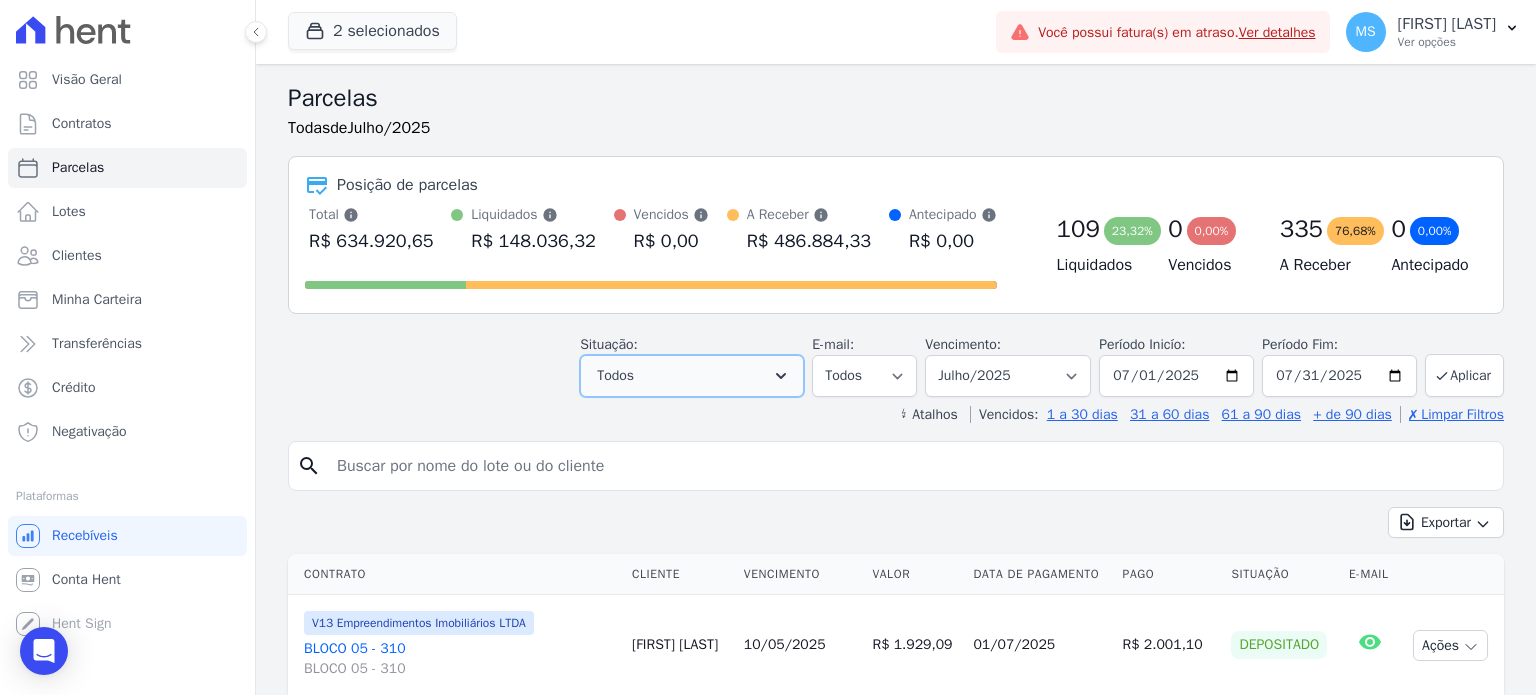 click on "Todos" at bounding box center (692, 376) 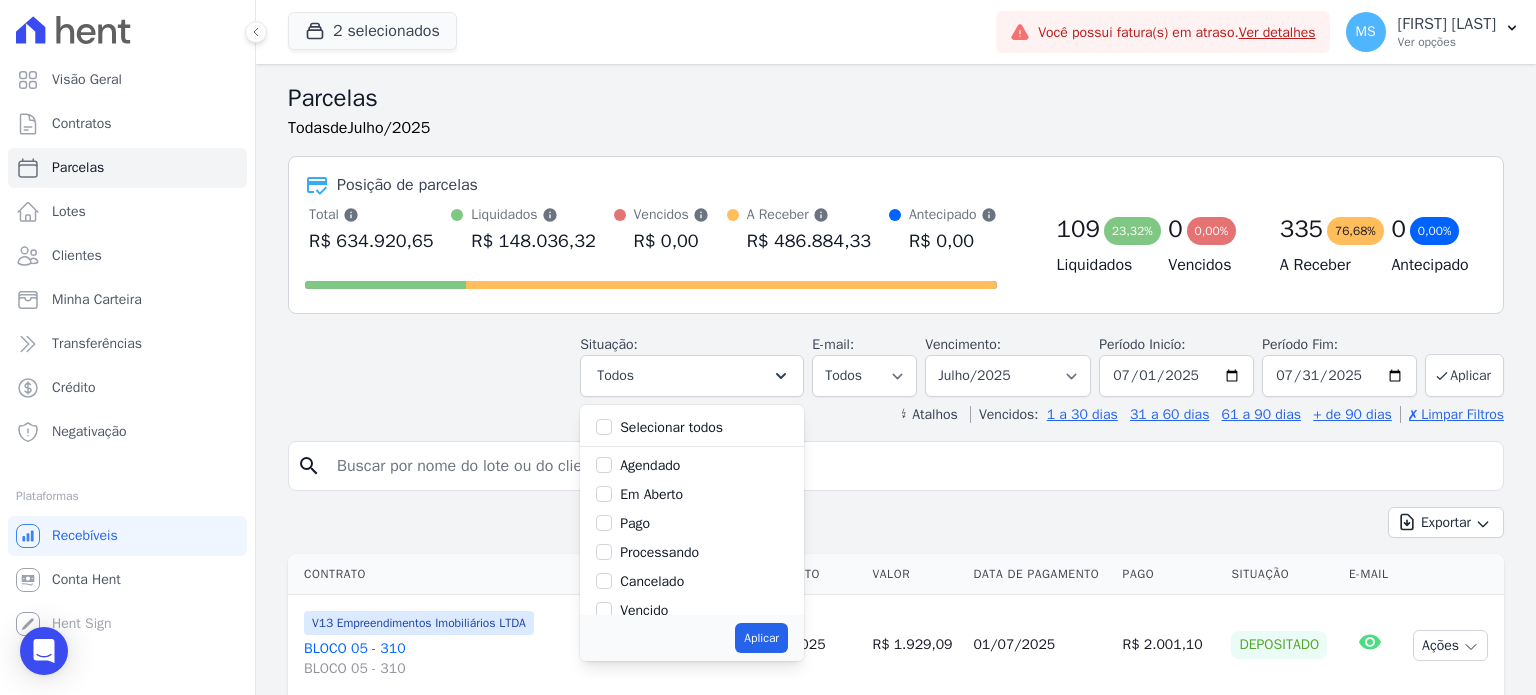 click on "Pago" at bounding box center [635, 523] 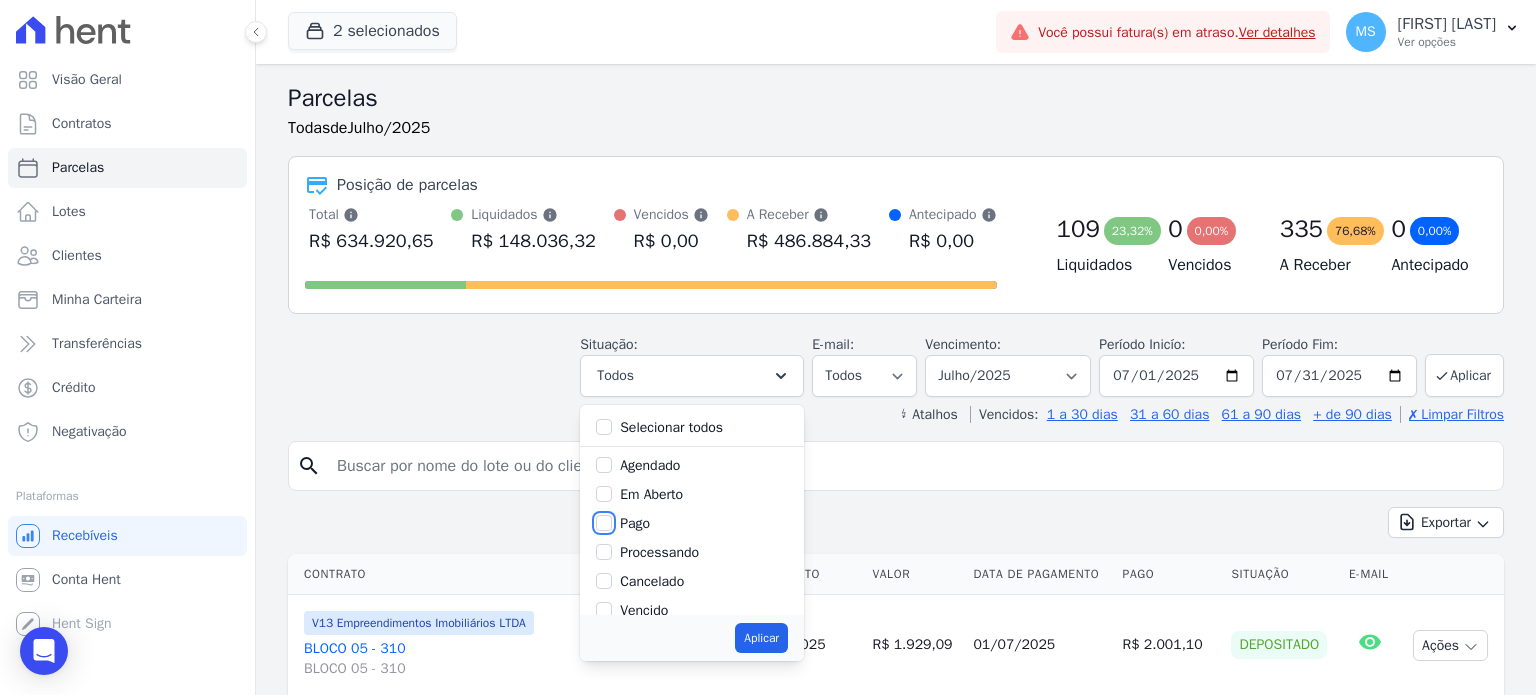 click on "Pago" at bounding box center [604, 523] 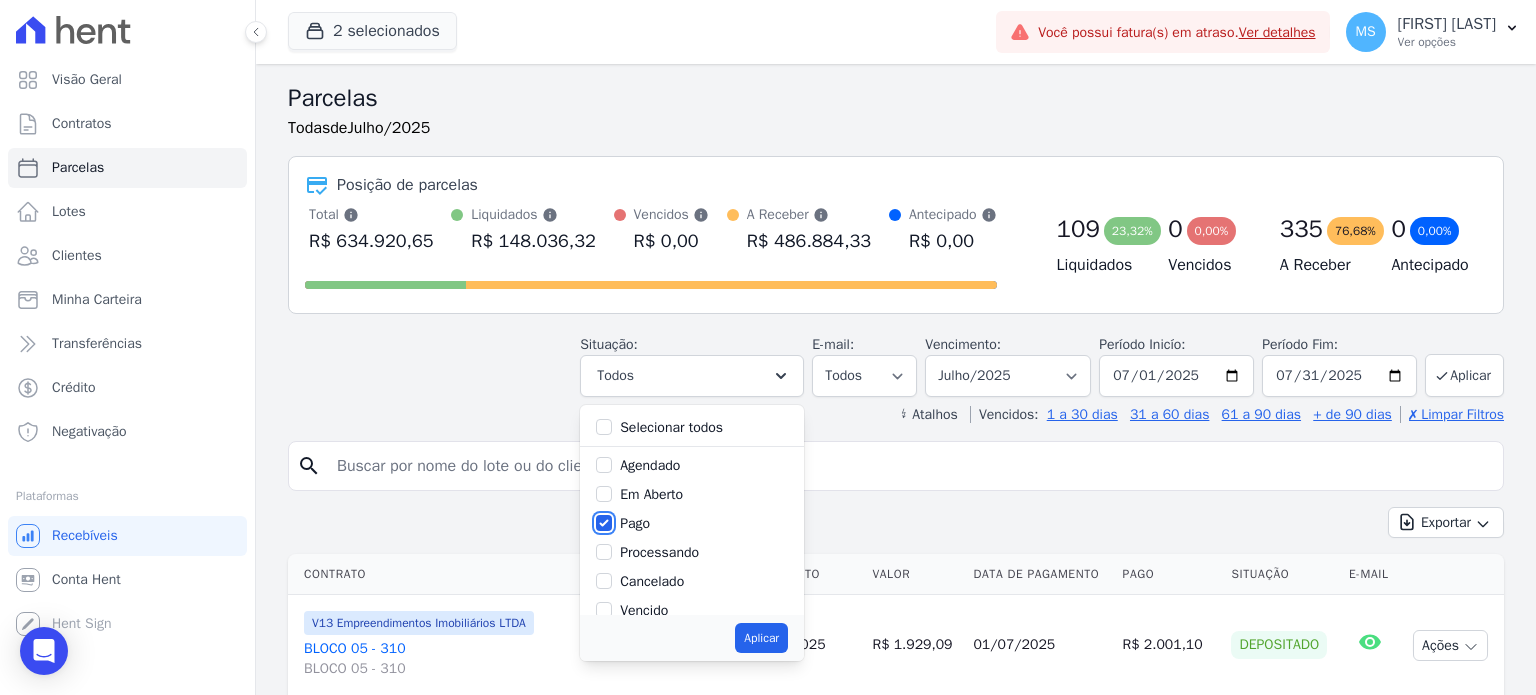 scroll, scrollTop: 100, scrollLeft: 0, axis: vertical 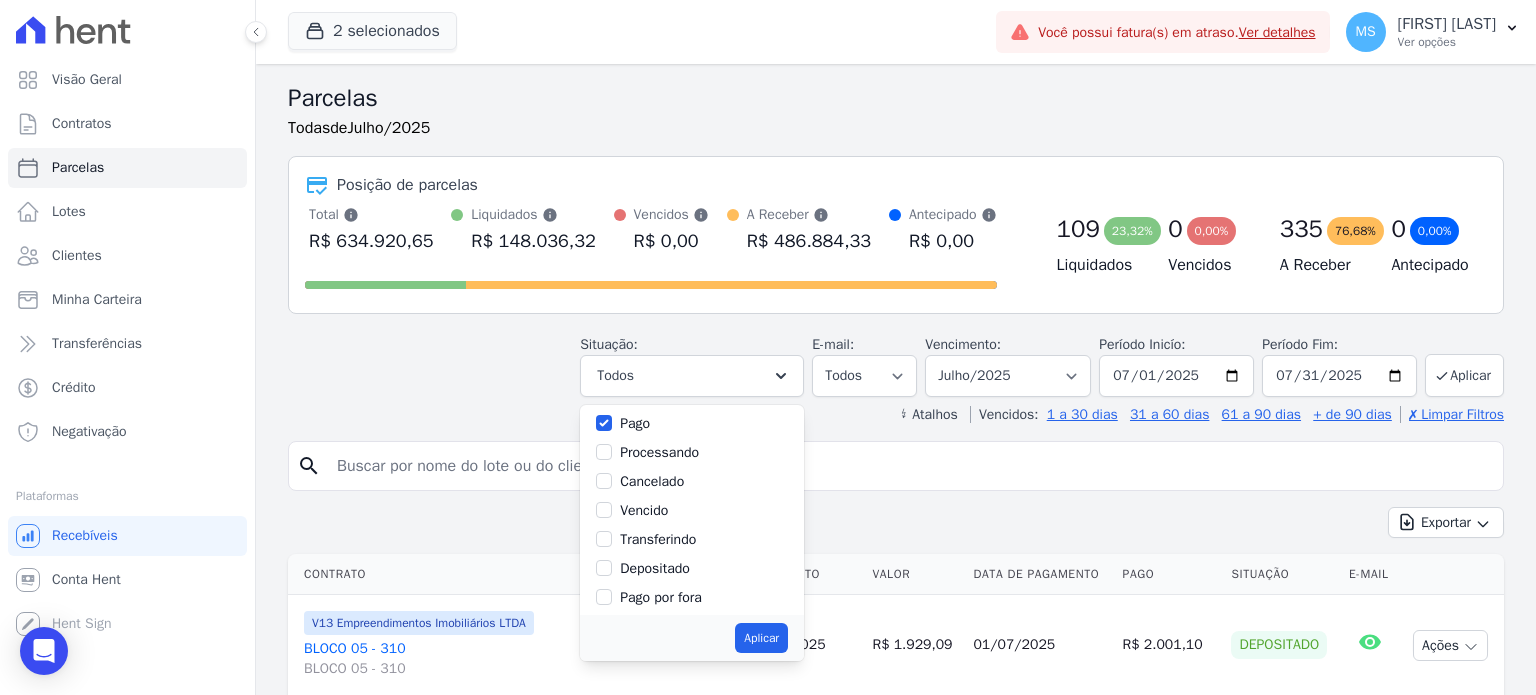 click on "Transferindo" at bounding box center [658, 539] 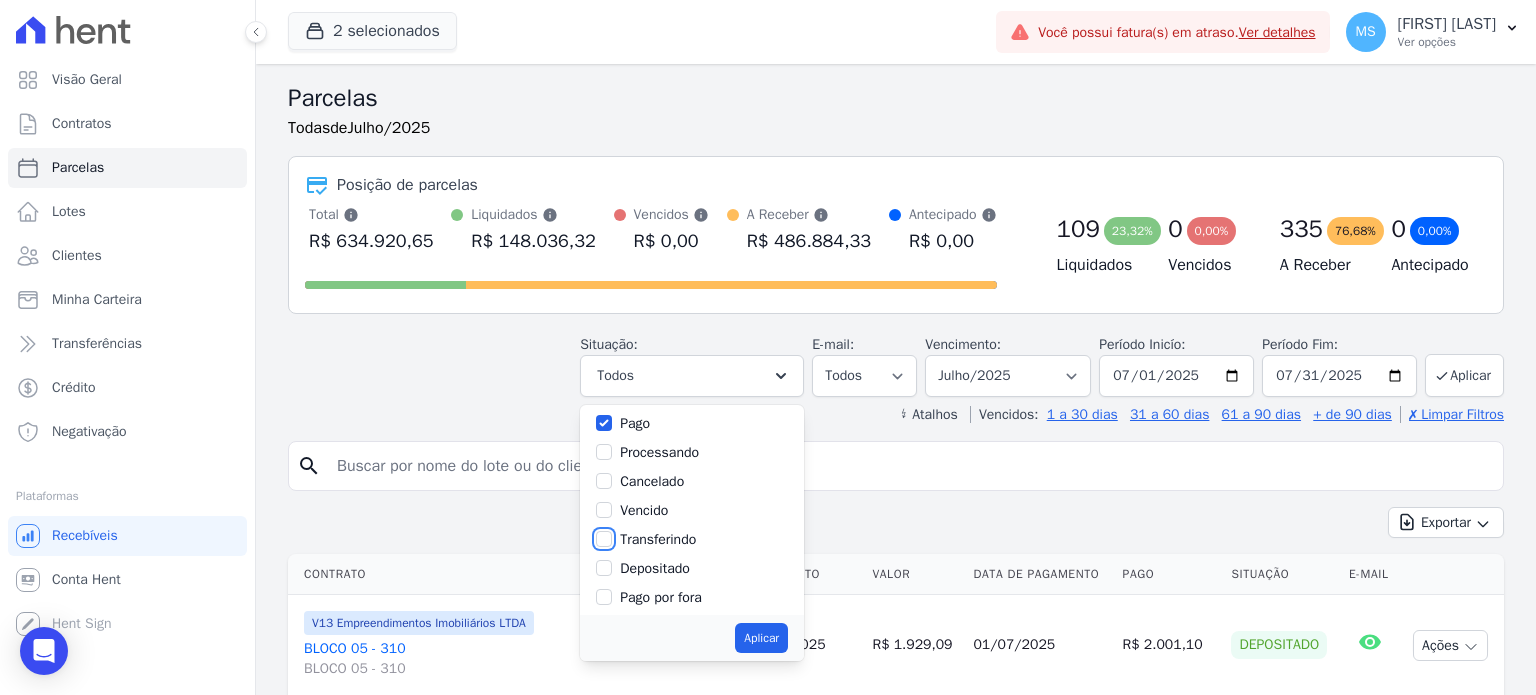 click on "Transferindo" at bounding box center (604, 539) 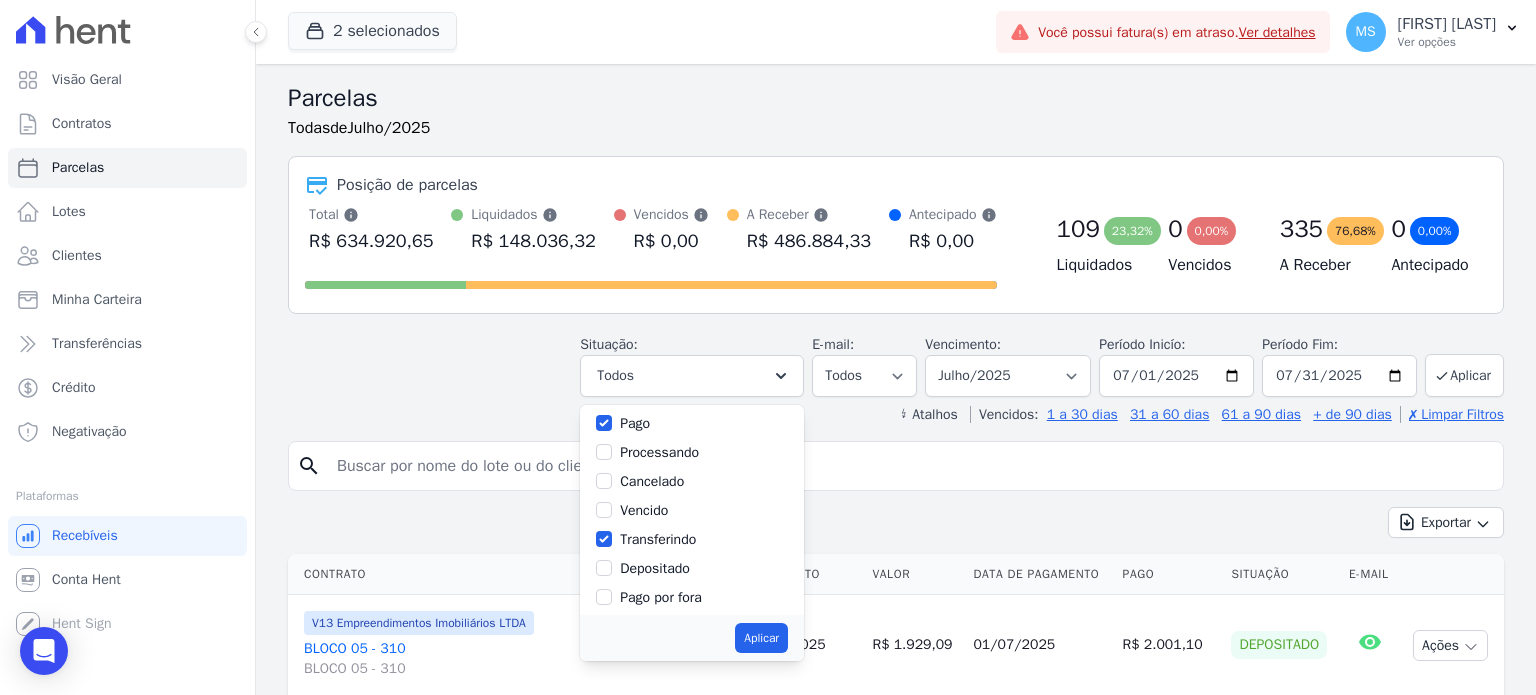 click on "Depositado" at bounding box center (655, 568) 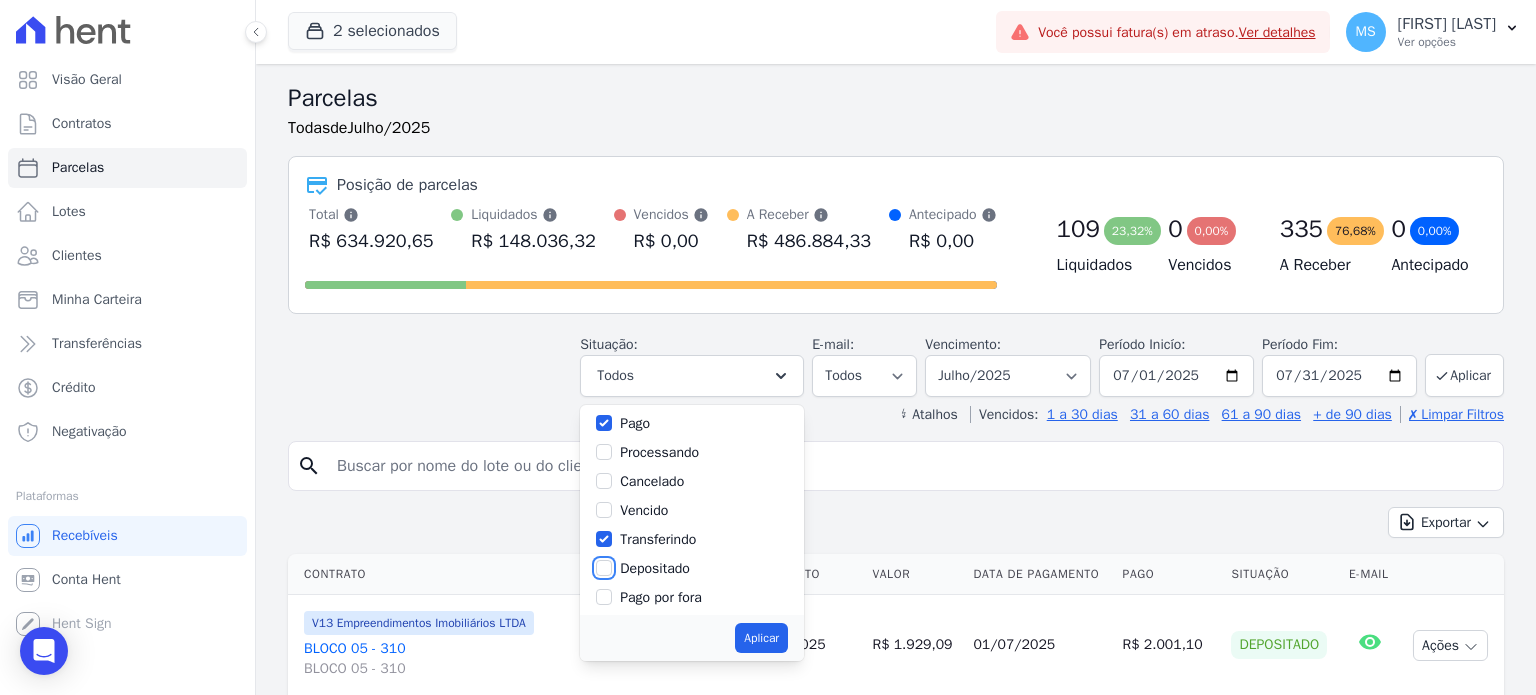 click on "Depositado" at bounding box center (604, 568) 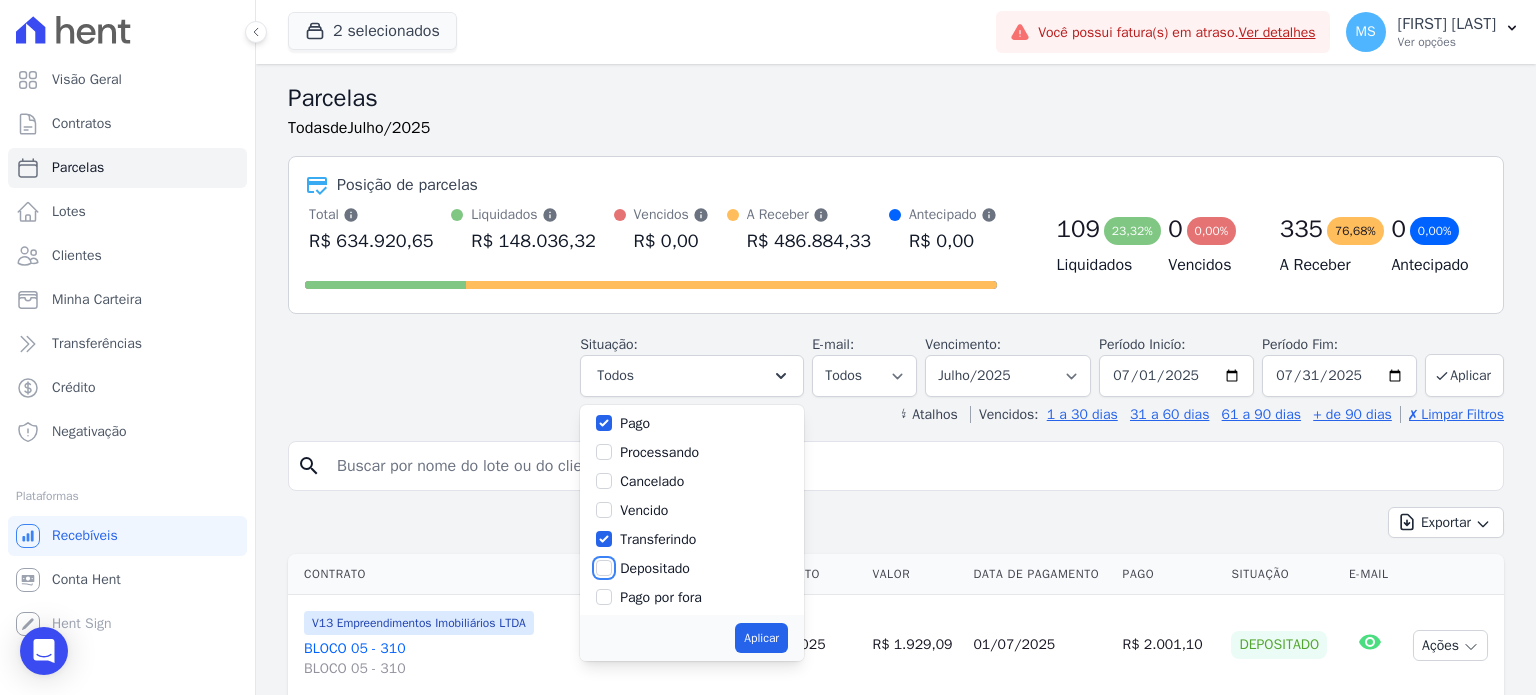 checkbox on "true" 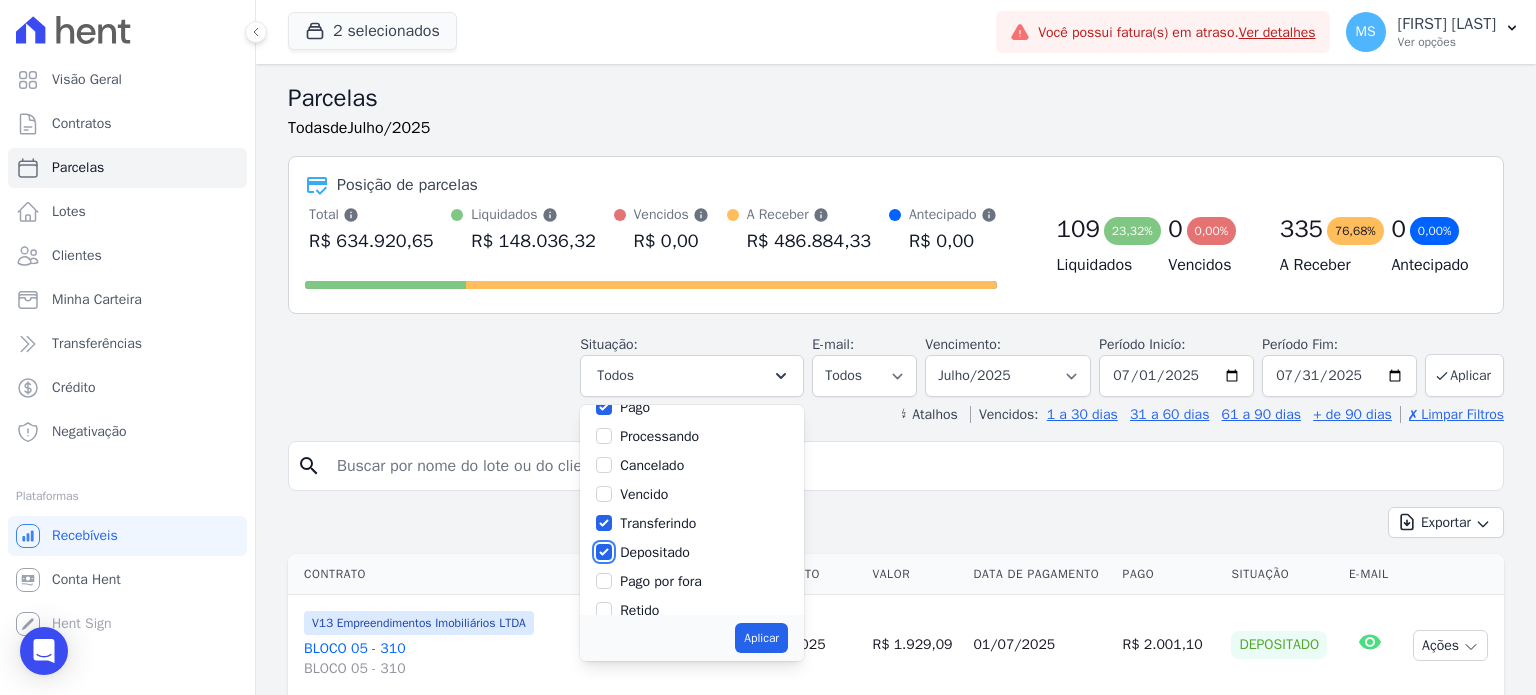 scroll, scrollTop: 133, scrollLeft: 0, axis: vertical 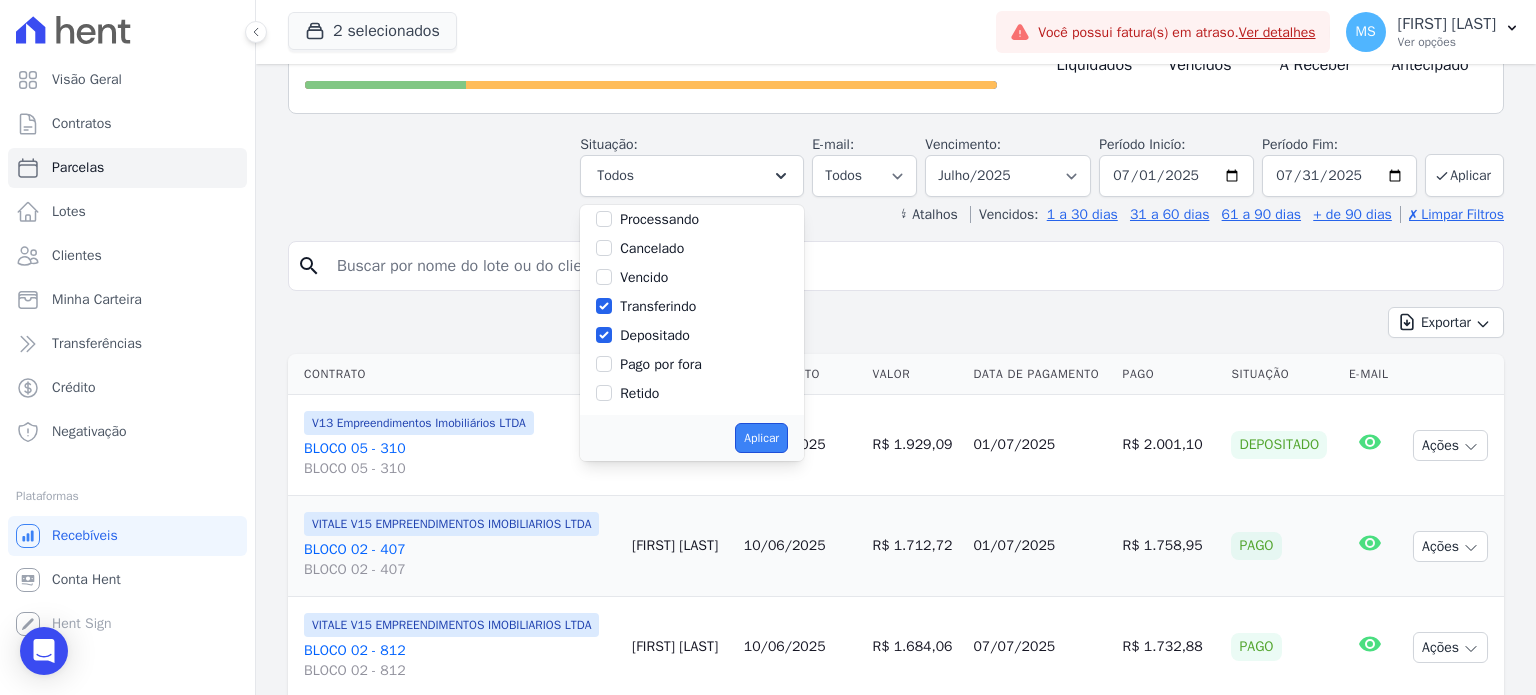 click on "Aplicar" at bounding box center [761, 438] 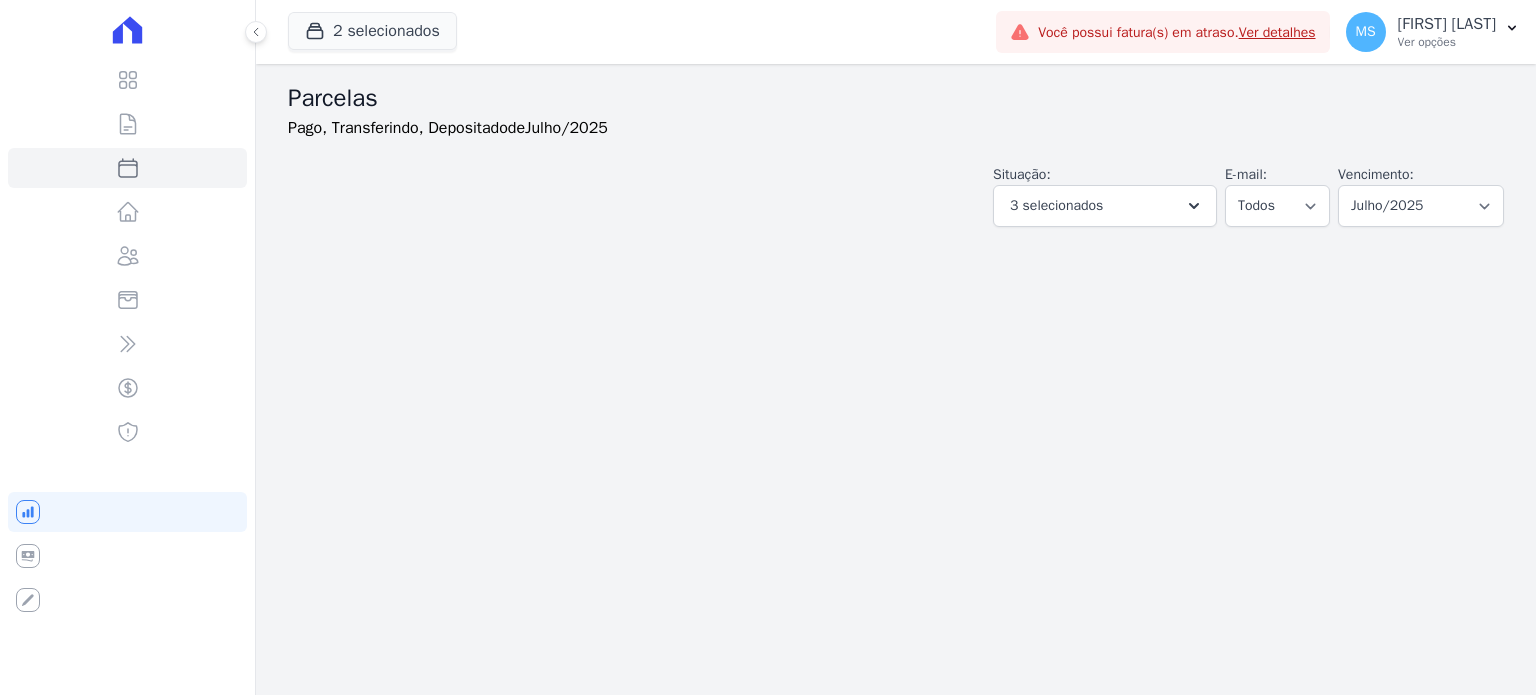 scroll, scrollTop: 0, scrollLeft: 0, axis: both 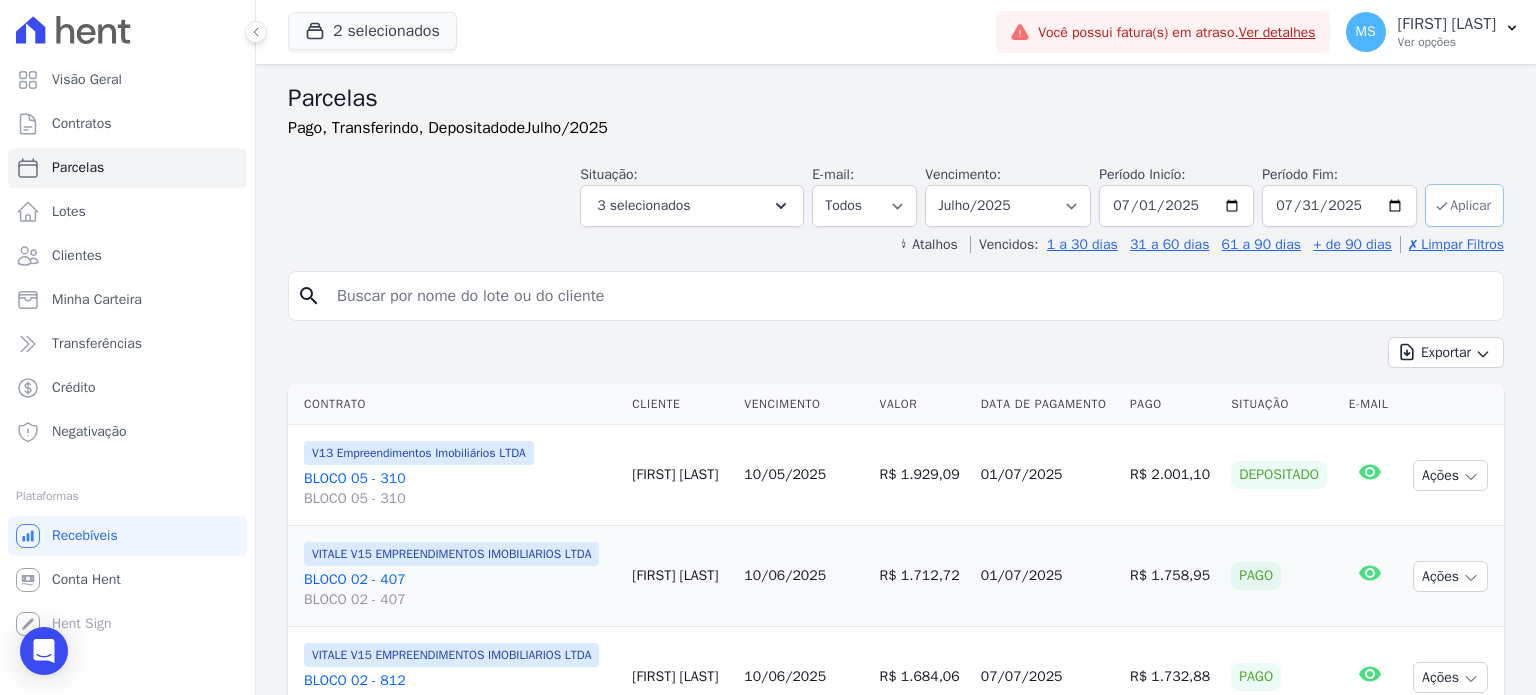 click on "Aplicar" at bounding box center [1464, 205] 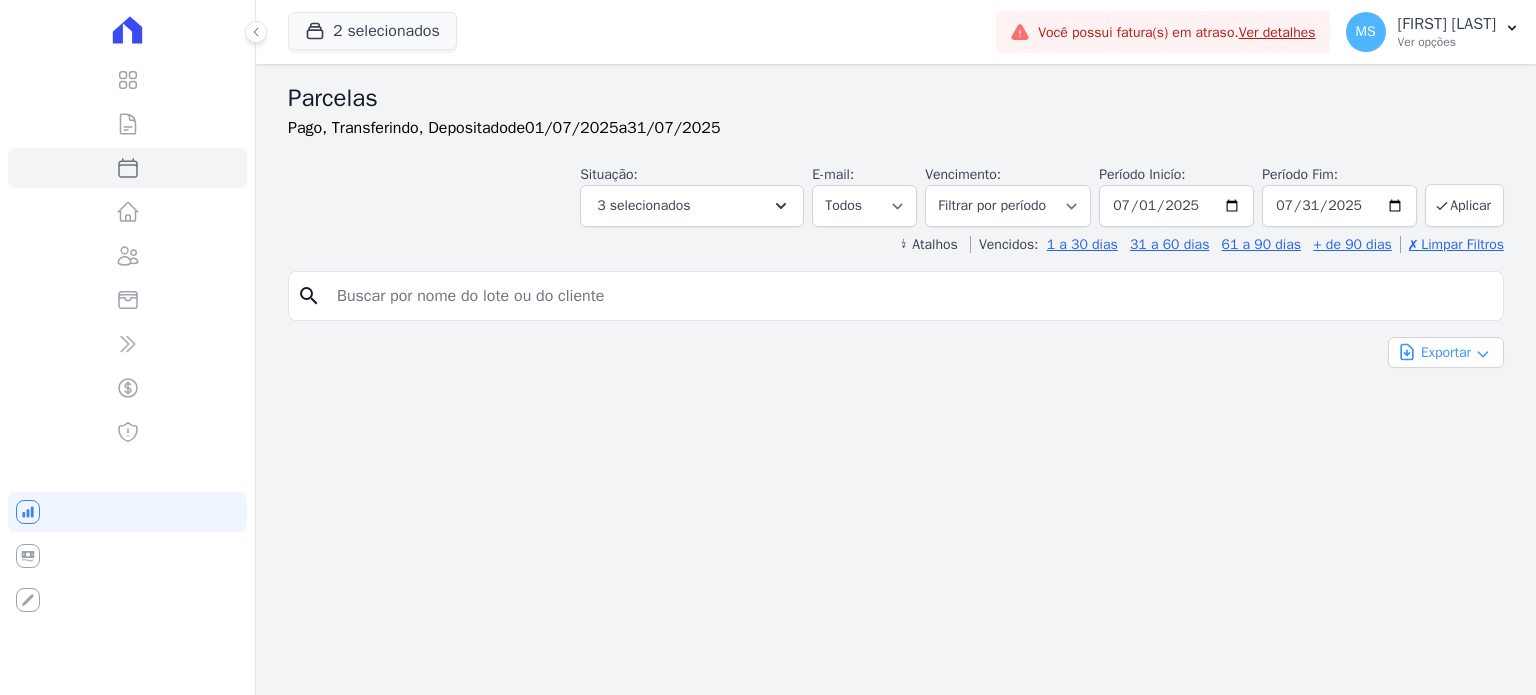 scroll, scrollTop: 0, scrollLeft: 0, axis: both 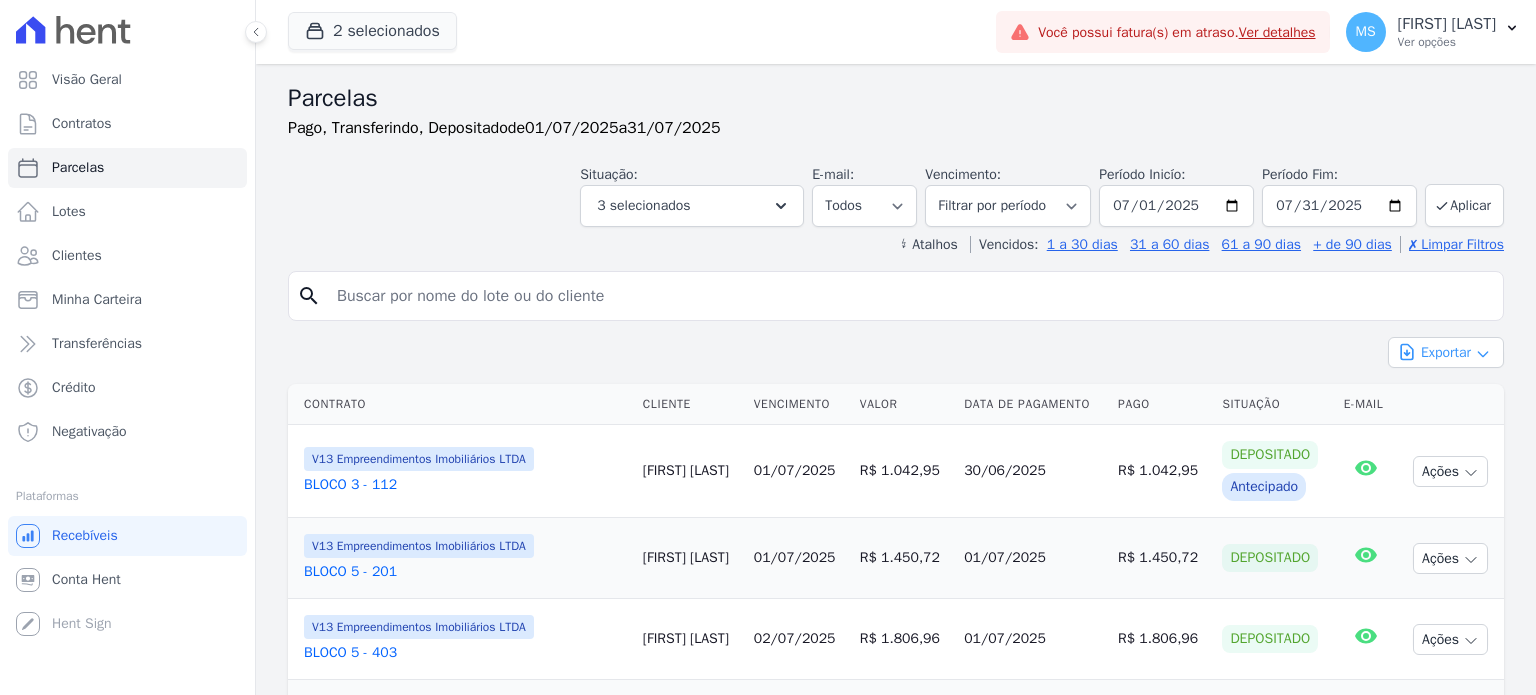 click on "Exportar" at bounding box center [1446, 352] 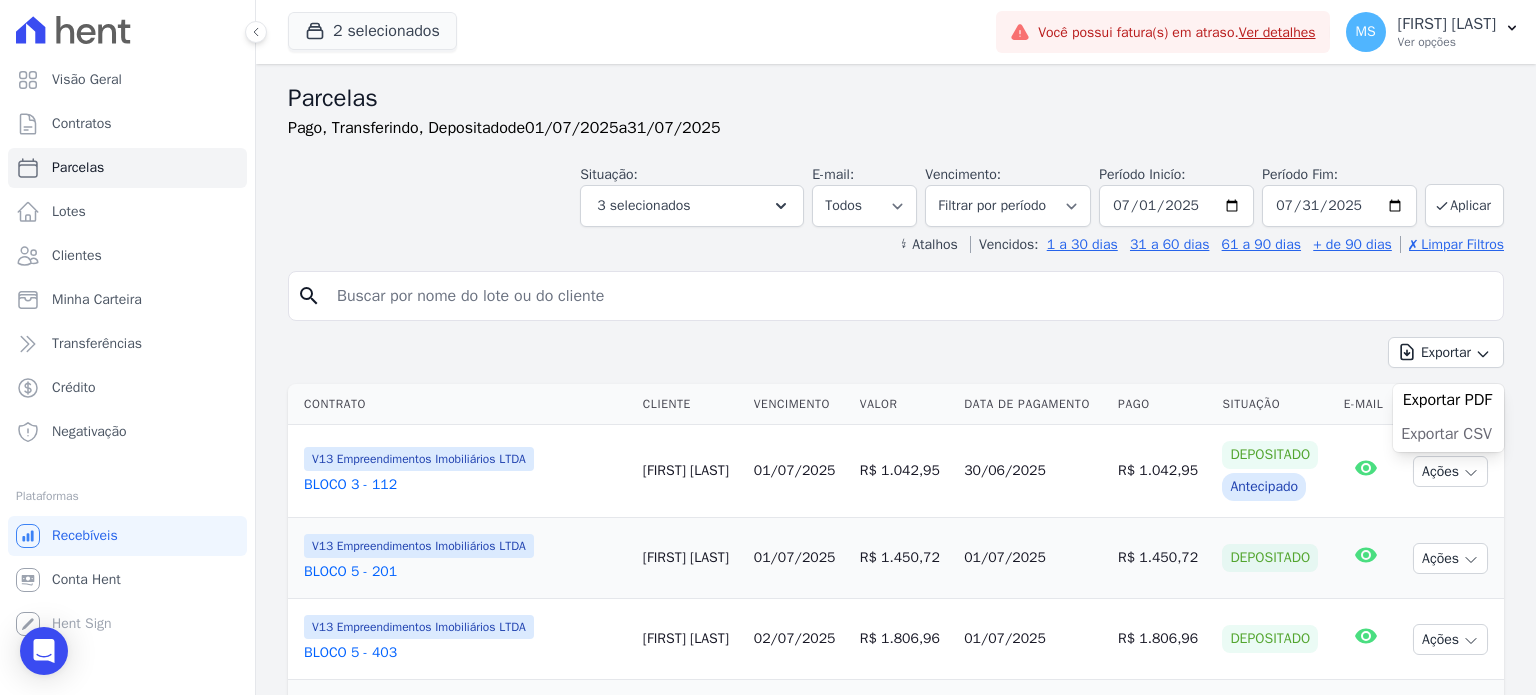 click on "Exportar CSV" at bounding box center [1446, 434] 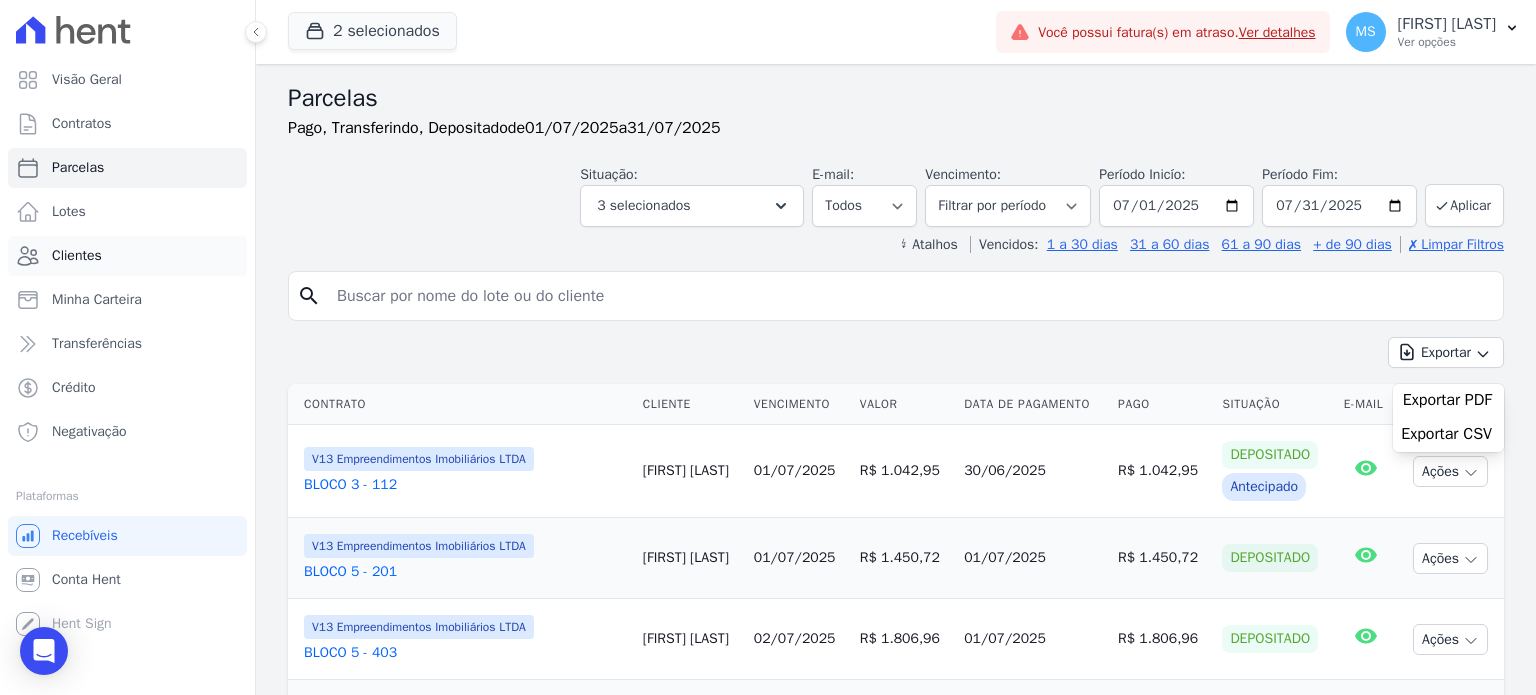 click on "Clientes" at bounding box center [77, 256] 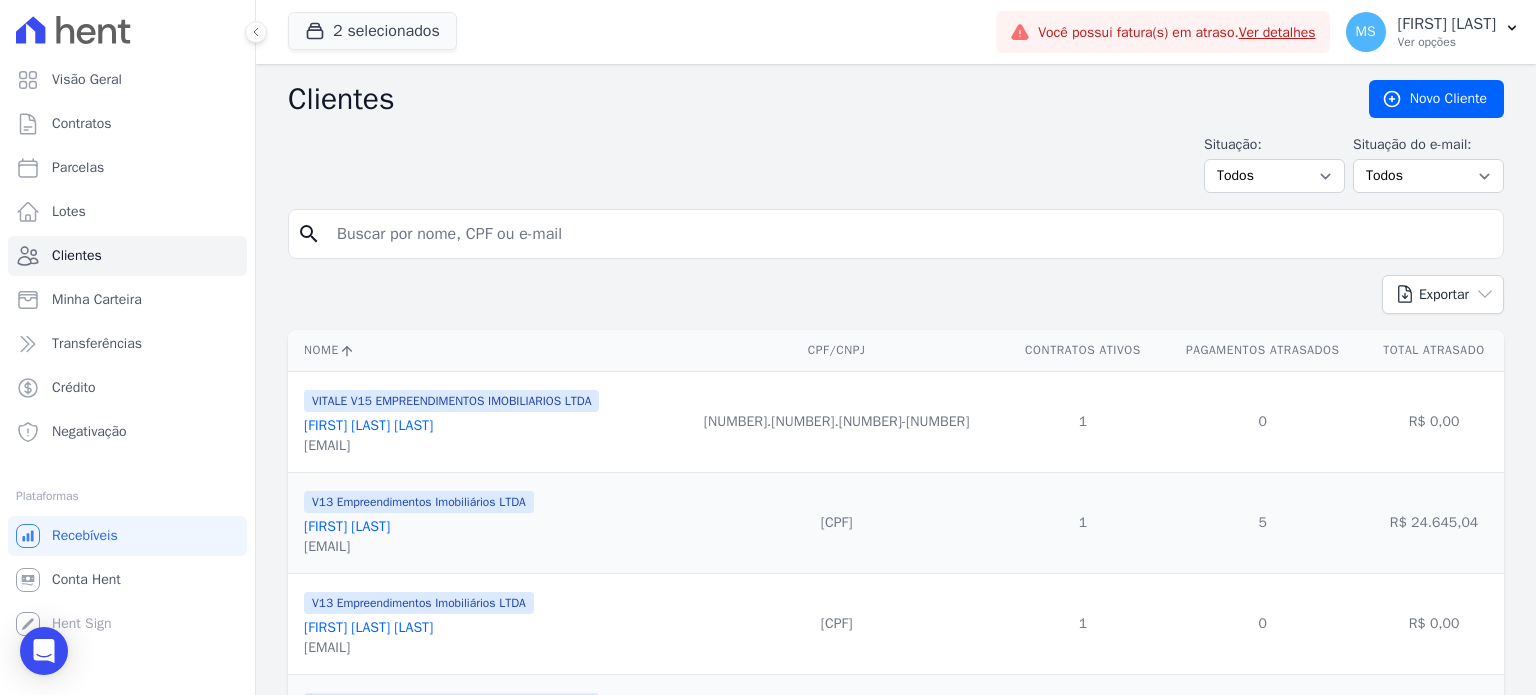 click at bounding box center (910, 234) 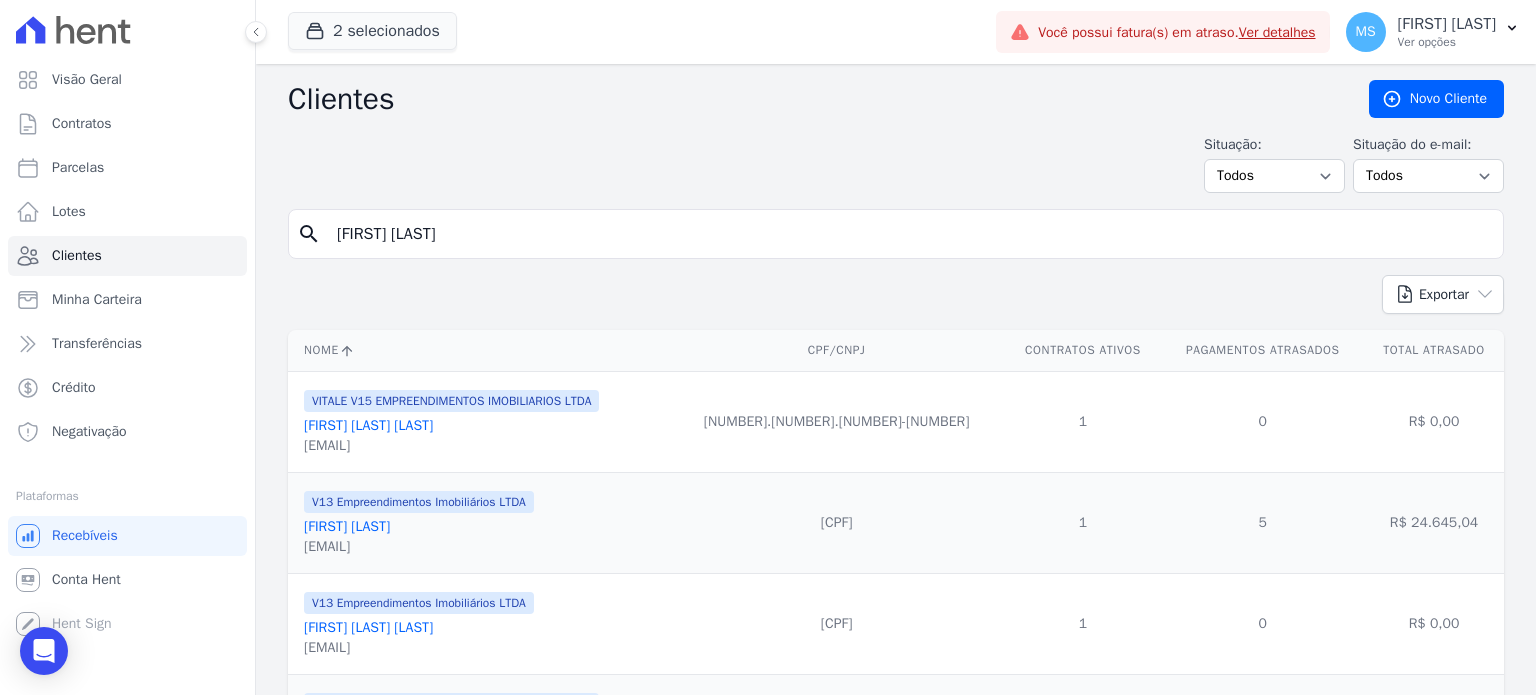 type on "[FIRST] [LAST]" 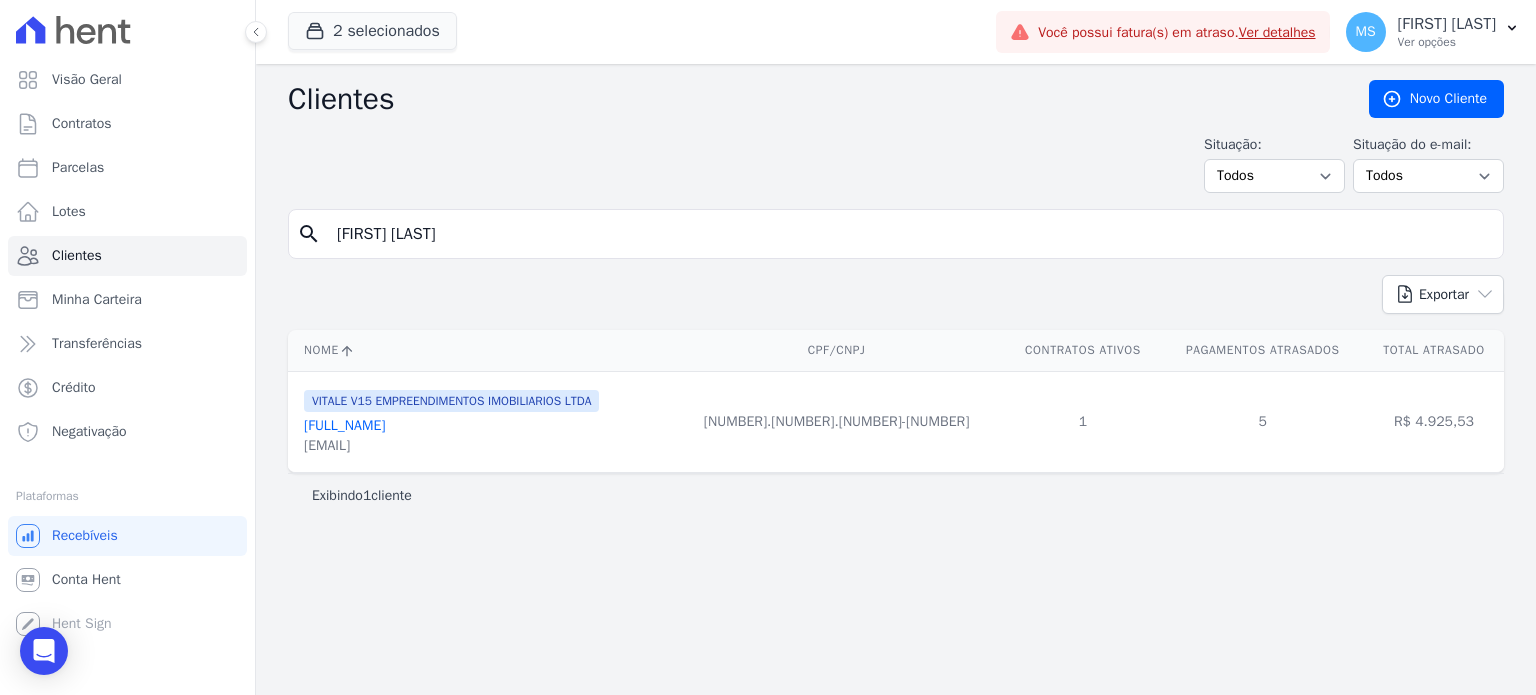 click on "[FULL_NAME]" at bounding box center (344, 425) 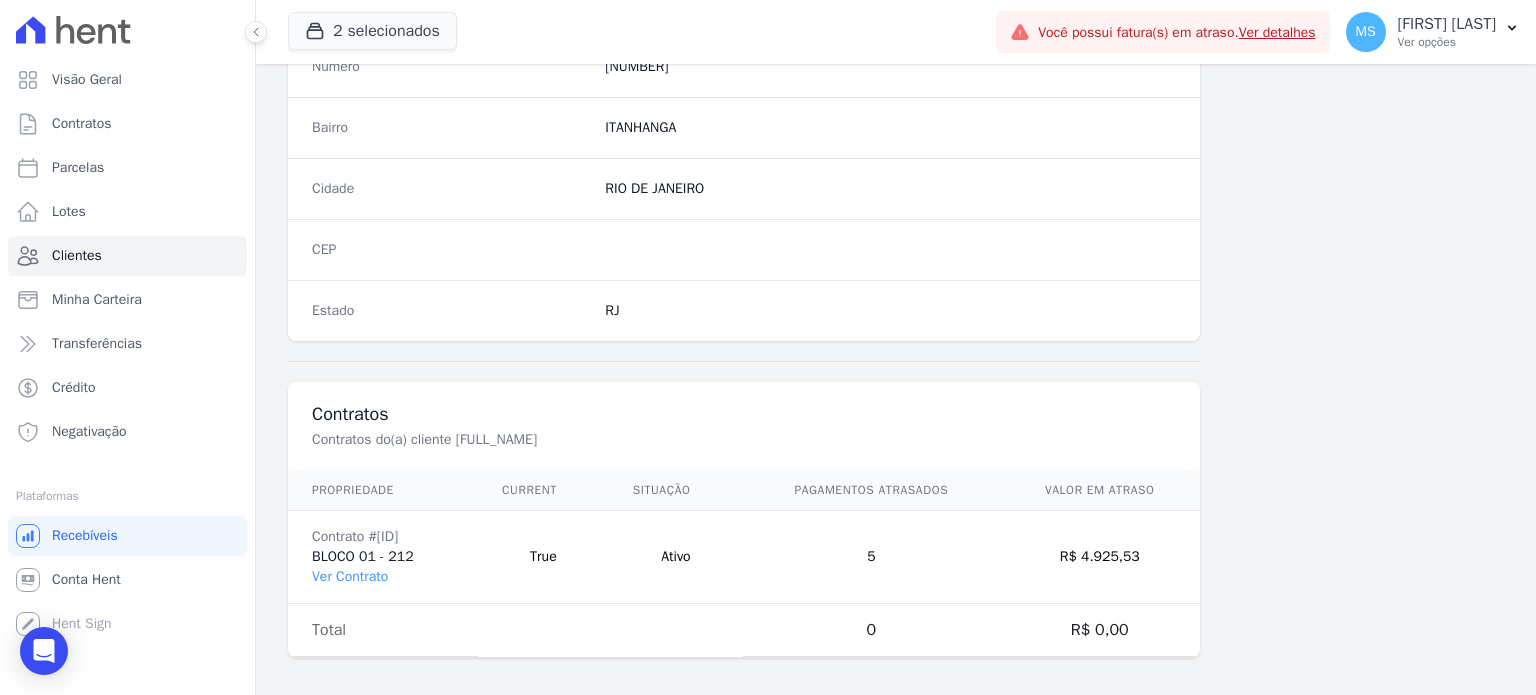 scroll, scrollTop: 1169, scrollLeft: 0, axis: vertical 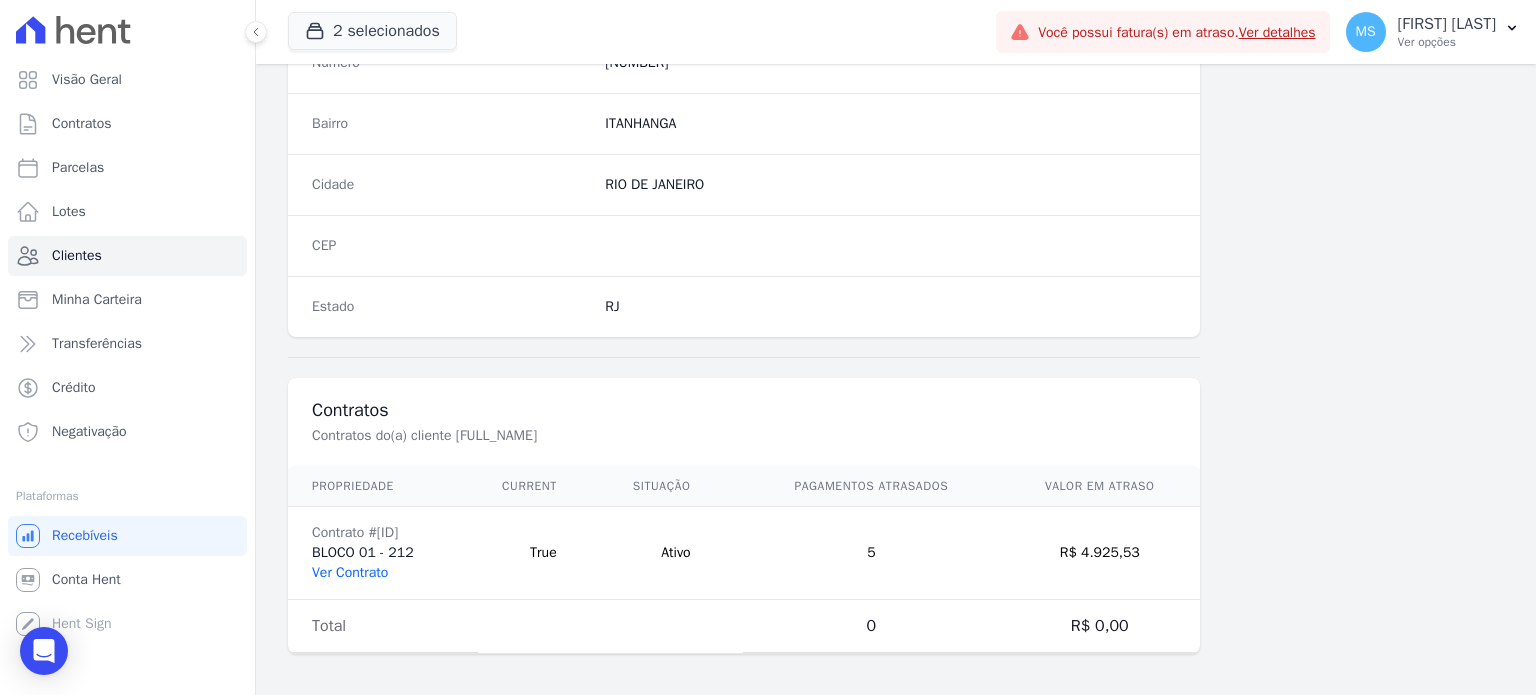 click on "Ver Contrato" at bounding box center (350, 572) 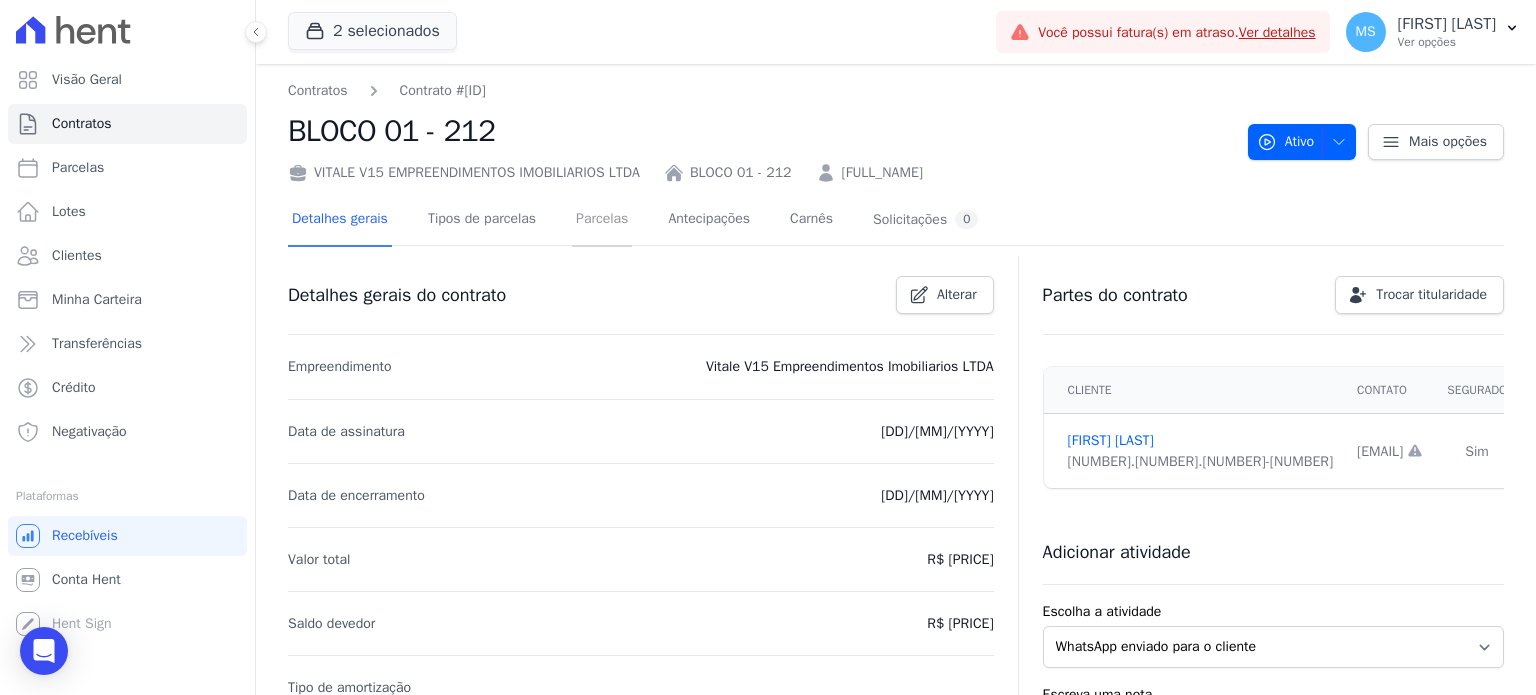 click on "Parcelas" at bounding box center (602, 220) 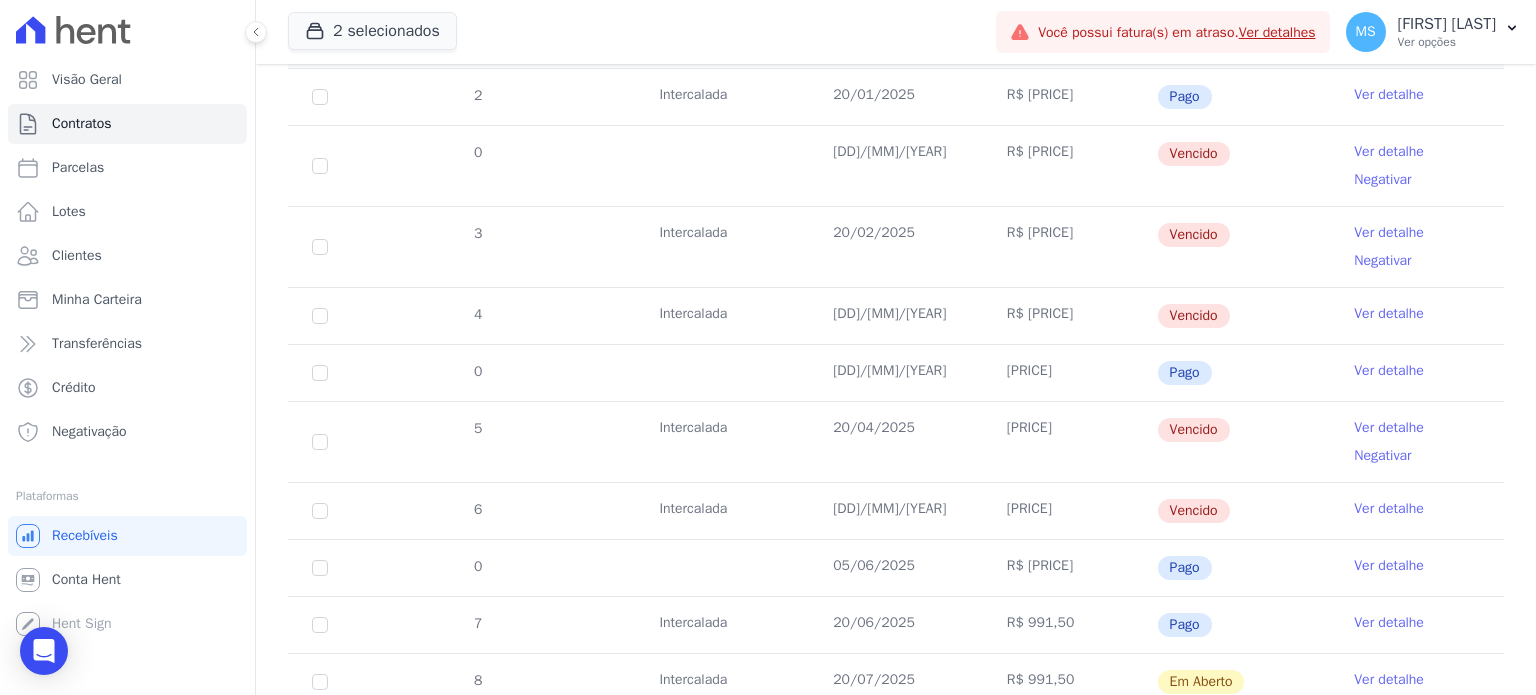 scroll, scrollTop: 500, scrollLeft: 0, axis: vertical 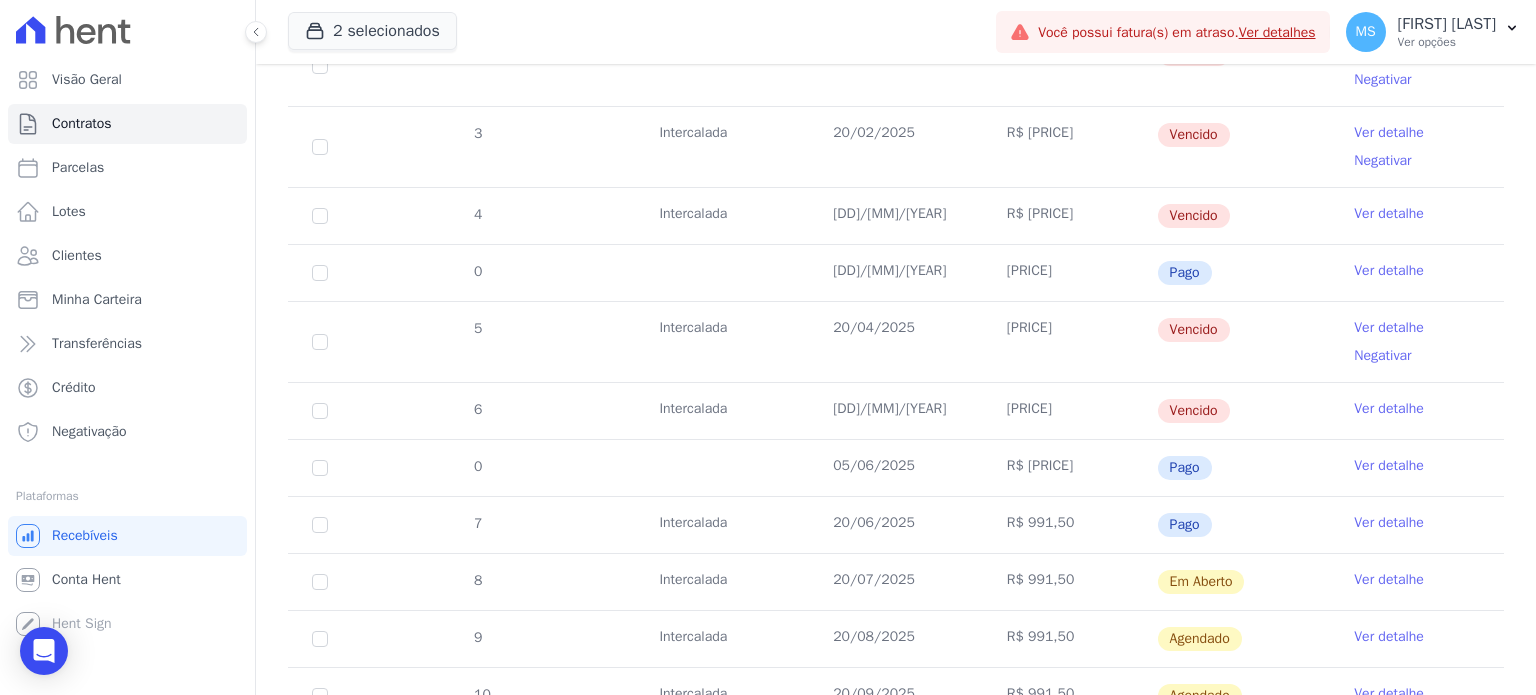 drag, startPoint x: 814, startPoint y: 516, endPoint x: 957, endPoint y: 520, distance: 143.05594 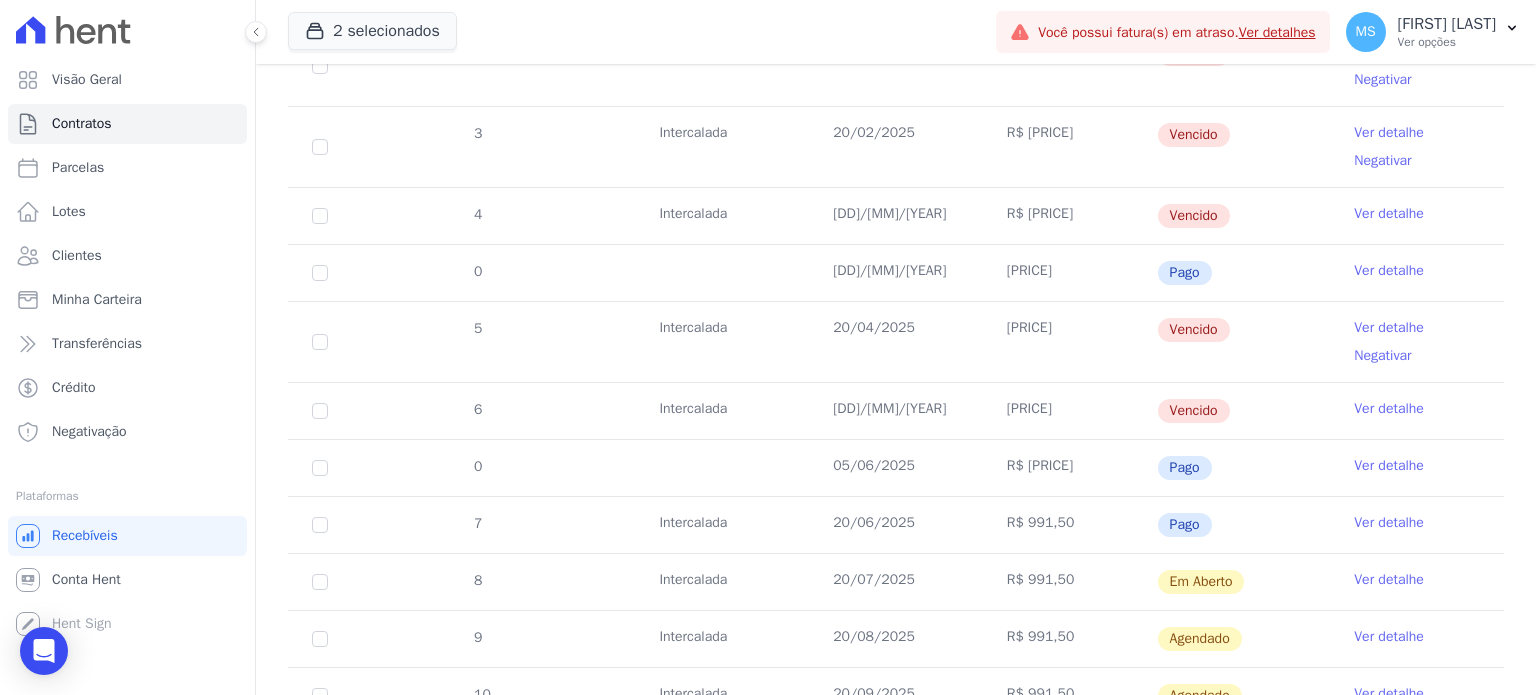 click on "Ver detalhe" at bounding box center (1389, 523) 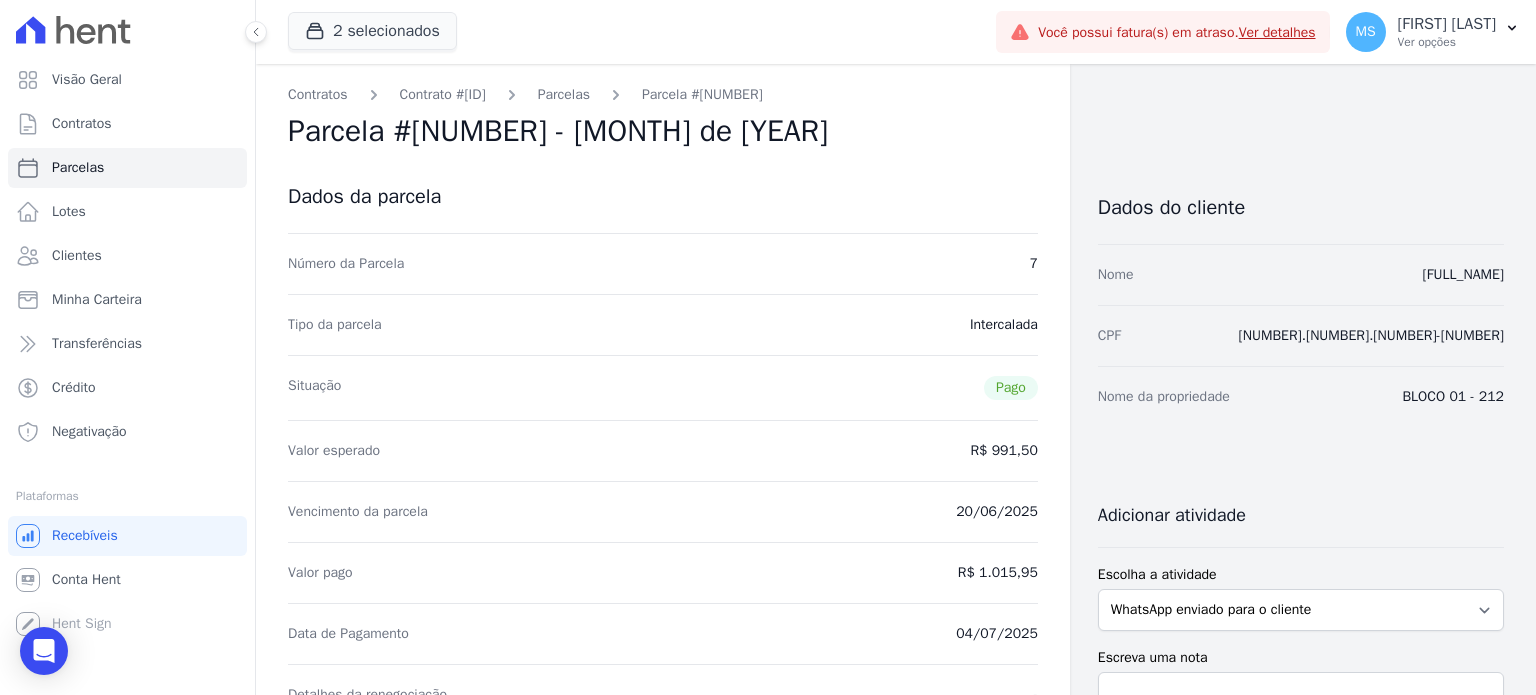 scroll, scrollTop: 100, scrollLeft: 0, axis: vertical 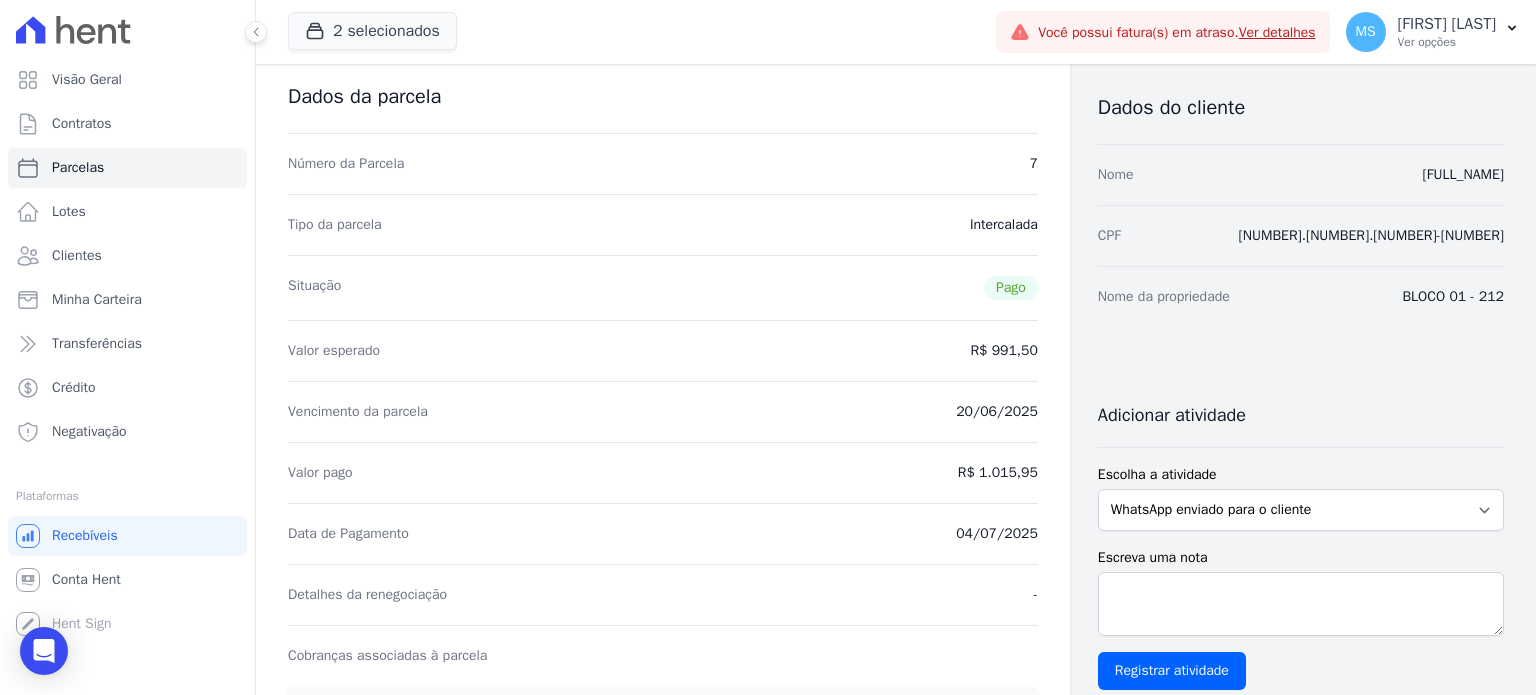 drag, startPoint x: 943, startPoint y: 541, endPoint x: 995, endPoint y: 535, distance: 52.34501 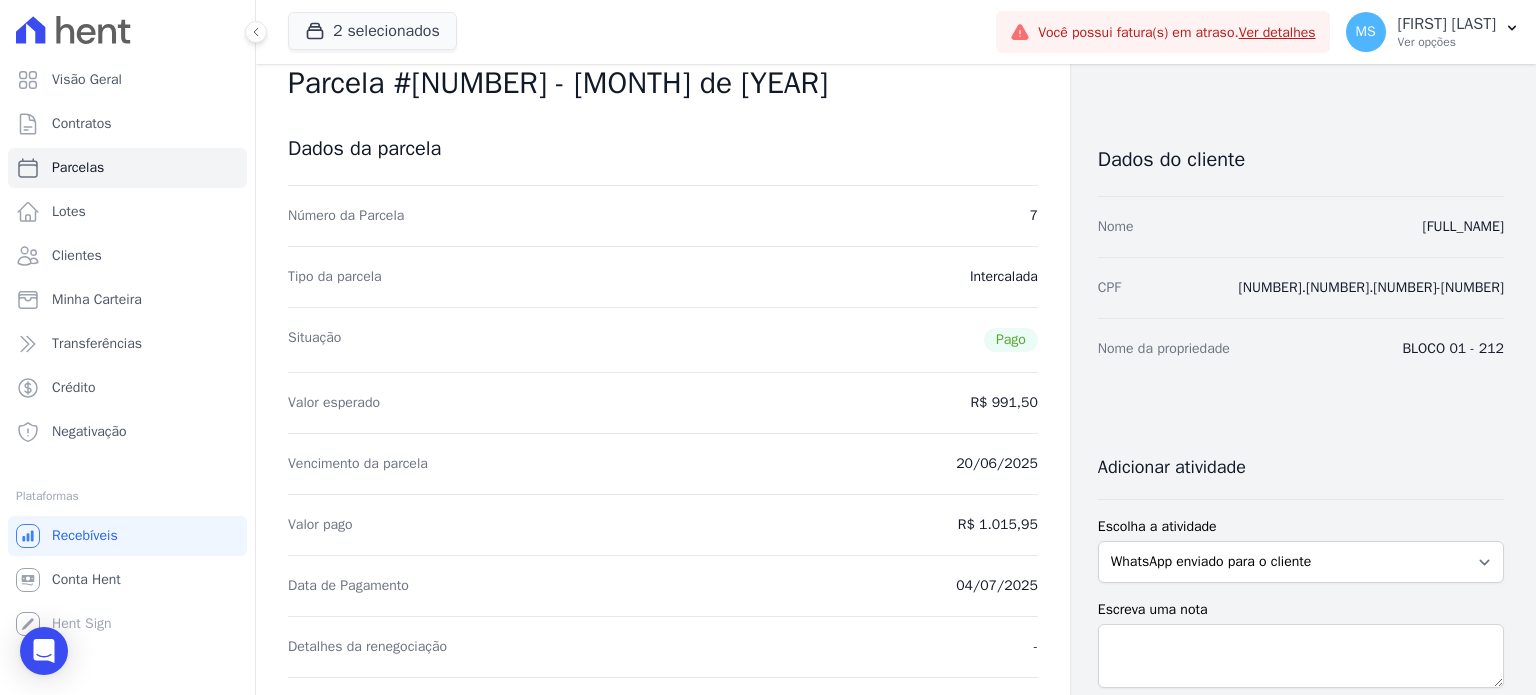 scroll, scrollTop: 0, scrollLeft: 0, axis: both 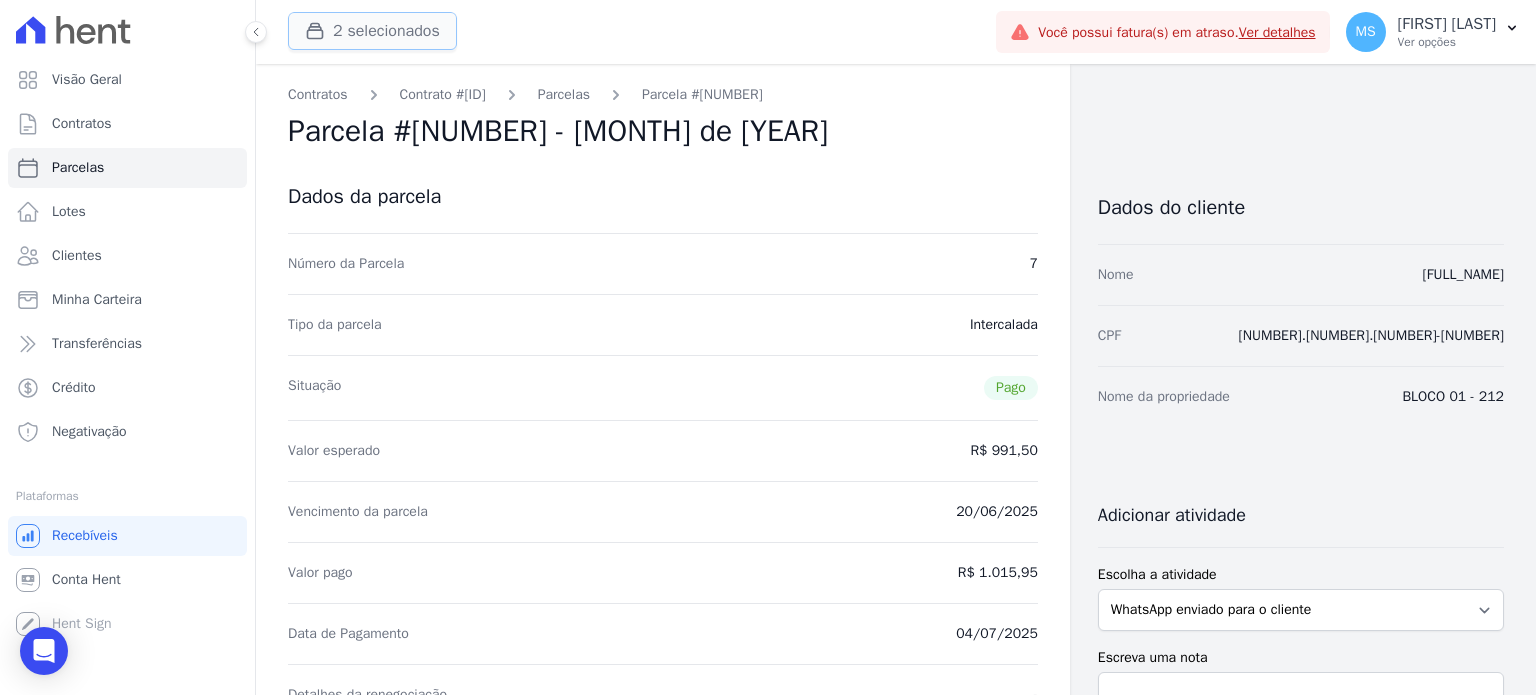 click on "2 selecionados" at bounding box center [372, 31] 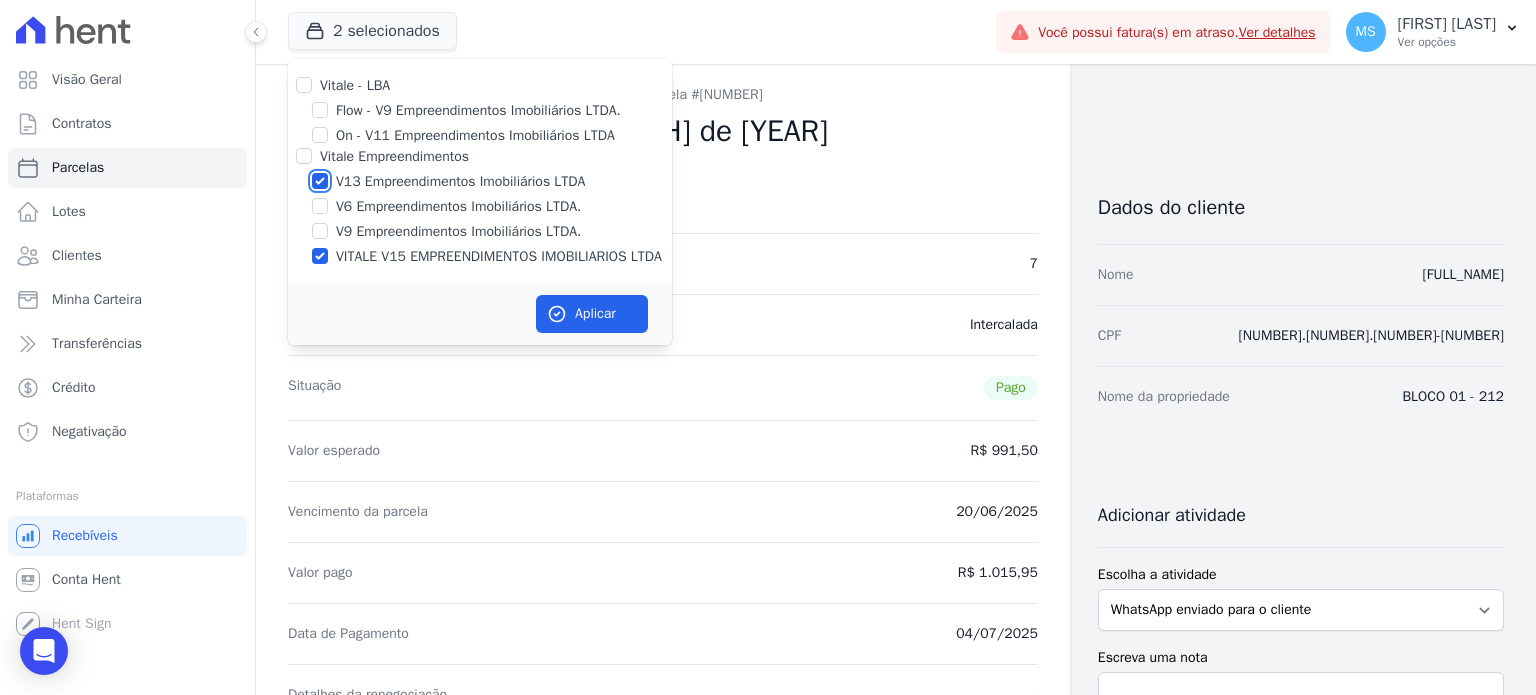 click on "V13 Empreendimentos Imobiliários LTDA" at bounding box center (320, 181) 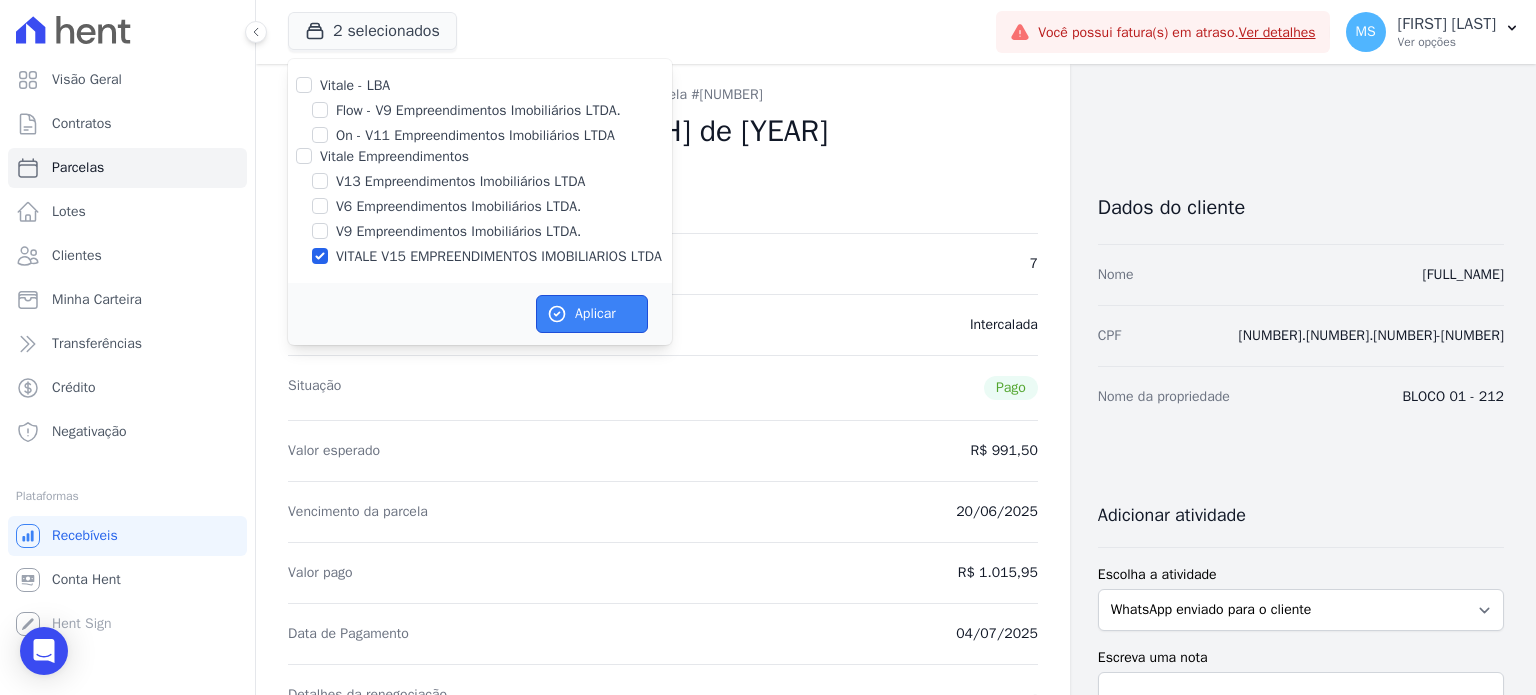 click at bounding box center (557, 314) 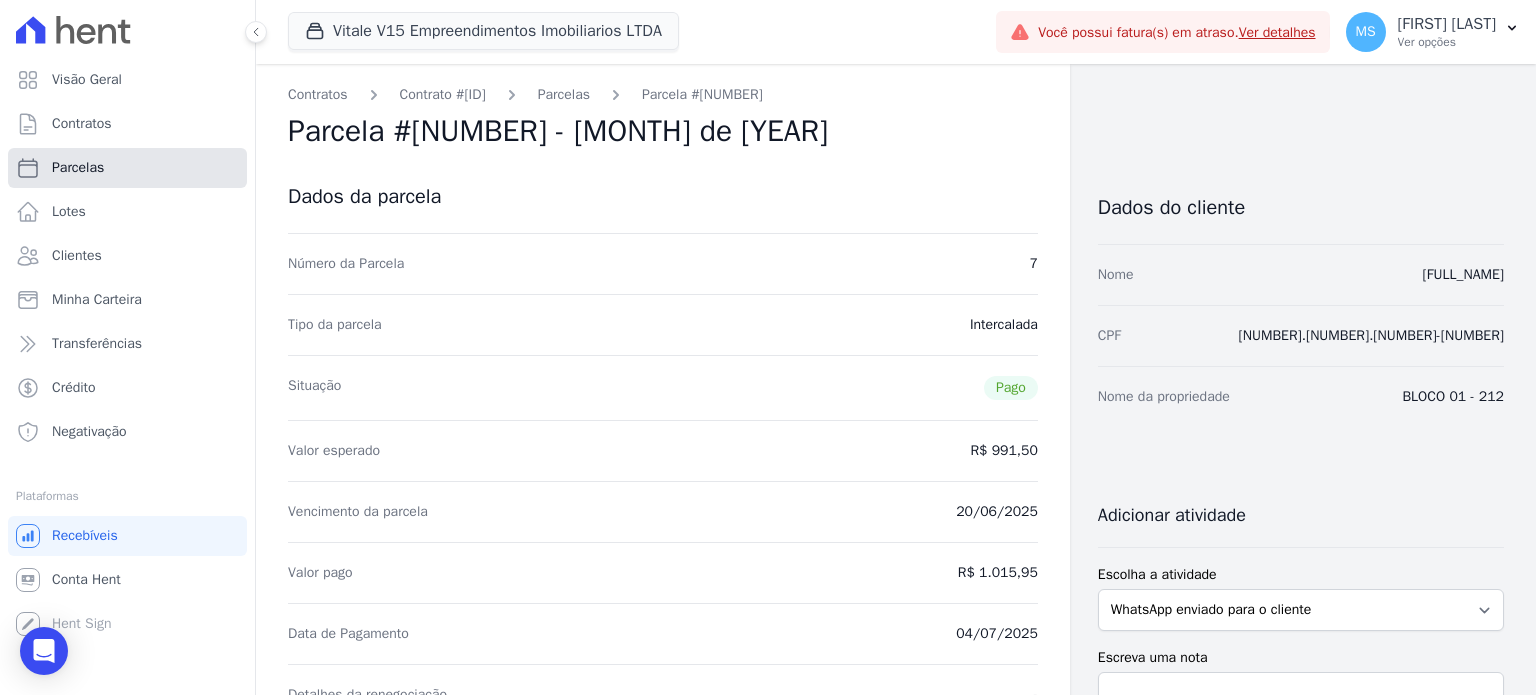 click on "Parcelas" at bounding box center [78, 168] 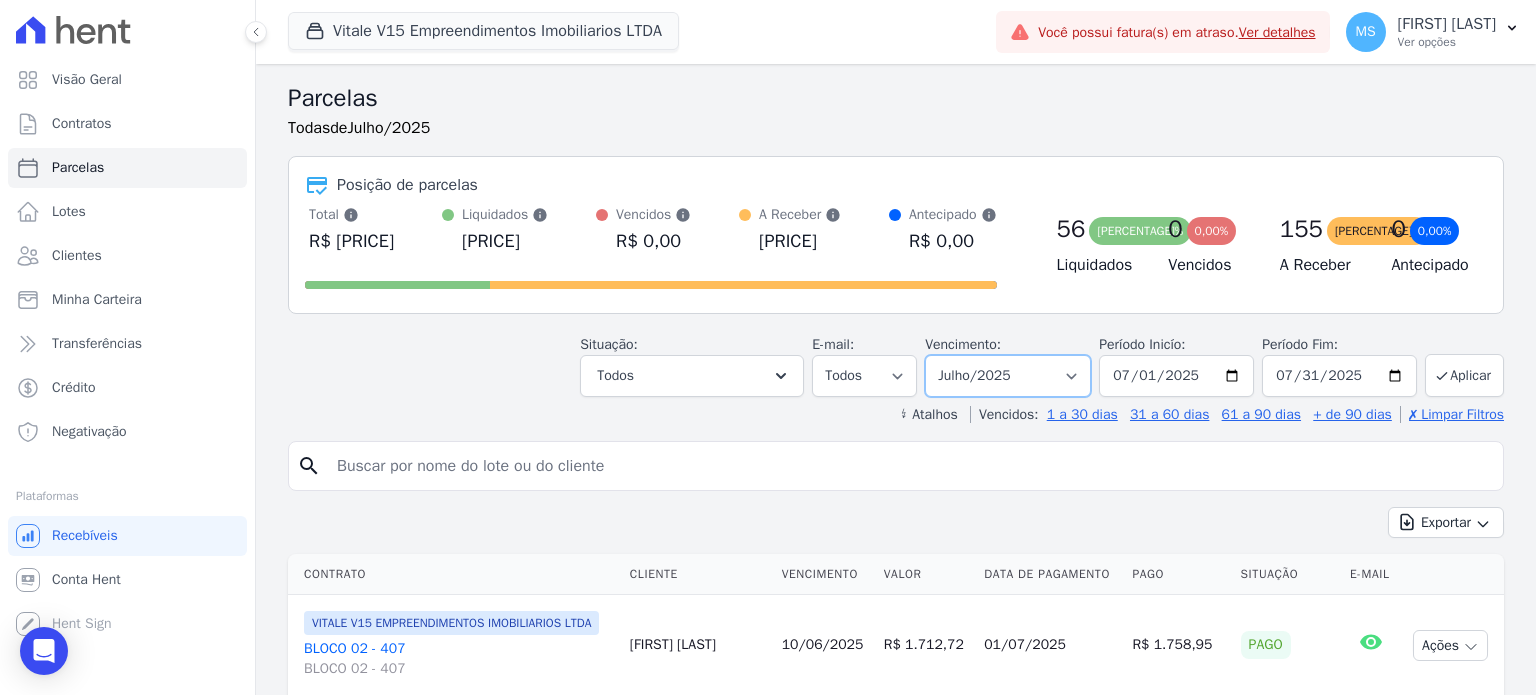 click on "Filtrar por período
────────
Todos os meses
Dezembro/2024
Janeiro/2025
Fevereiro/2025
Março/2025
Abril/2025
Maio/2025
Junho/2025
Julho/2025
Agosto/2025
Setembro/2025
Outubro/2025
Novembro/2025
Dezembro/2025
Janeiro/2026
Fevereiro/2026
Março/2026
Abril/2026
Maio/2026
Junho/2026
Julho/2026
Agosto/2026
Setembro/2026
Outubro/2026
Novembro/2026
Dezembro/2026
Janeiro/2027
Fevereiro/2027
Março/2027
Abril/2027
Maio/2027
Junho/2027
Julho/2027
Agosto/2027
Setembro/2027
Outubro/2027
Novembro/2027
Dezembro/2027
Janeiro/2028
Fevereiro/2028
Março/2028
Abril/2028
Maio/2028
Junho/2028
Julho/2028
Agosto/2028
Setembro/2028
Outubro/2028
Novembro/2028
Dezembro/2028
Janeiro/2029
Fevereiro/2029
Março/2029
Abril/2029
Maio/2029
Junho/2029
Julho/2029
Agosto/2029
Setembro/2029
Outubro/2029
Novembro/2029
Dezembro/2029
Janeiro/2030
Fevereiro/2030
Março/2030
Abril/2030" at bounding box center [1008, 376] 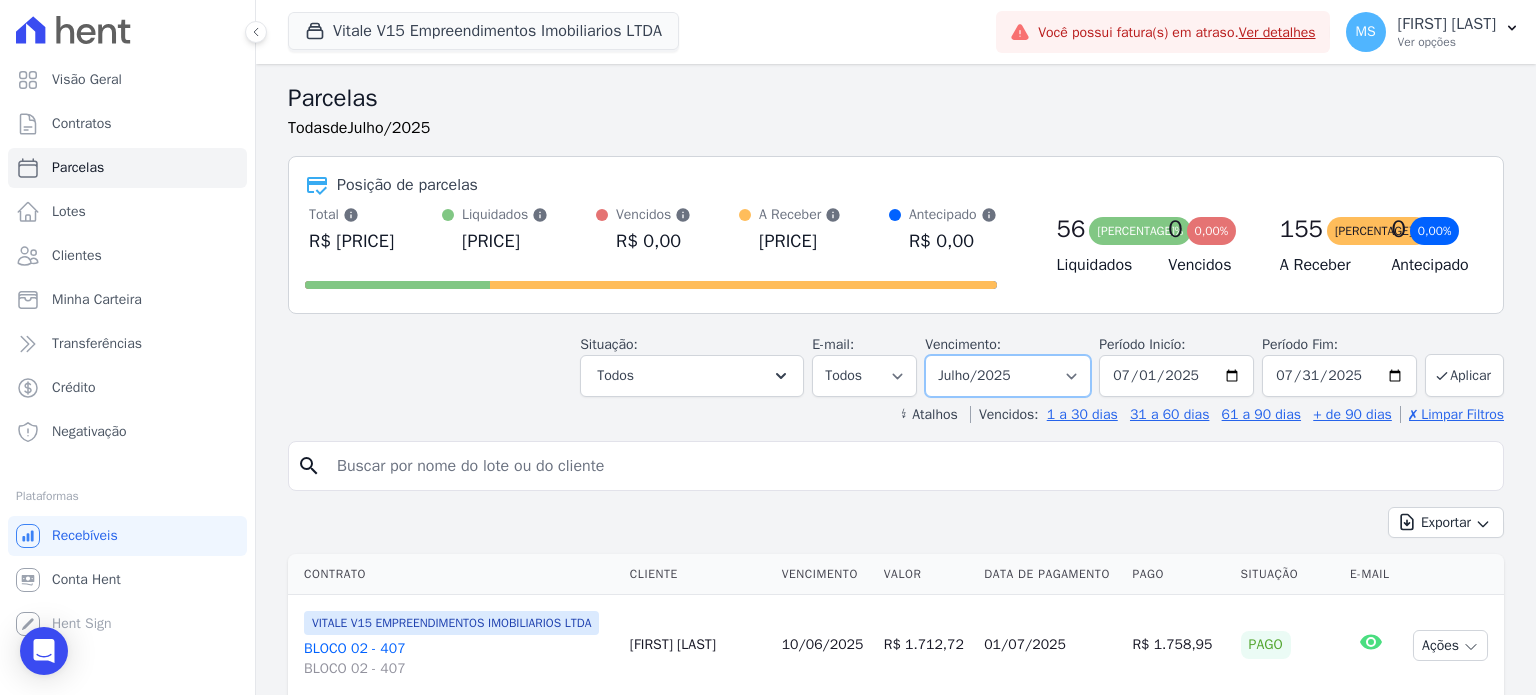 select on "06/2025" 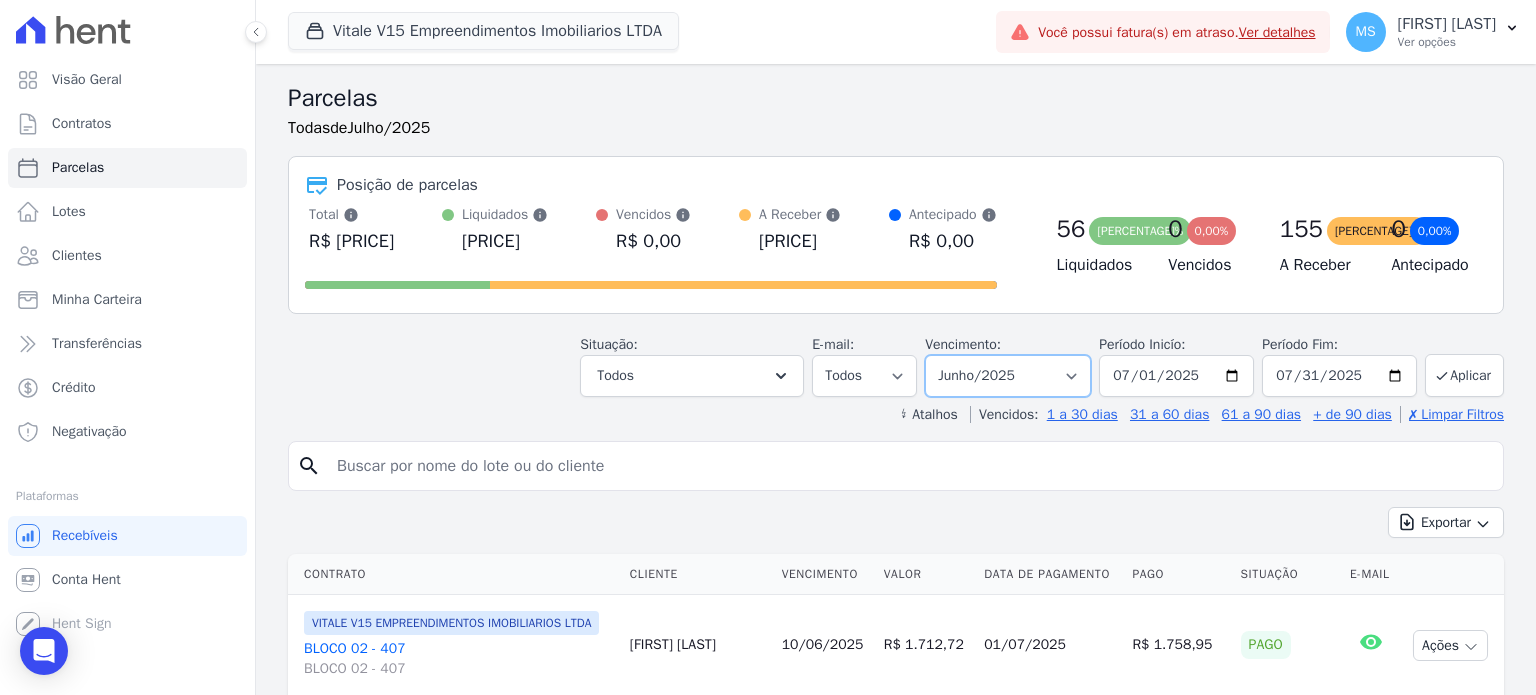 click on "Filtrar por período
────────
Todos os meses
Dezembro/2024
Janeiro/2025
Fevereiro/2025
Março/2025
Abril/2025
Maio/2025
Junho/2025
Julho/2025
Agosto/2025
Setembro/2025
Outubro/2025
Novembro/2025
Dezembro/2025
Janeiro/2026
Fevereiro/2026
Março/2026
Abril/2026
Maio/2026
Junho/2026
Julho/2026
Agosto/2026
Setembro/2026
Outubro/2026
Novembro/2026
Dezembro/2026
Janeiro/2027
Fevereiro/2027
Março/2027
Abril/2027
Maio/2027
Junho/2027
Julho/2027
Agosto/2027
Setembro/2027
Outubro/2027
Novembro/2027
Dezembro/2027
Janeiro/2028
Fevereiro/2028
Março/2028
Abril/2028
Maio/2028
Junho/2028
Julho/2028
Agosto/2028
Setembro/2028
Outubro/2028
Novembro/2028
Dezembro/2028
Janeiro/2029
Fevereiro/2029
Março/2029
Abril/2029
Maio/2029
Junho/2029
Julho/2029
Agosto/2029
Setembro/2029
Outubro/2029
Novembro/2029
Dezembro/2029
Janeiro/2030
Fevereiro/2030
Março/2030
Abril/2030" at bounding box center [1008, 376] 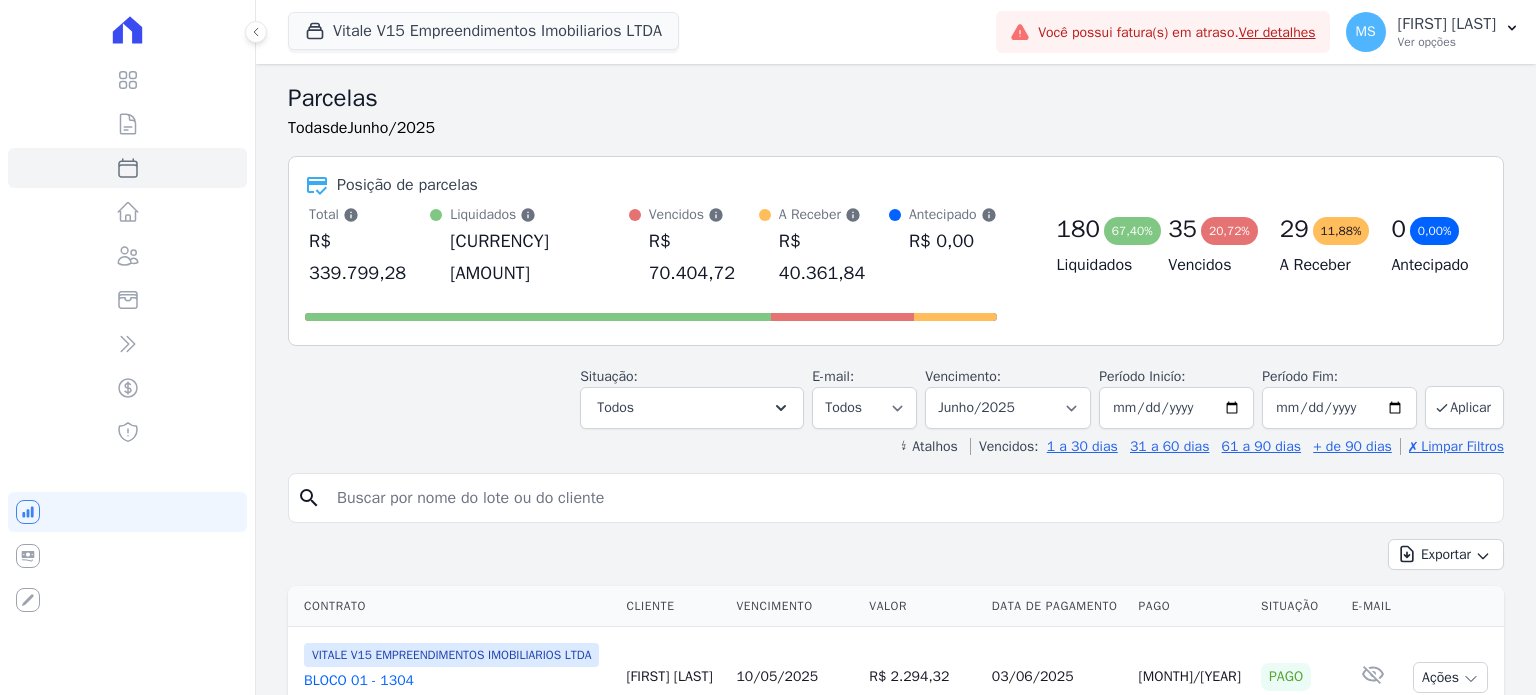 scroll, scrollTop: 0, scrollLeft: 0, axis: both 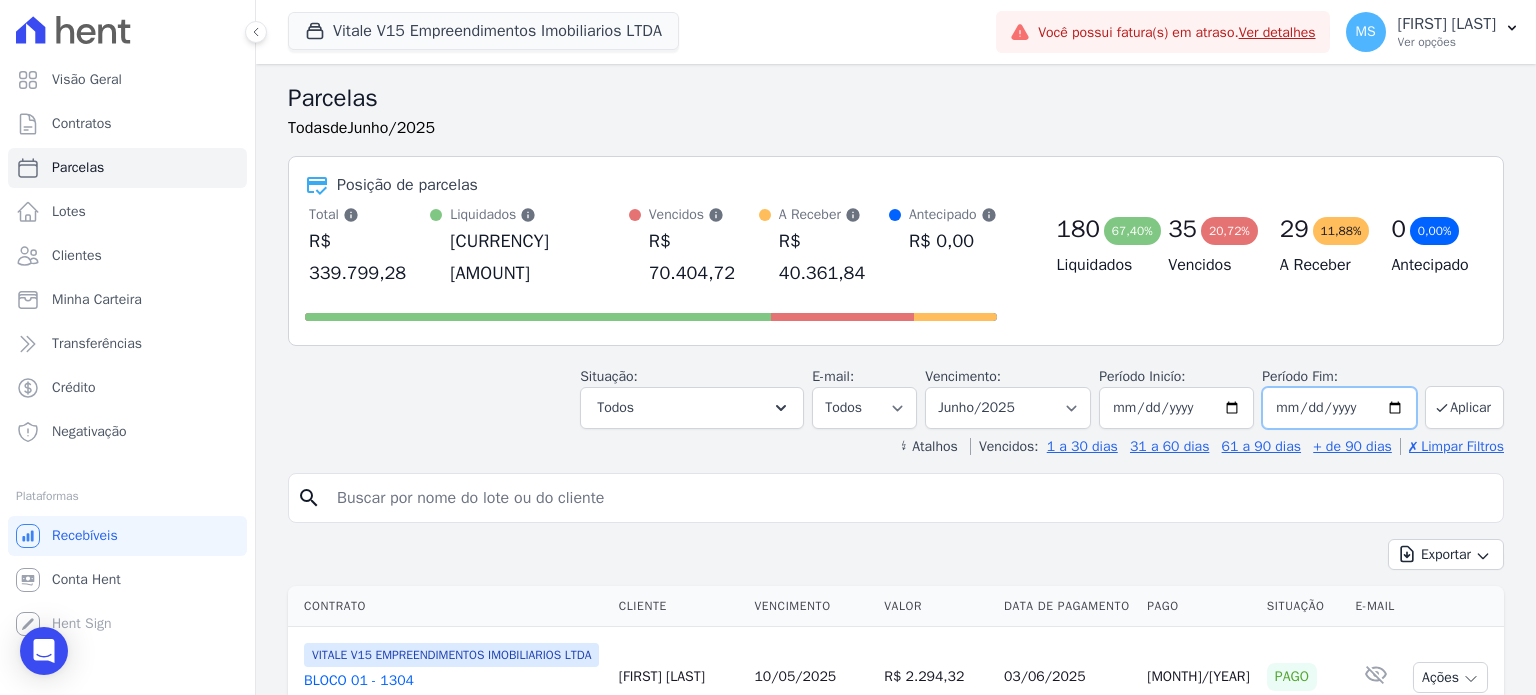 click on "[YYYY]-[MM]-[DD]" at bounding box center [1339, 408] 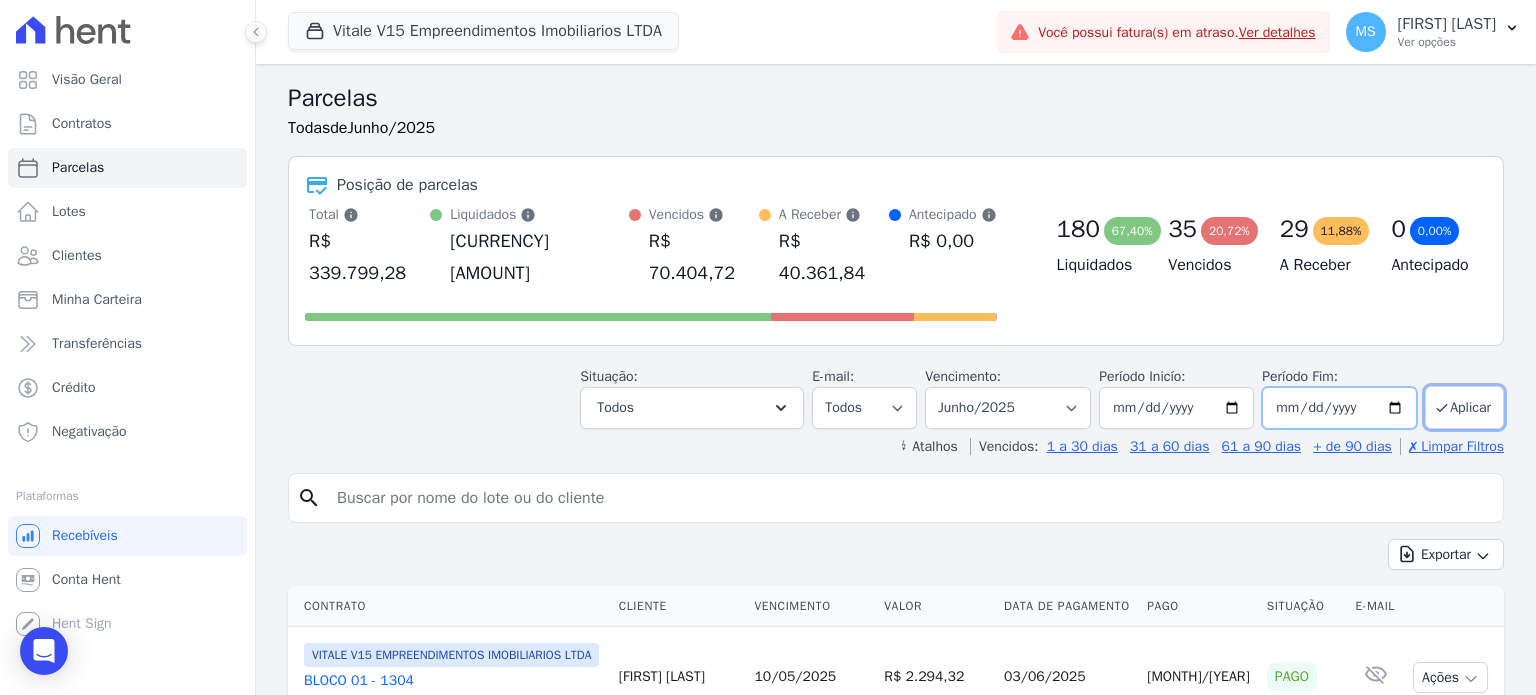 type on "2025-07-31" 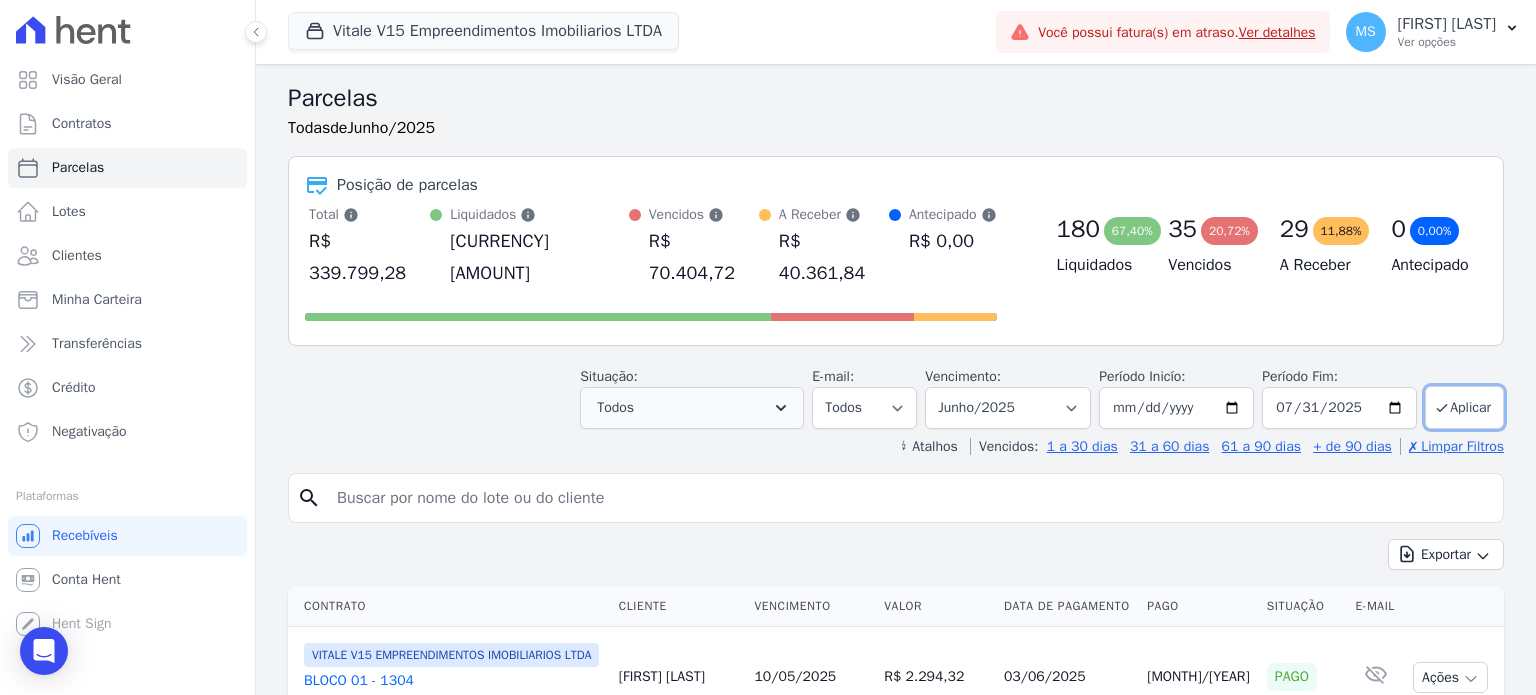 click on "Situação:
Agendado
Em Aberto
Pago
Processando
Cancelado
Vencido
Transferindo
Depositado
Pago por fora
Retido
Todos
Selecionar todos
Agendado
Em Aberto
Pago
Processando
Cancelado" at bounding box center (692, 397) 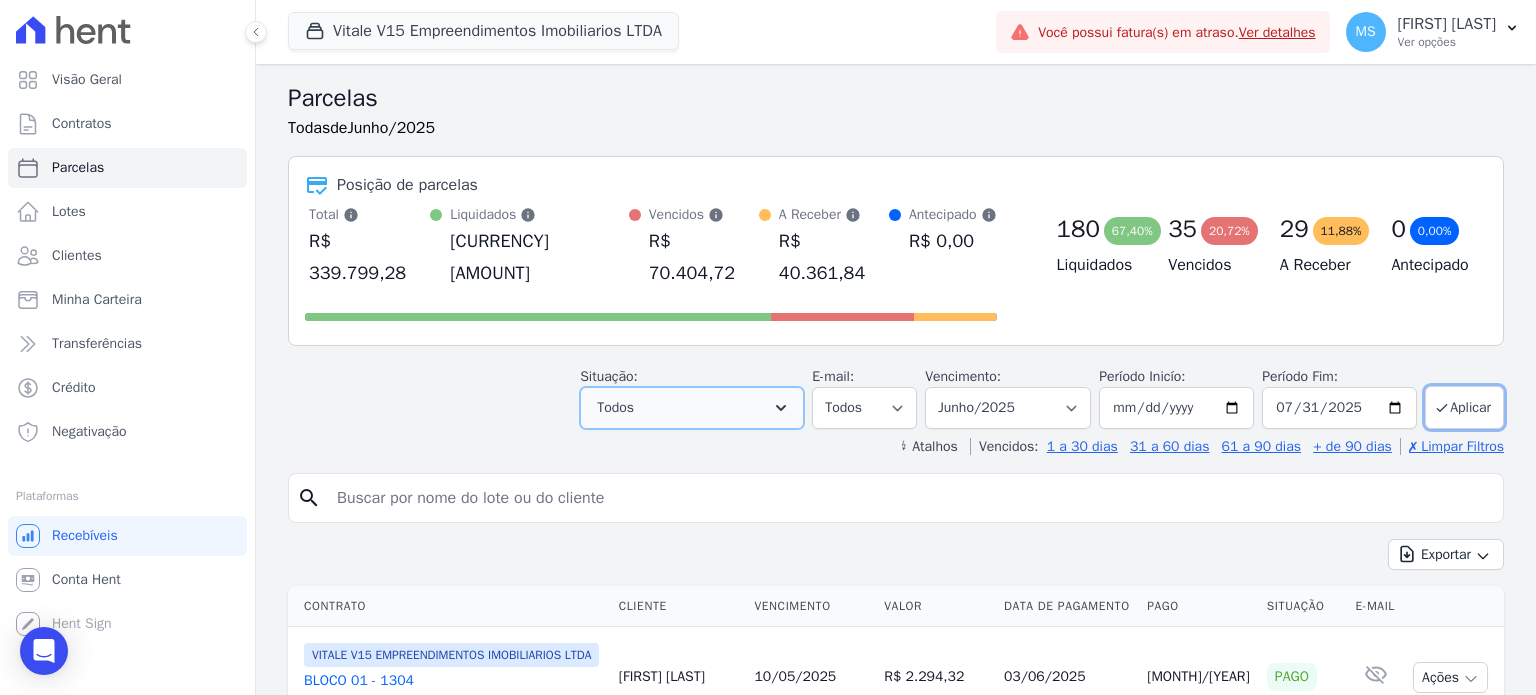 click on "Todos" at bounding box center [692, 408] 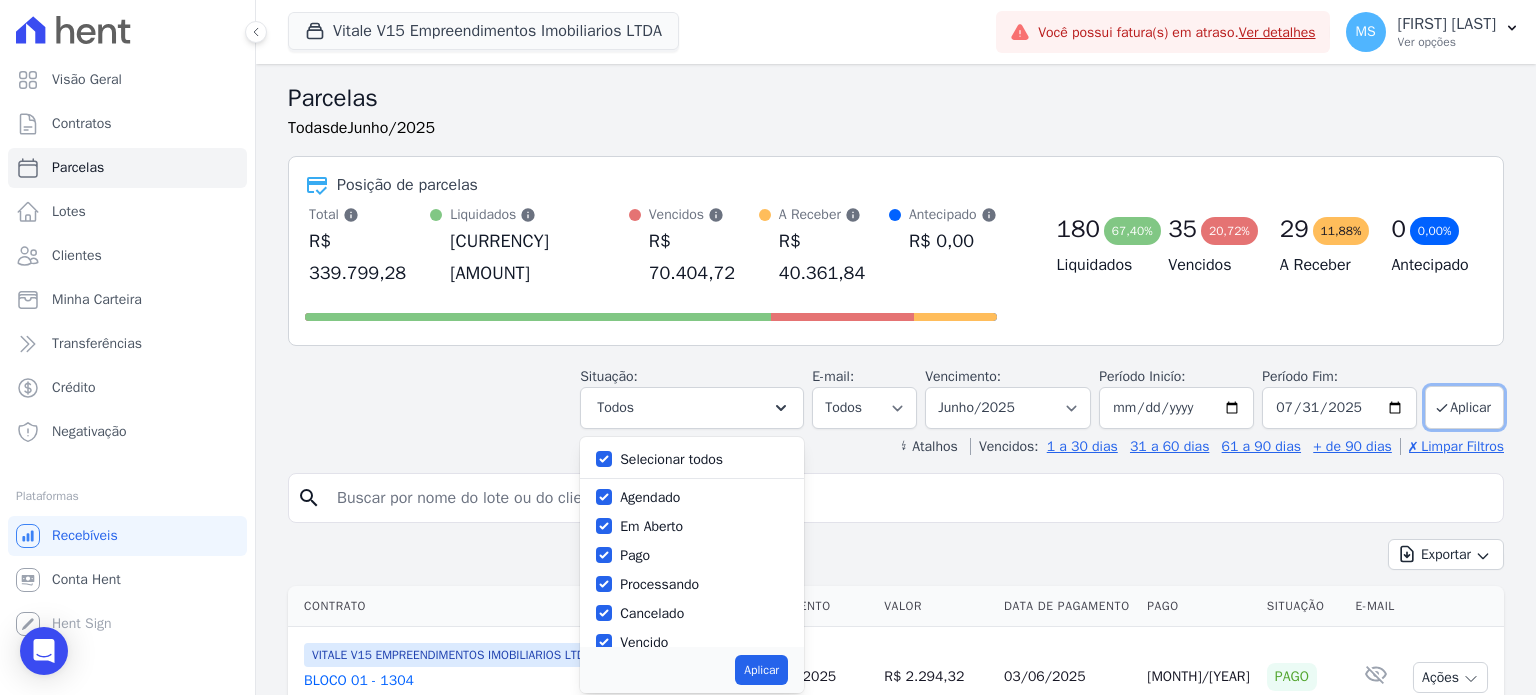 click on "Selecionar todos" at bounding box center [671, 459] 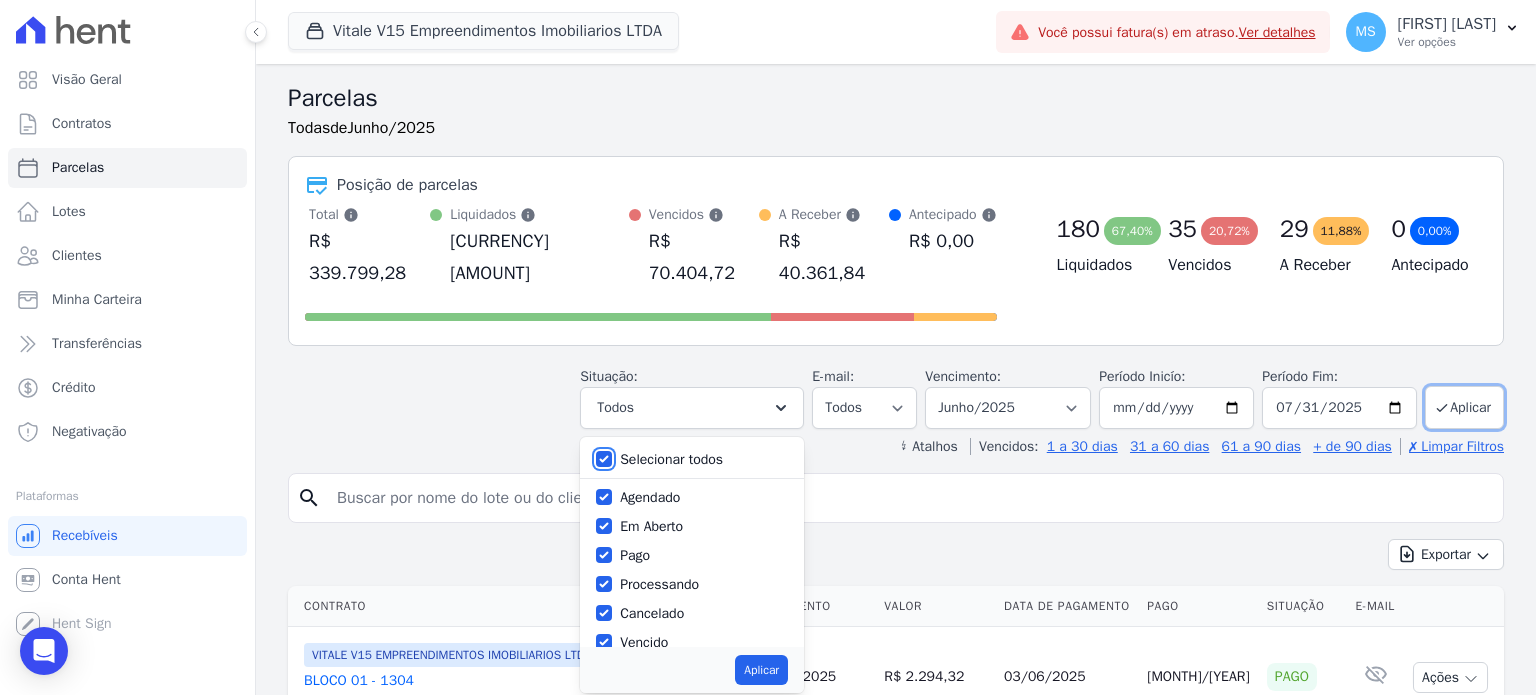 click on "Selecionar todos" at bounding box center [604, 459] 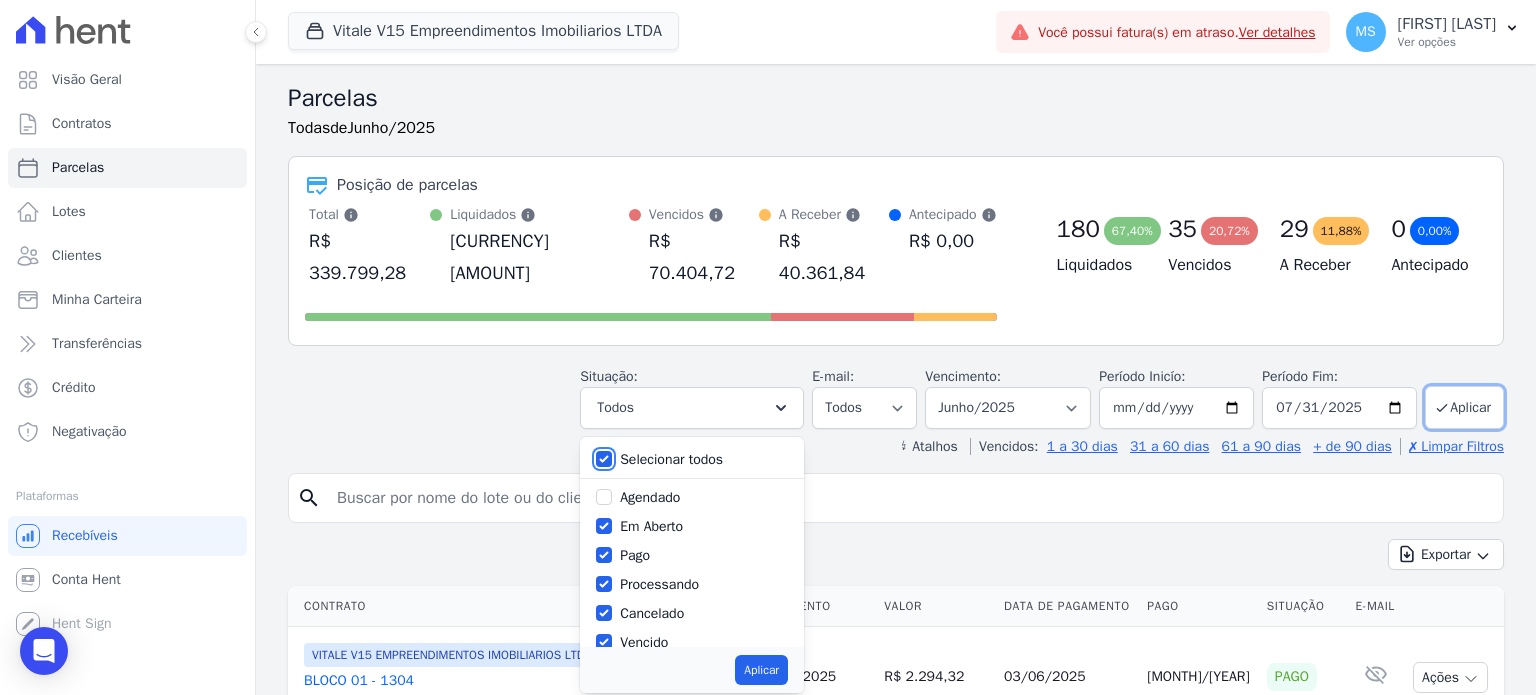 checkbox on "false" 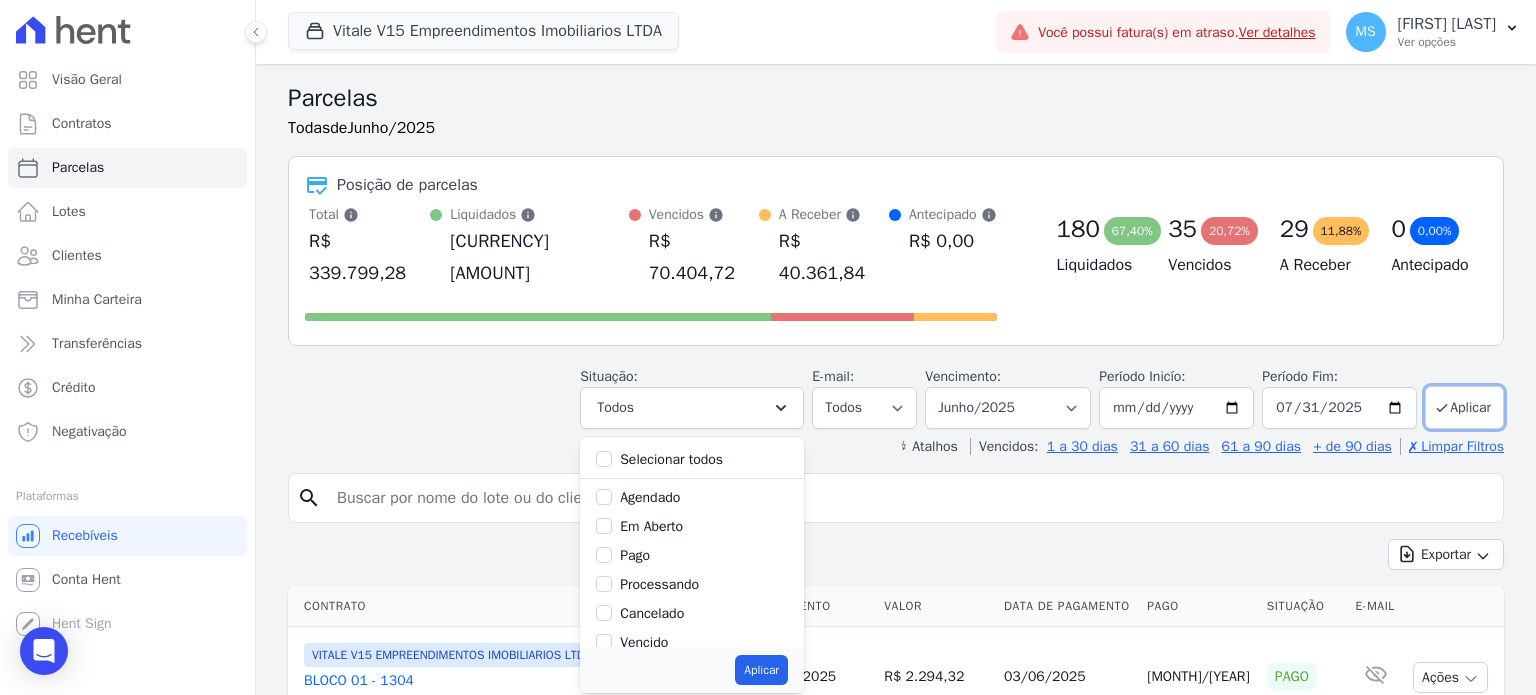 click on "Pago" at bounding box center [635, 555] 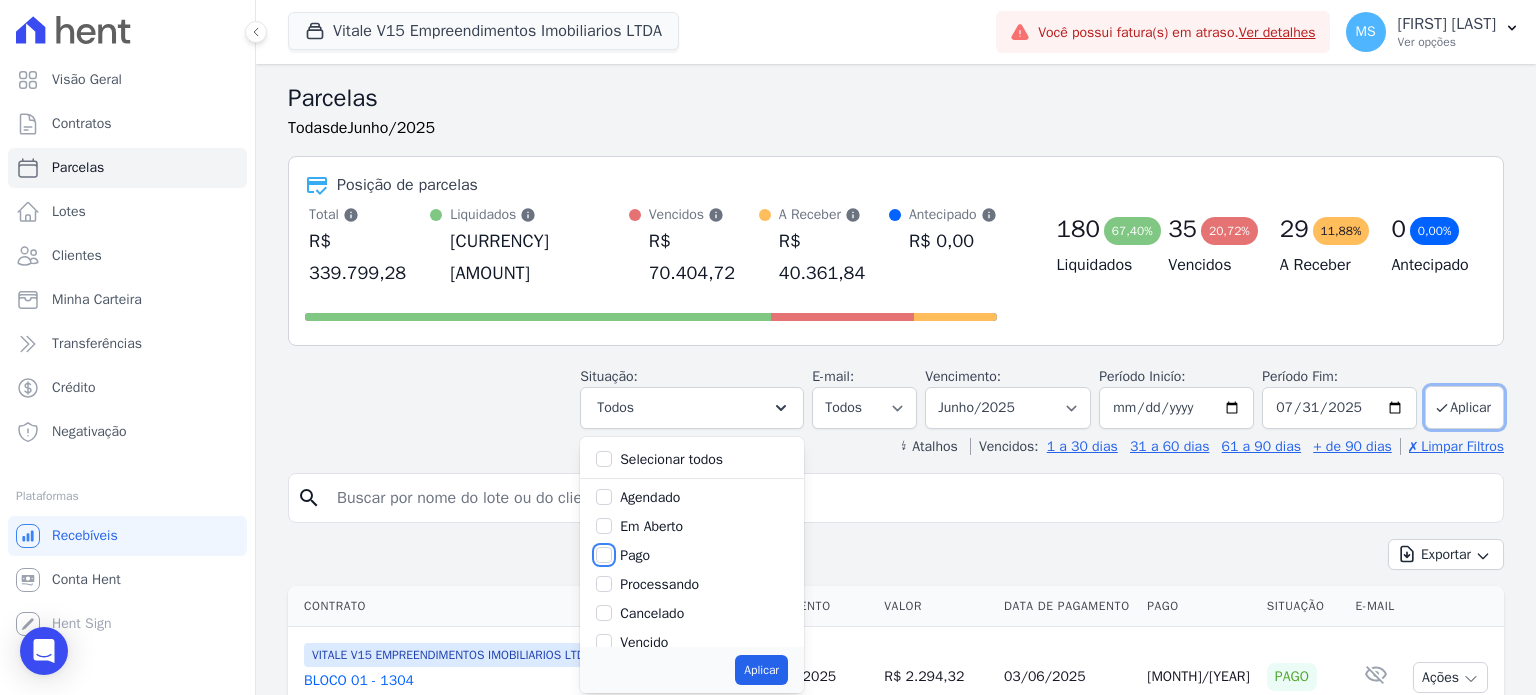 click on "Pago" at bounding box center [604, 555] 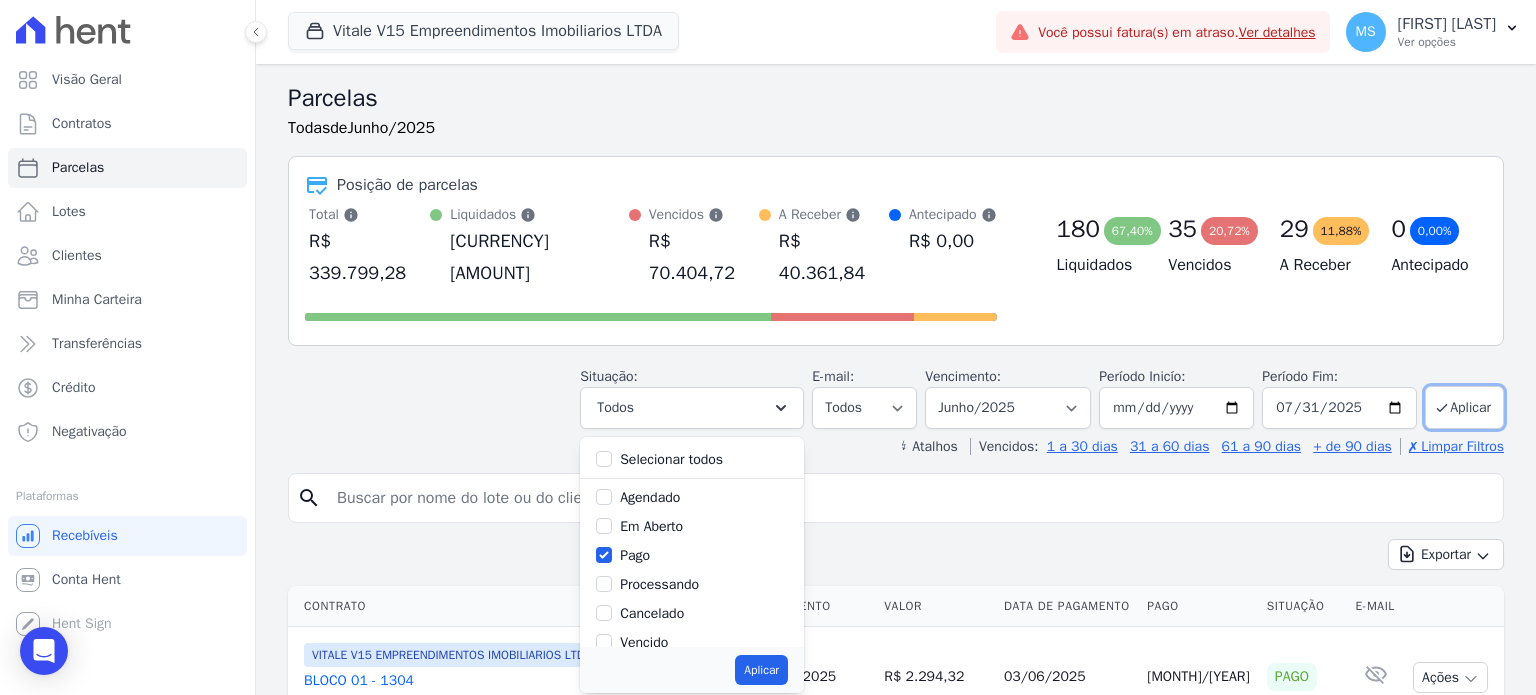 click on "Processando" at bounding box center [659, 584] 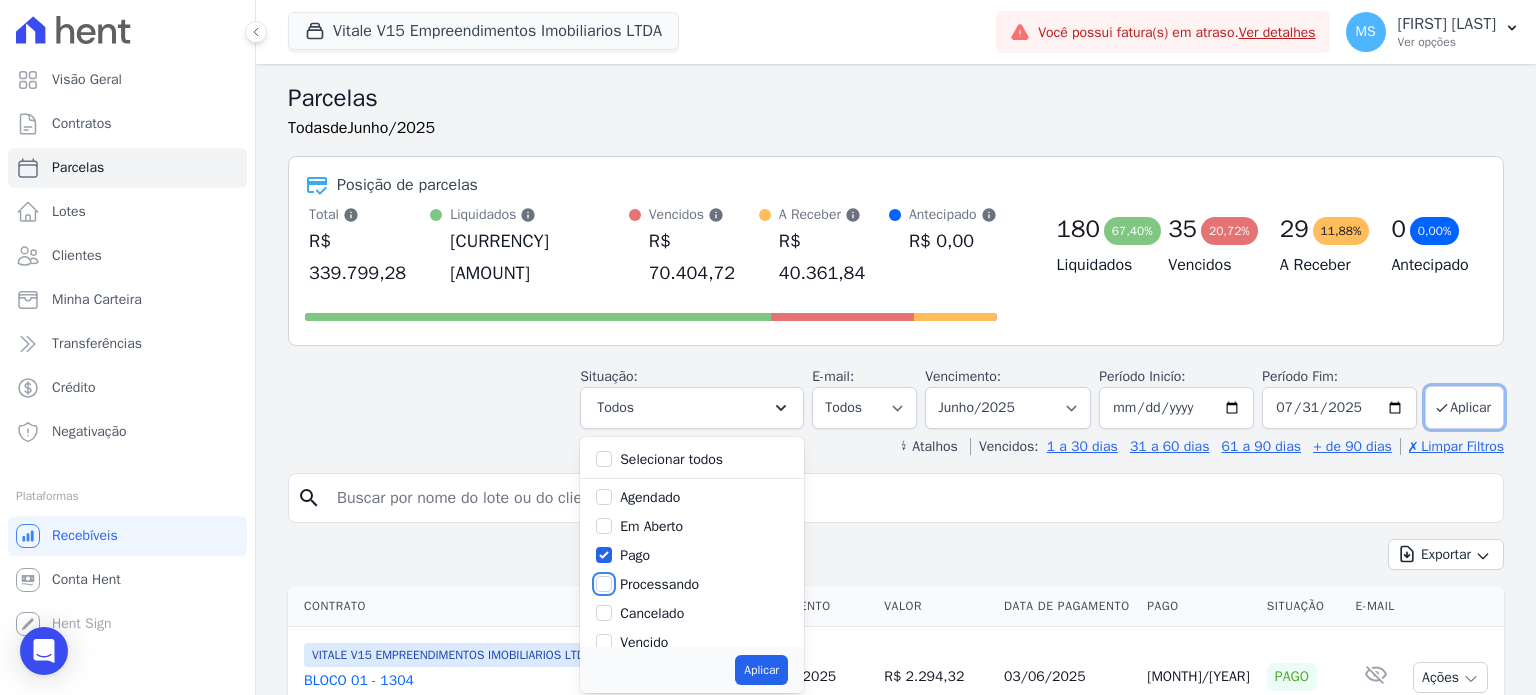 click on "Processando" at bounding box center (604, 584) 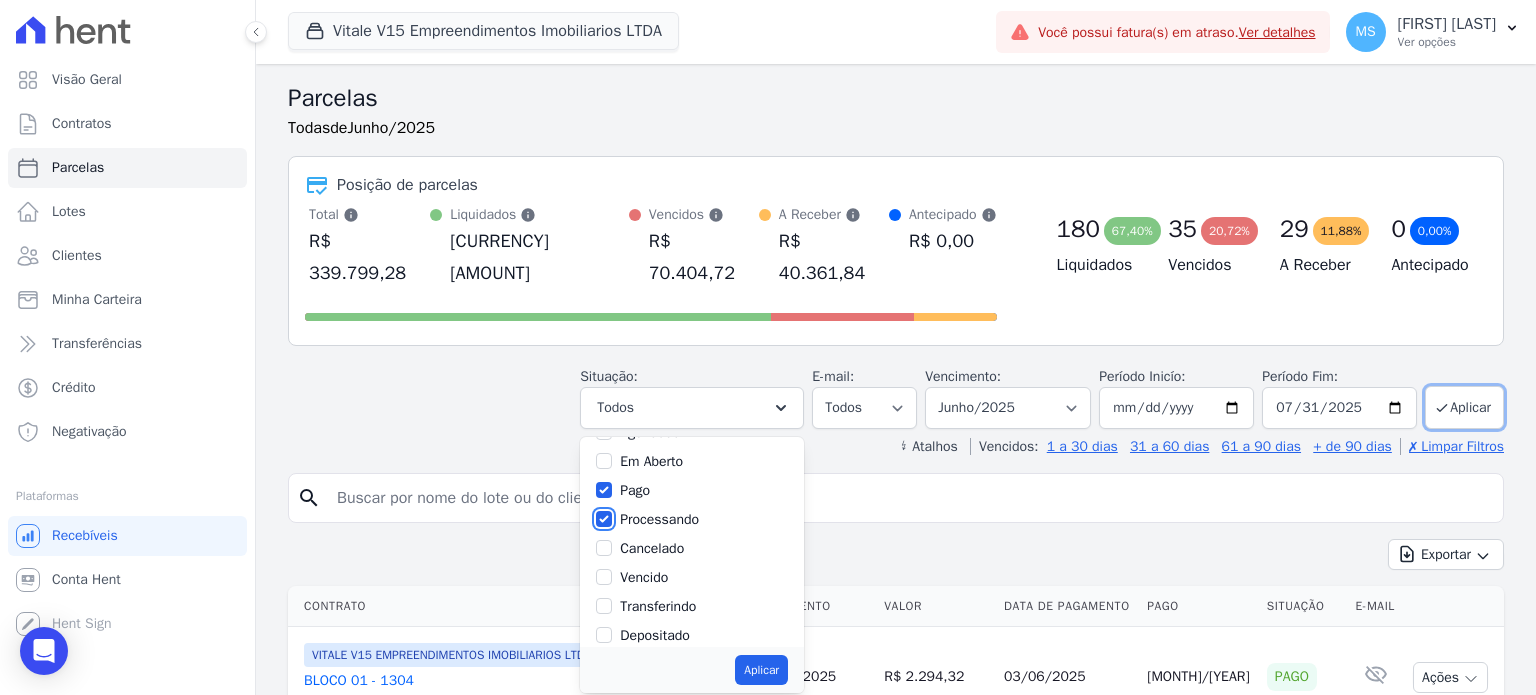 scroll, scrollTop: 100, scrollLeft: 0, axis: vertical 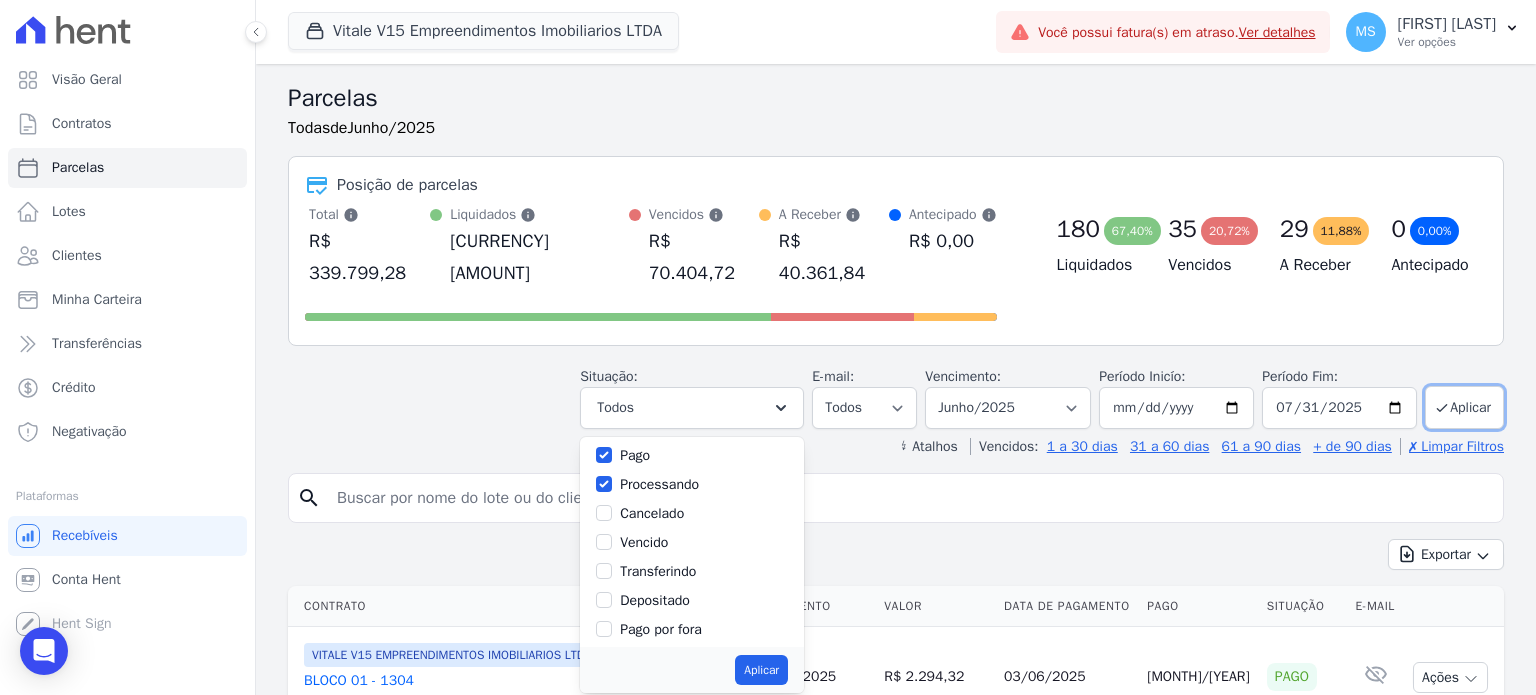 click on "Transferindo" at bounding box center (658, 571) 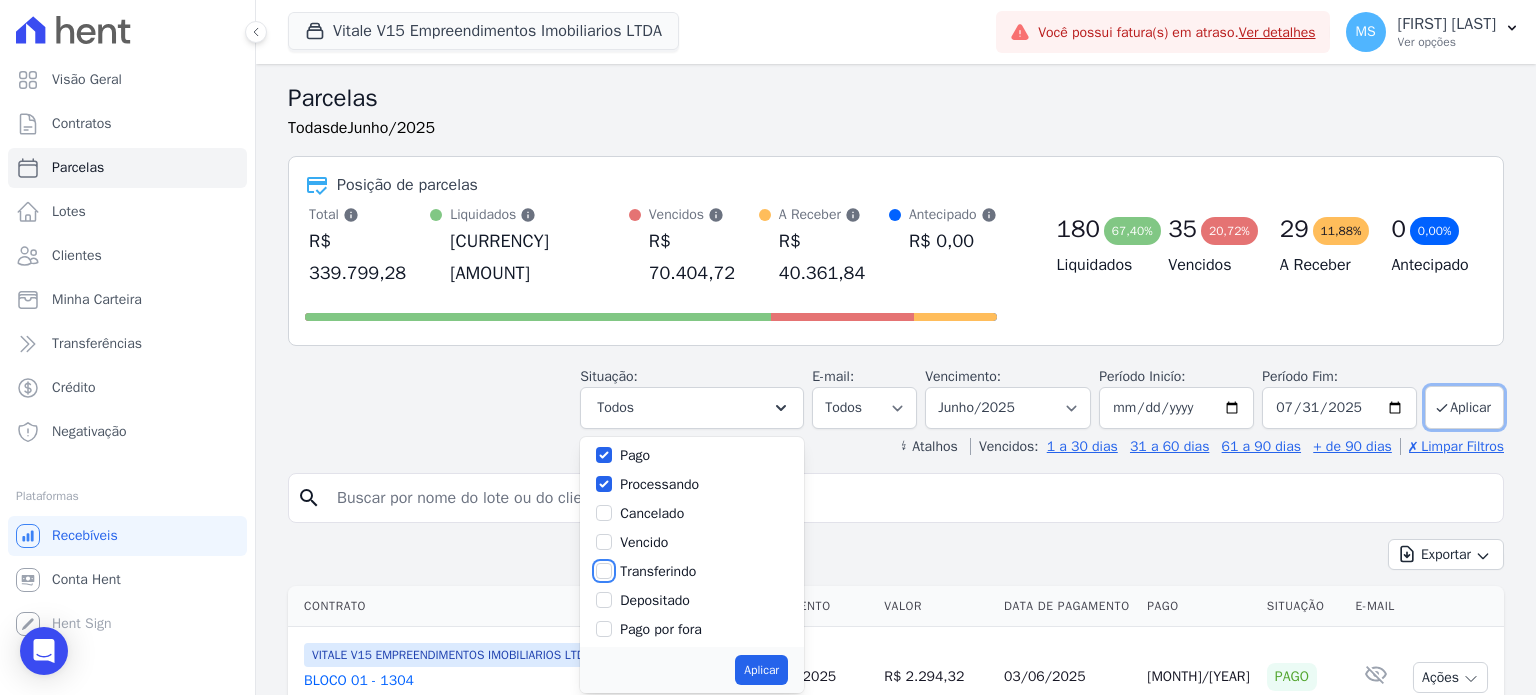 click on "Transferindo" at bounding box center (604, 571) 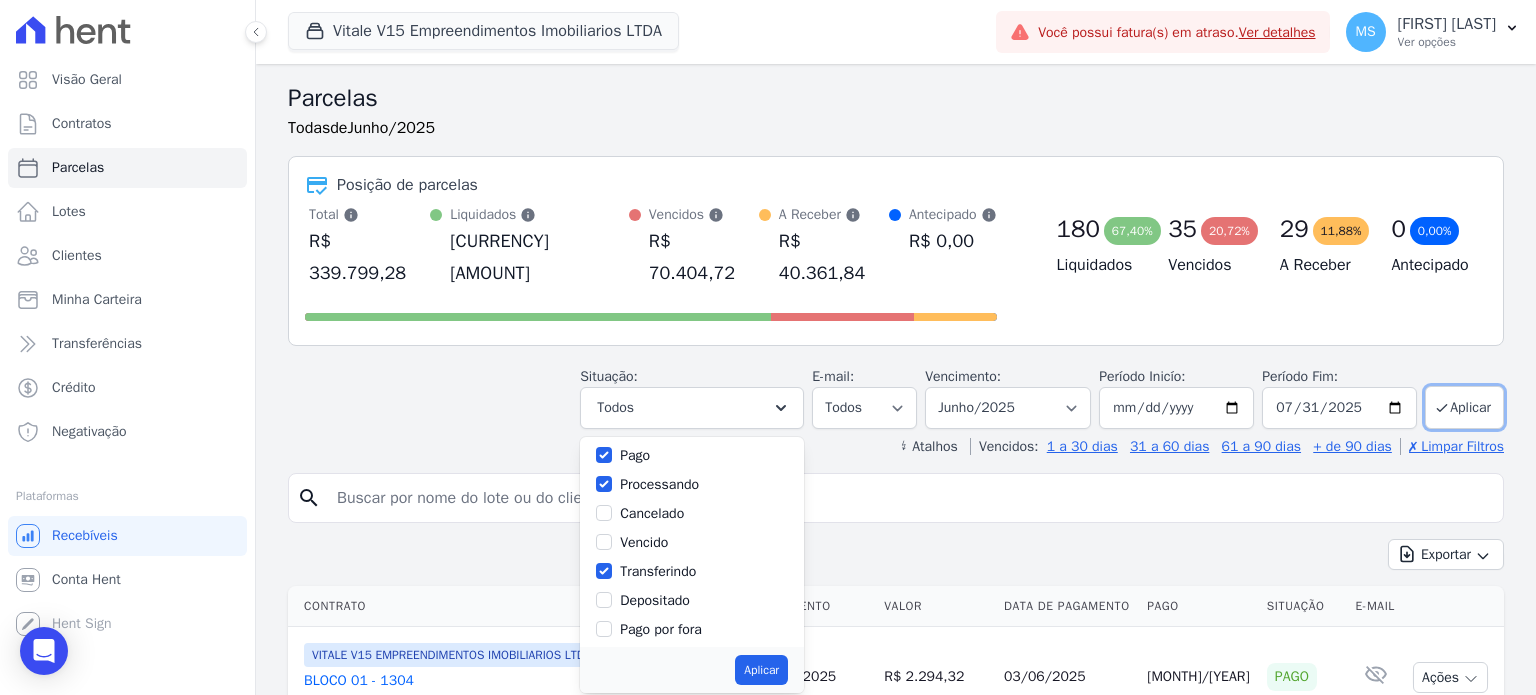 click on "Depositado" at bounding box center [655, 600] 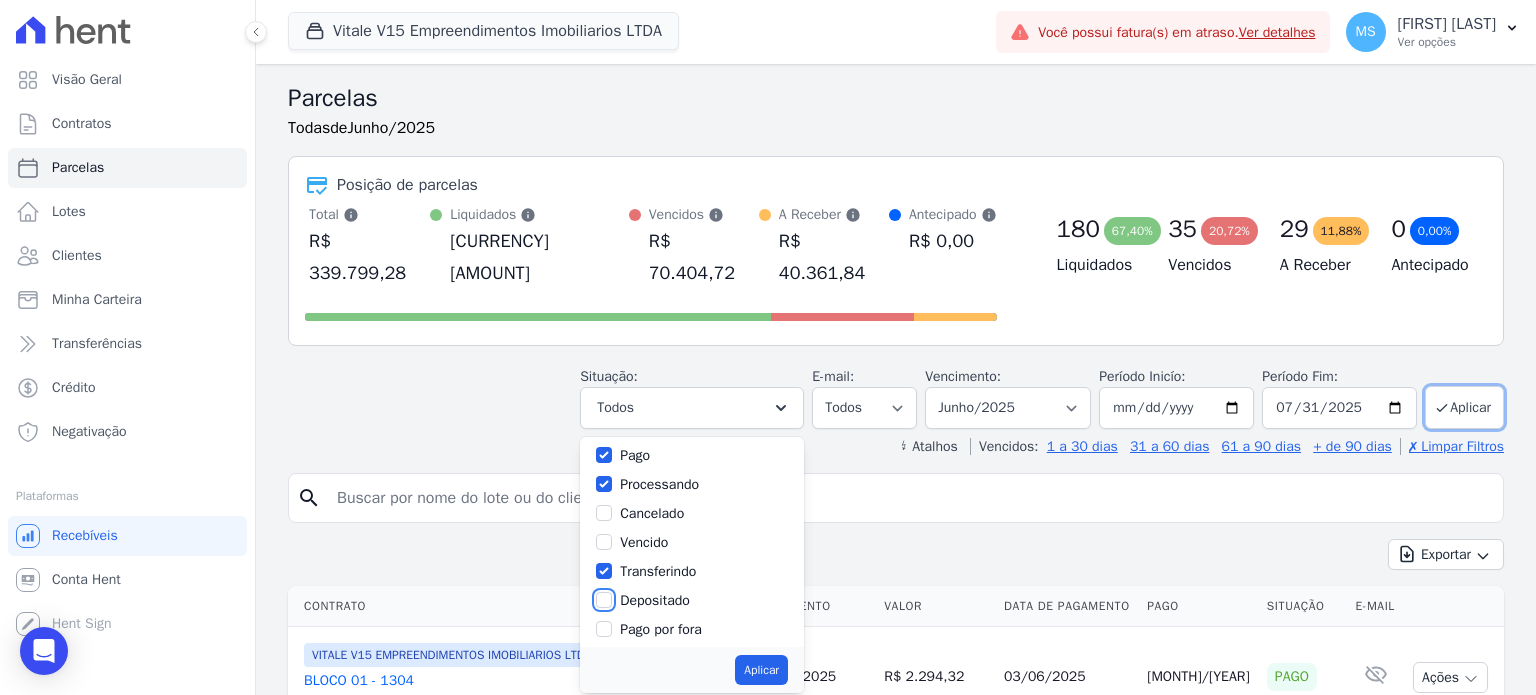 click on "Depositado" at bounding box center [604, 600] 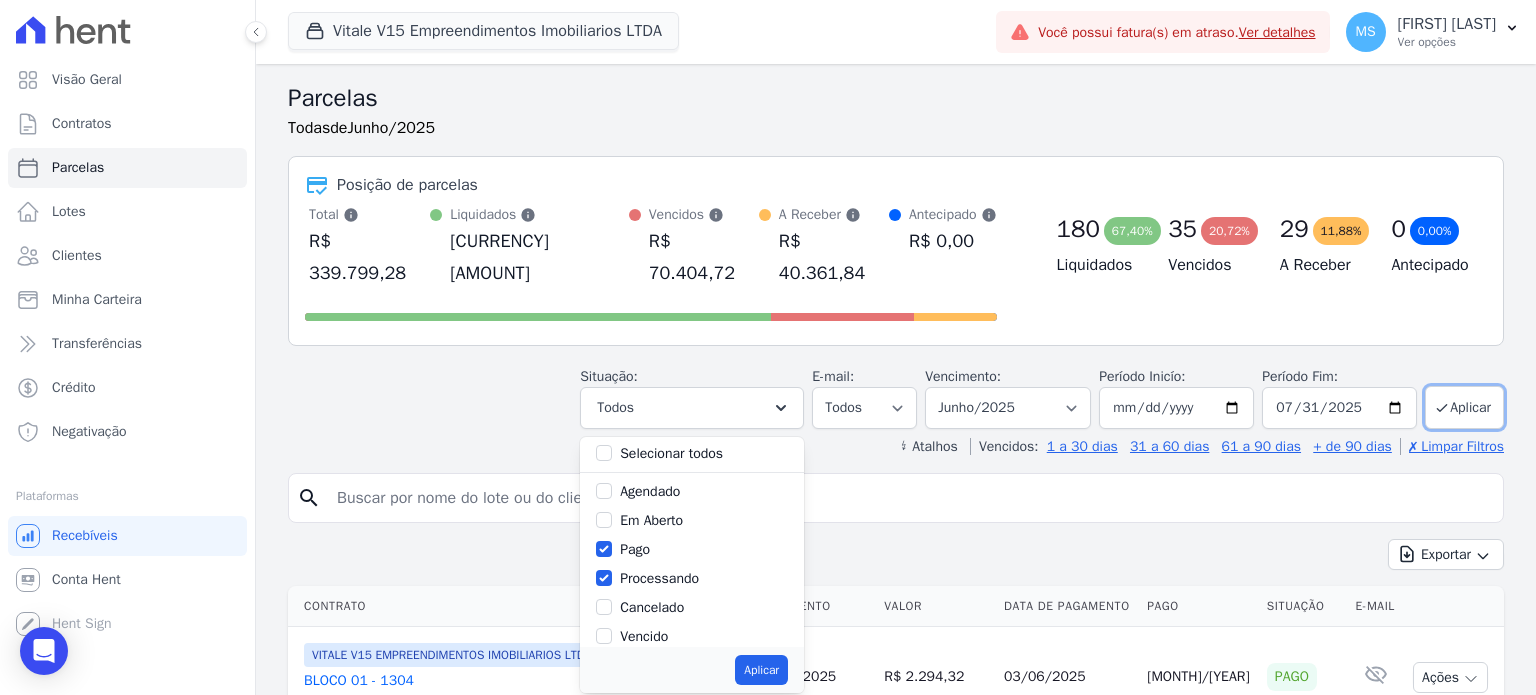 scroll, scrollTop: 0, scrollLeft: 0, axis: both 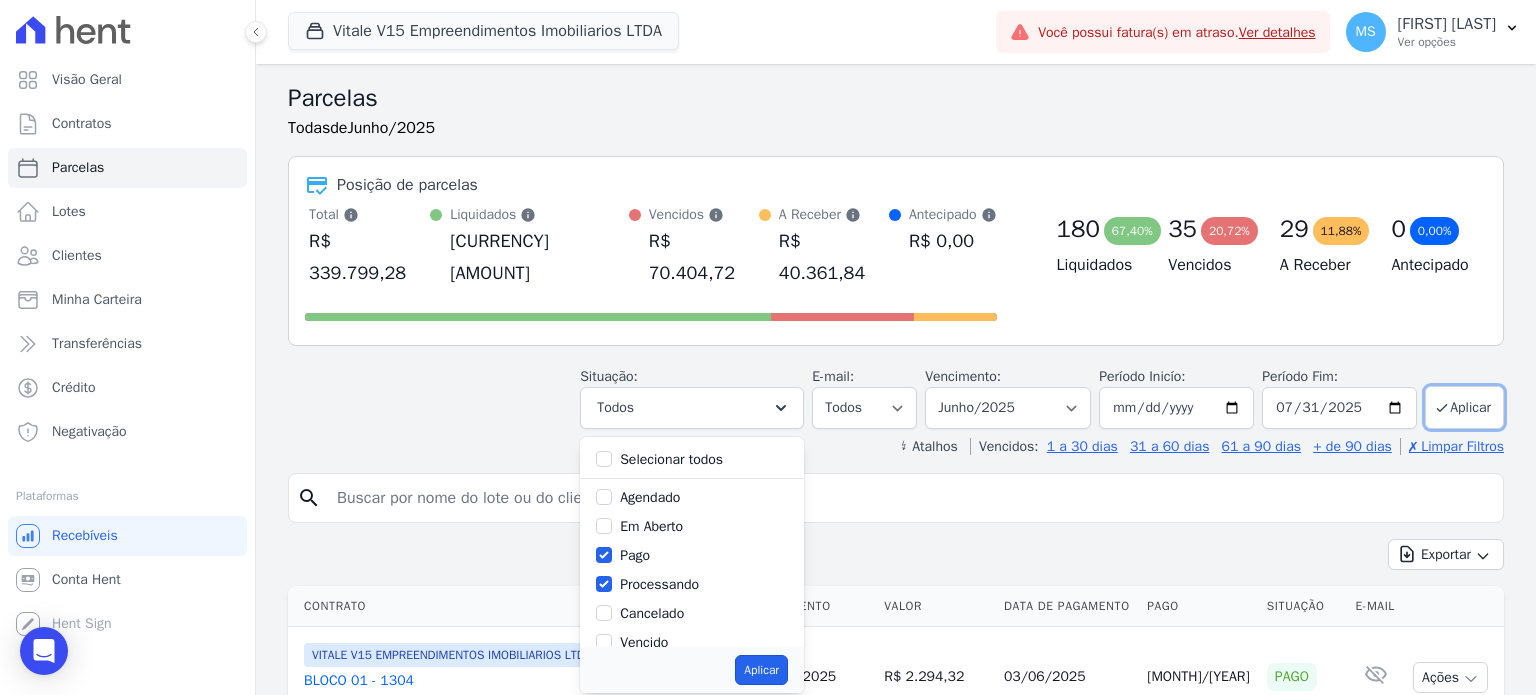click on "Aplicar" at bounding box center (761, 670) 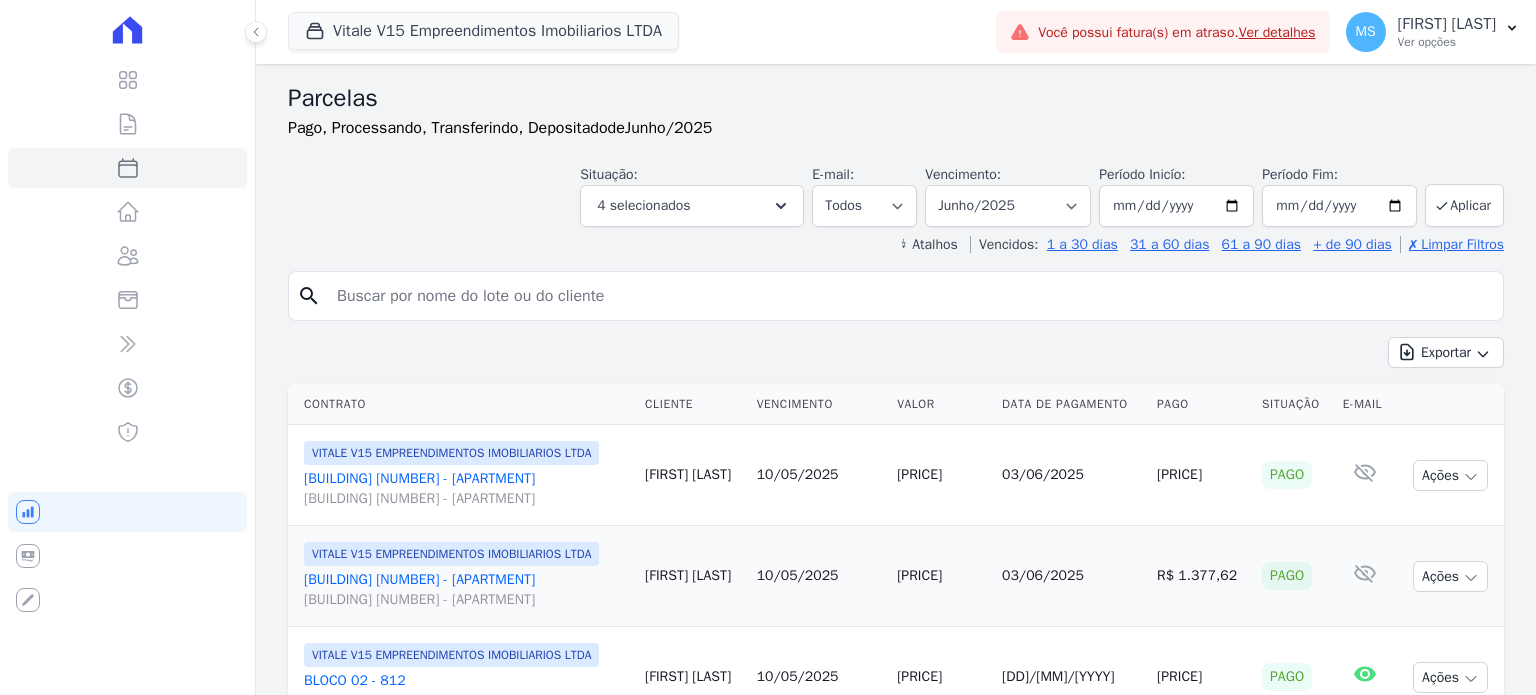 scroll, scrollTop: 0, scrollLeft: 0, axis: both 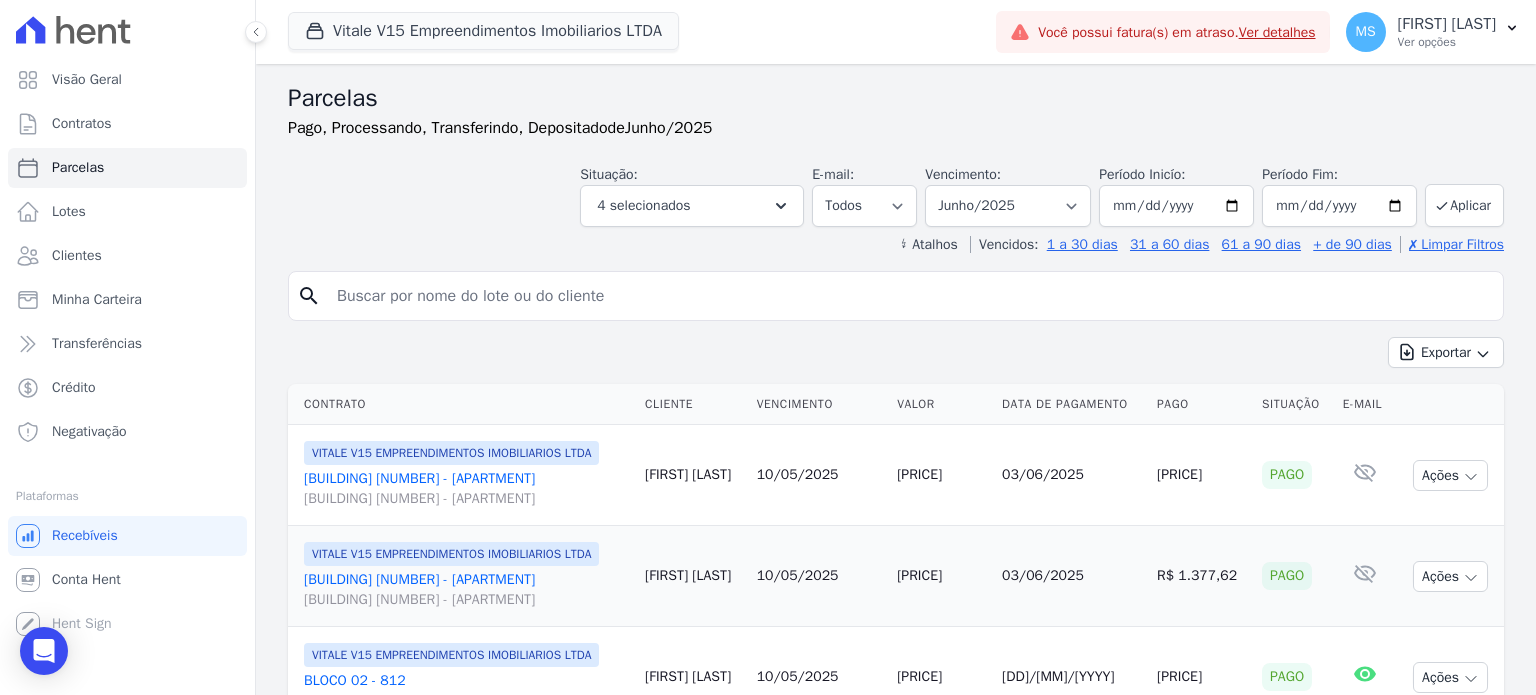 click on "Exportar
Exportar PDF
Exportar CSV" at bounding box center [896, 360] 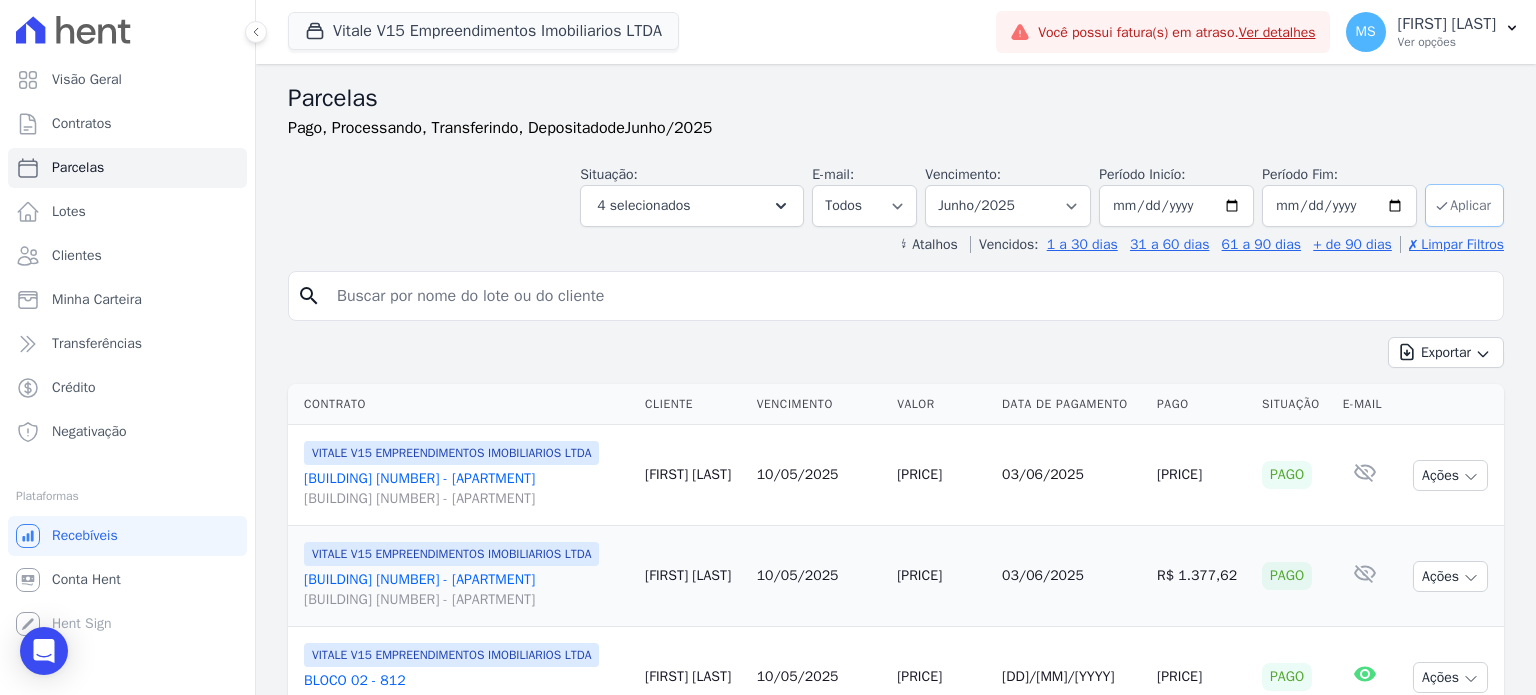 click on "Aplicar" at bounding box center (1464, 205) 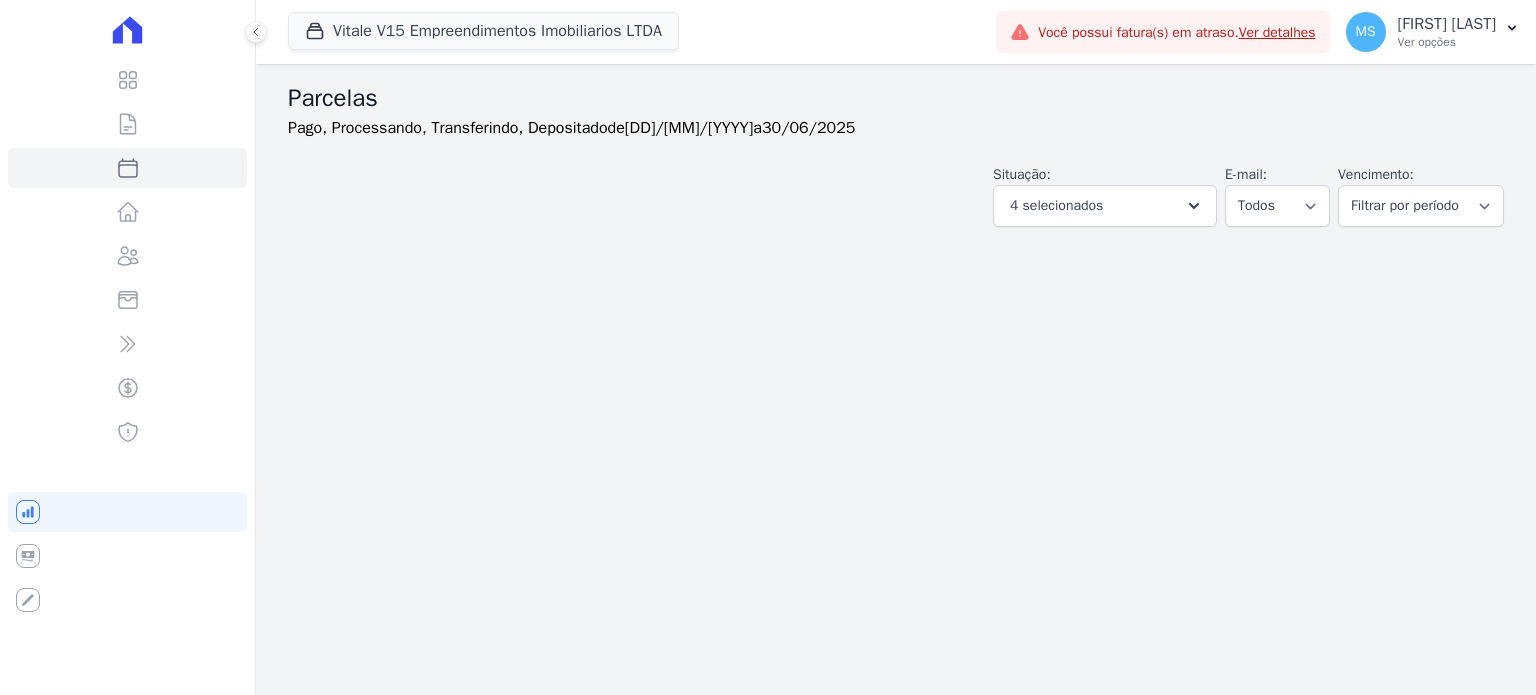 scroll, scrollTop: 0, scrollLeft: 0, axis: both 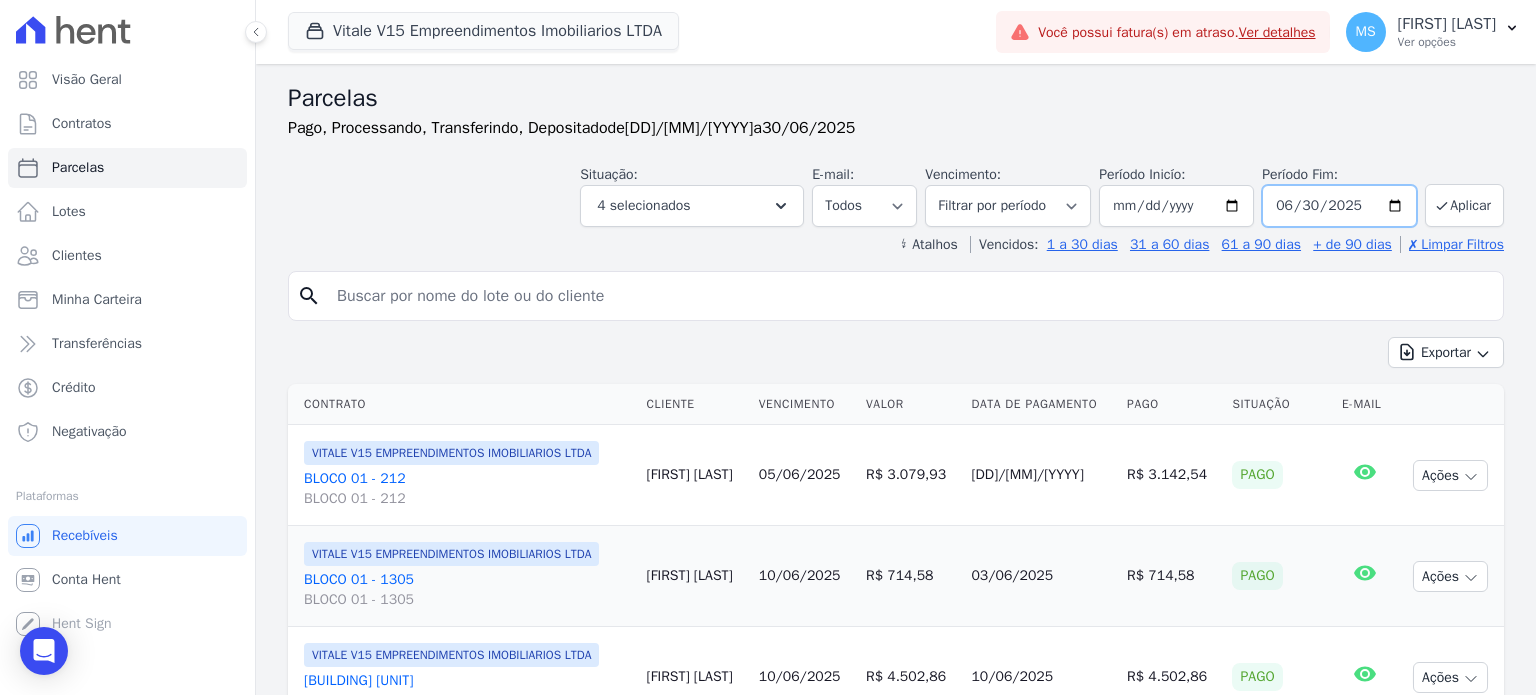 click on "2025-06-30" at bounding box center (1339, 206) 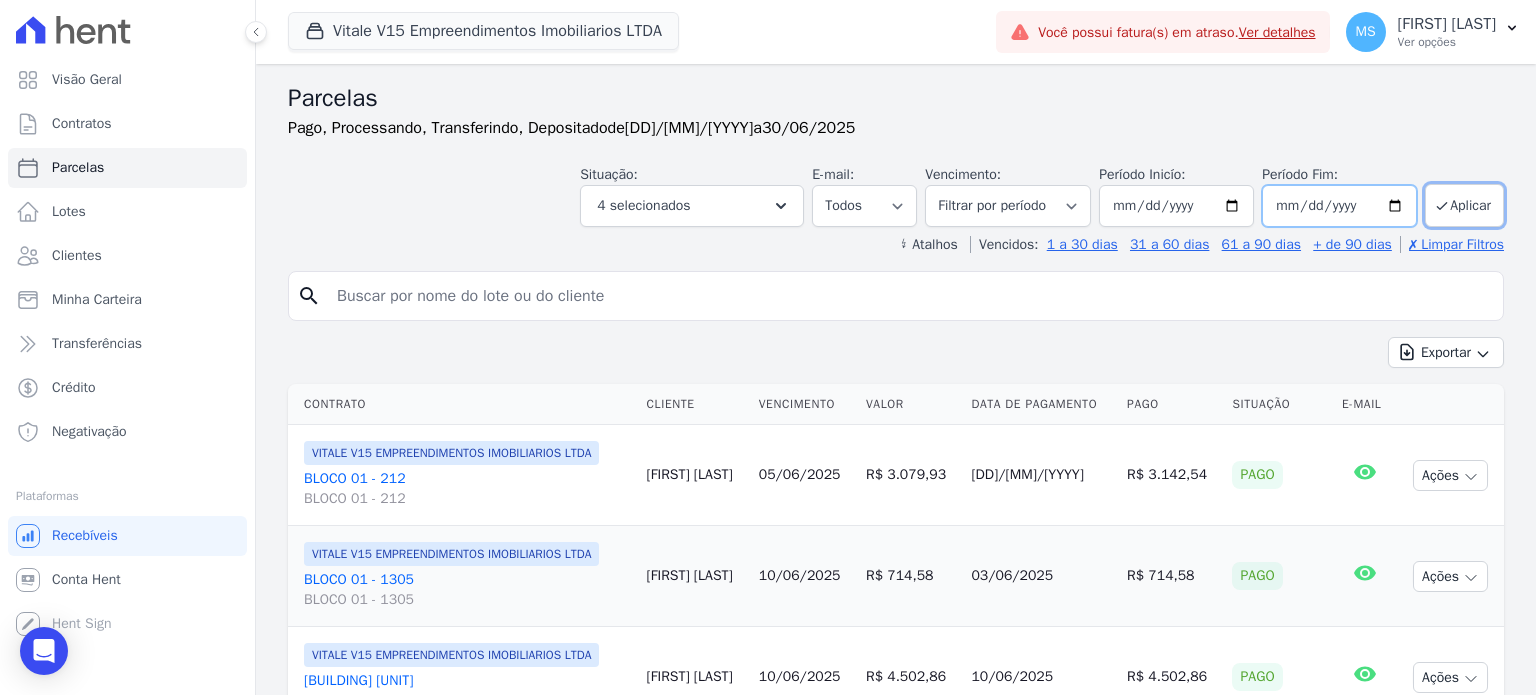 type on "2025-07-31" 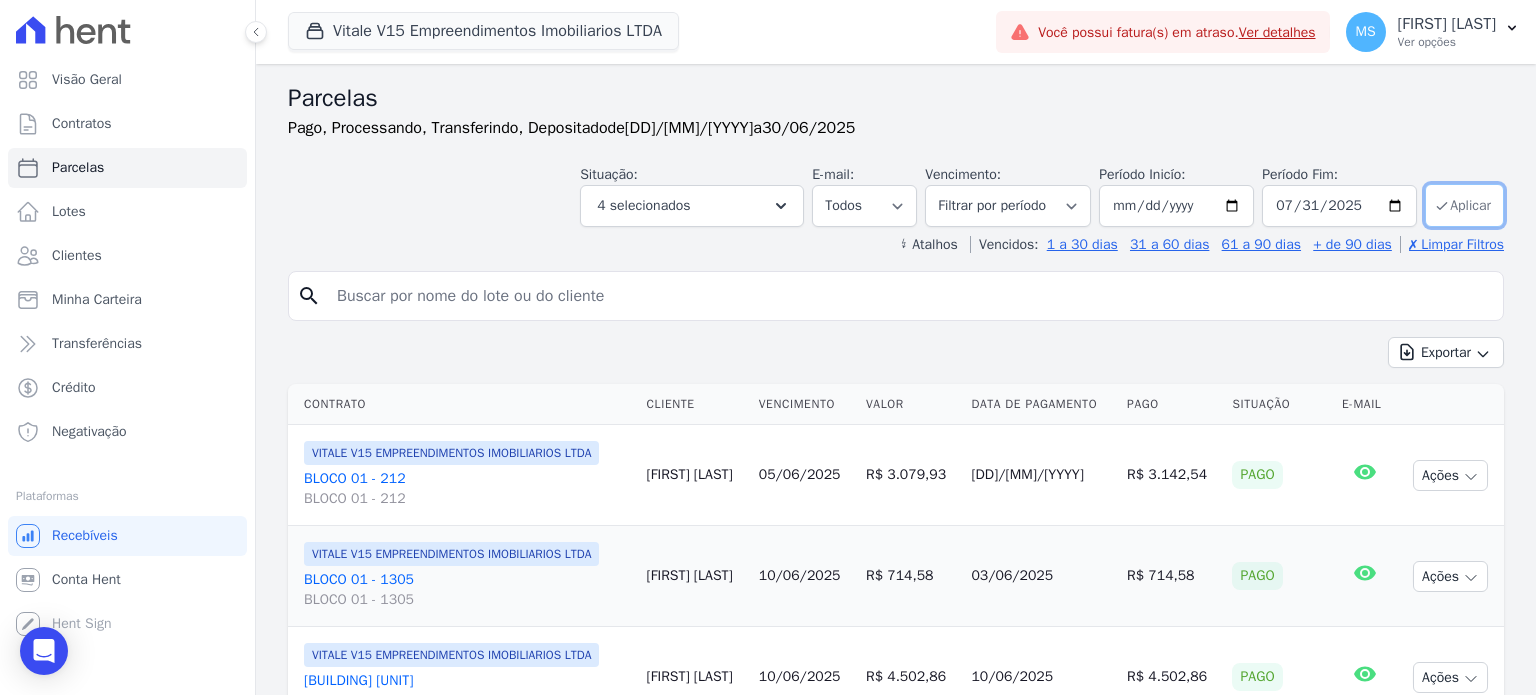 click at bounding box center [1442, 206] 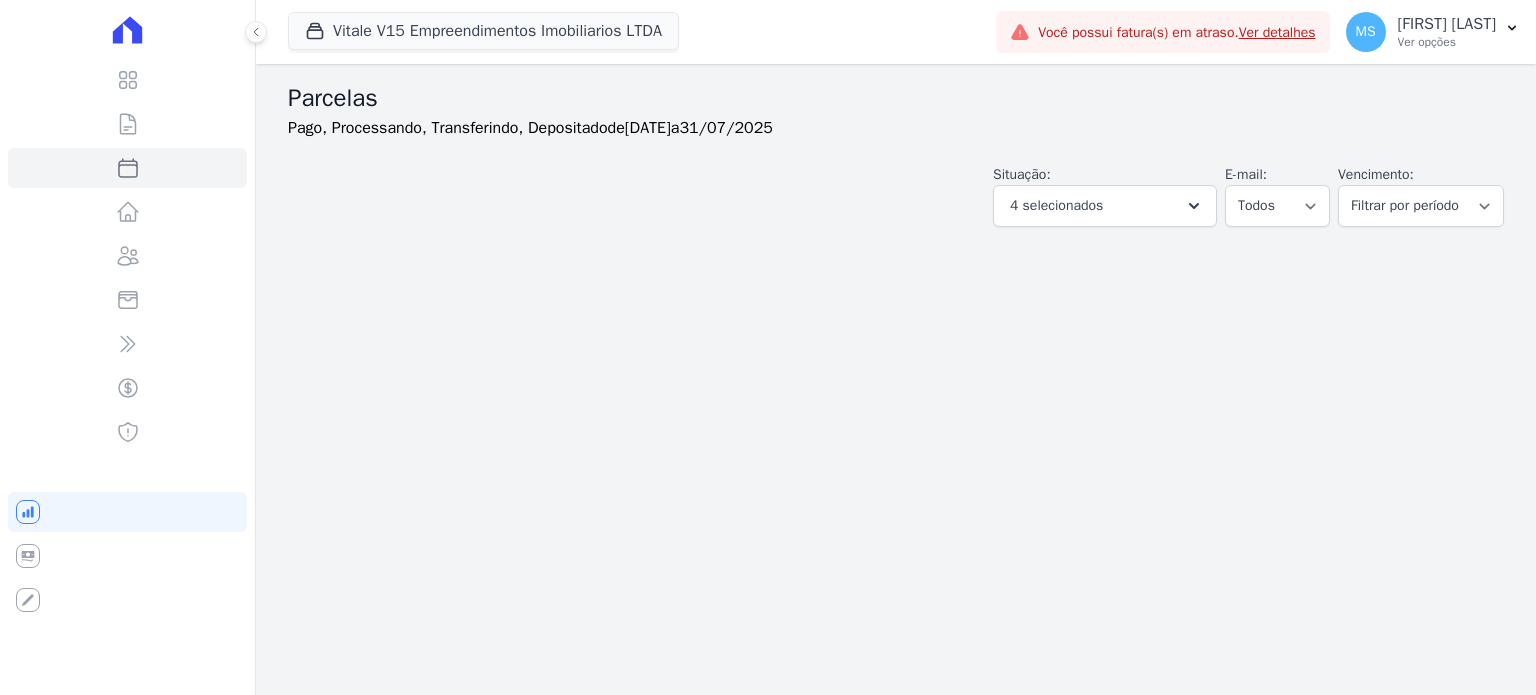 scroll, scrollTop: 0, scrollLeft: 0, axis: both 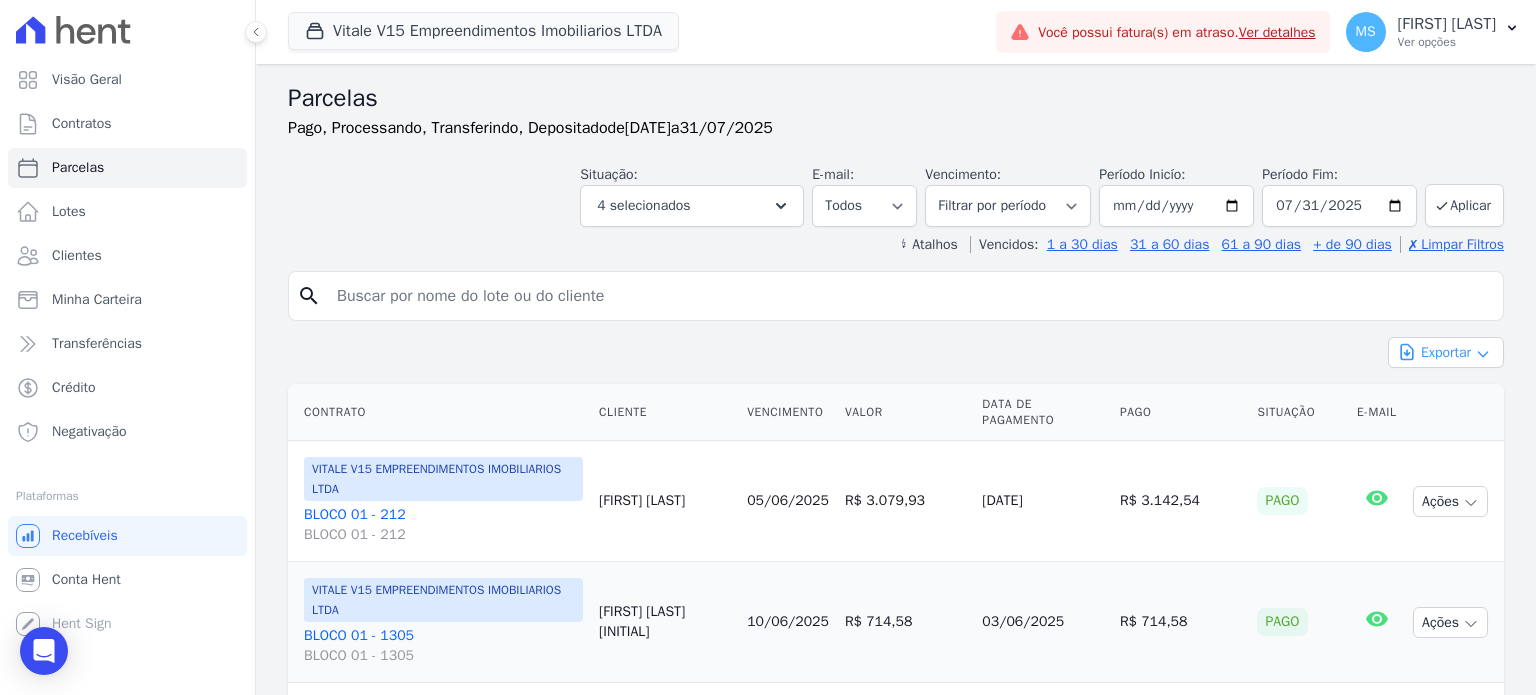 click at bounding box center [1483, 354] 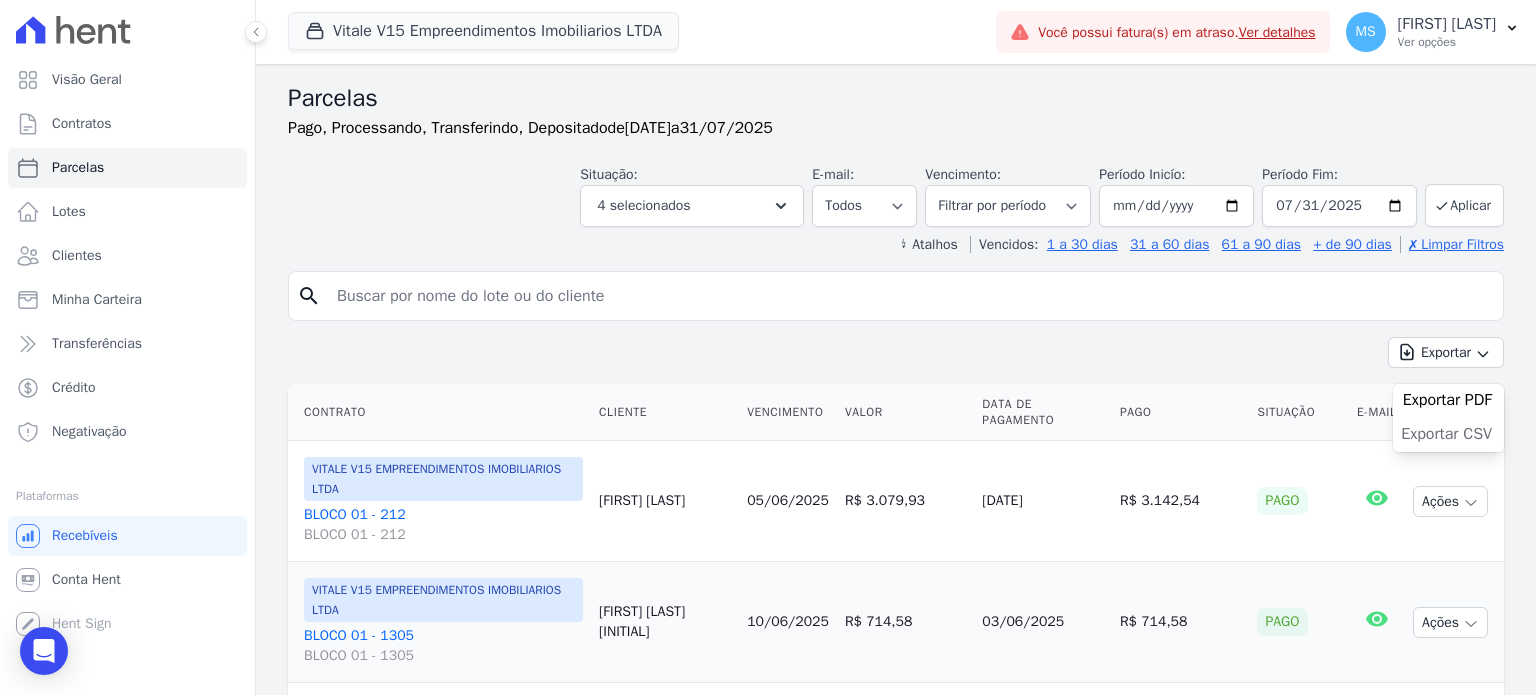 click on "Exportar CSV" at bounding box center [1446, 434] 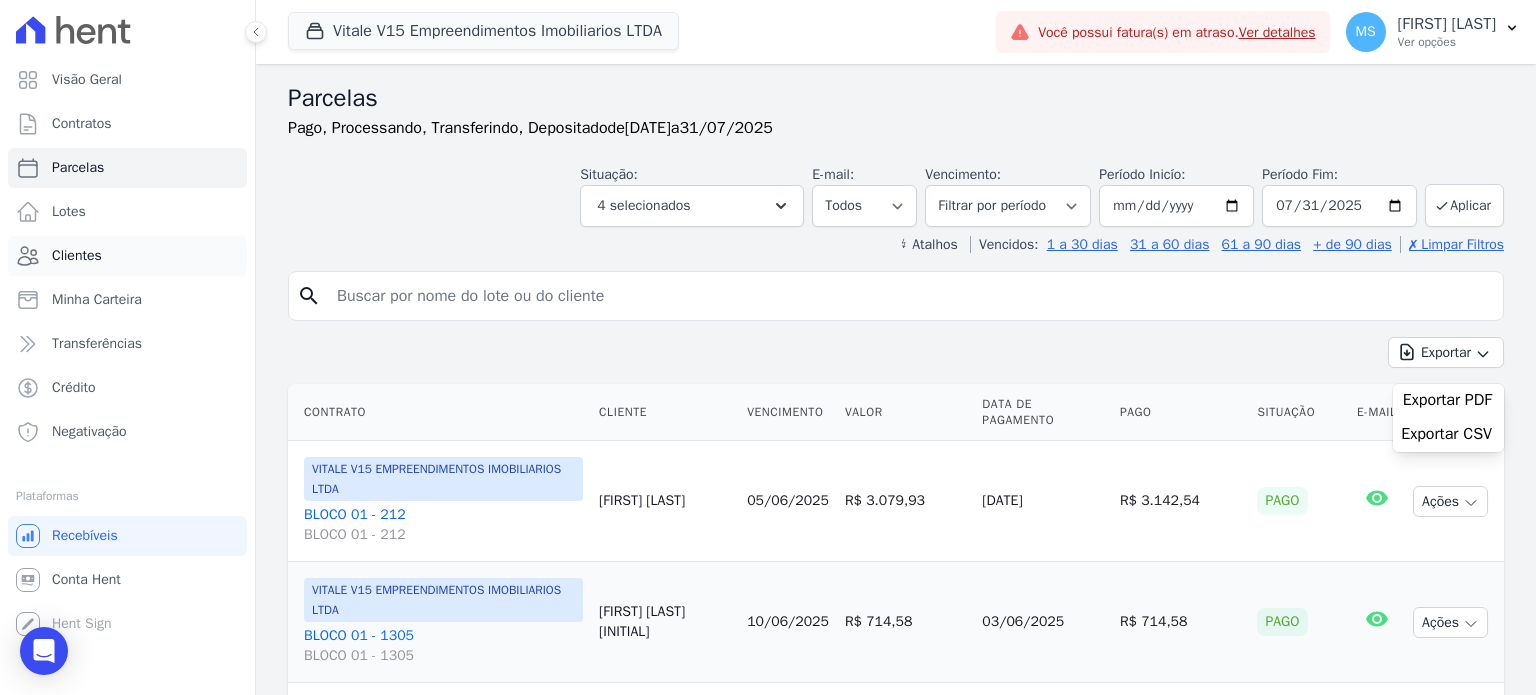 click on "Clientes" at bounding box center (77, 256) 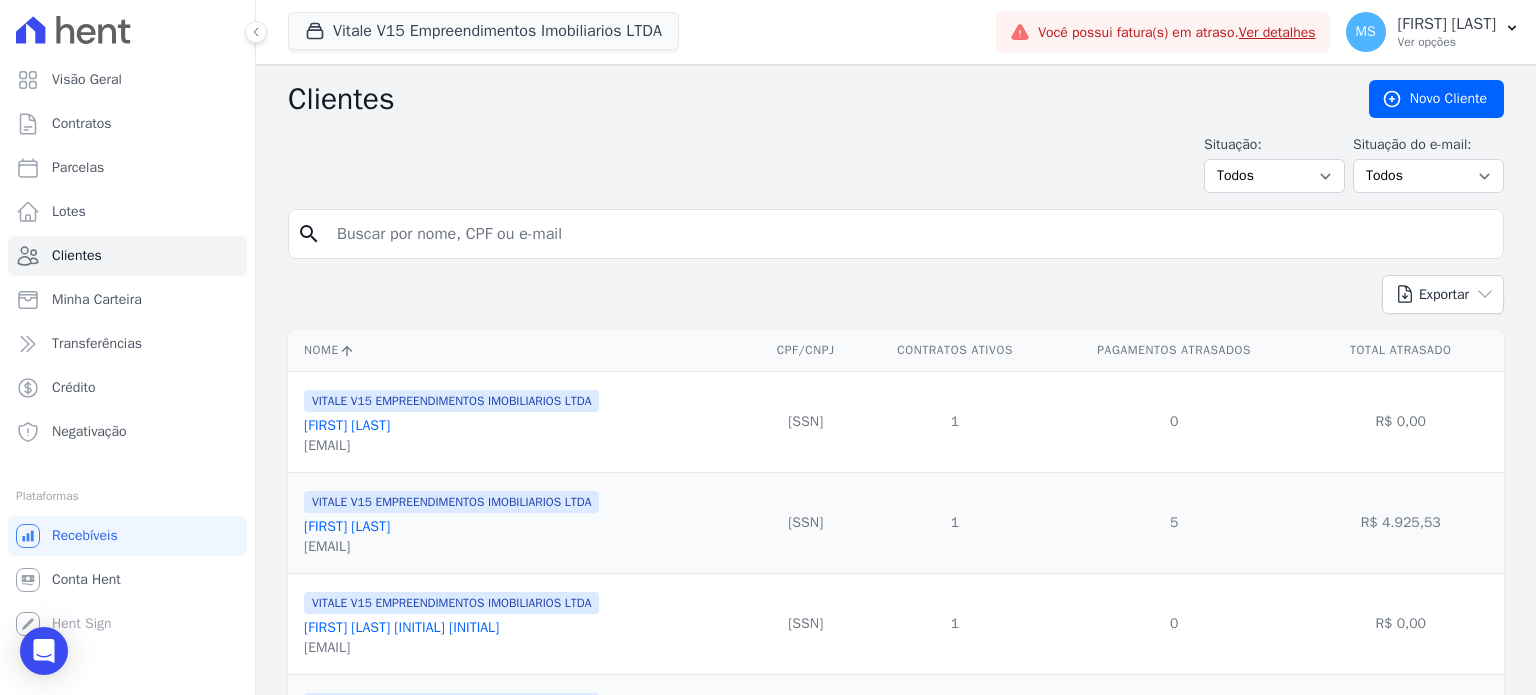 click at bounding box center [910, 234] 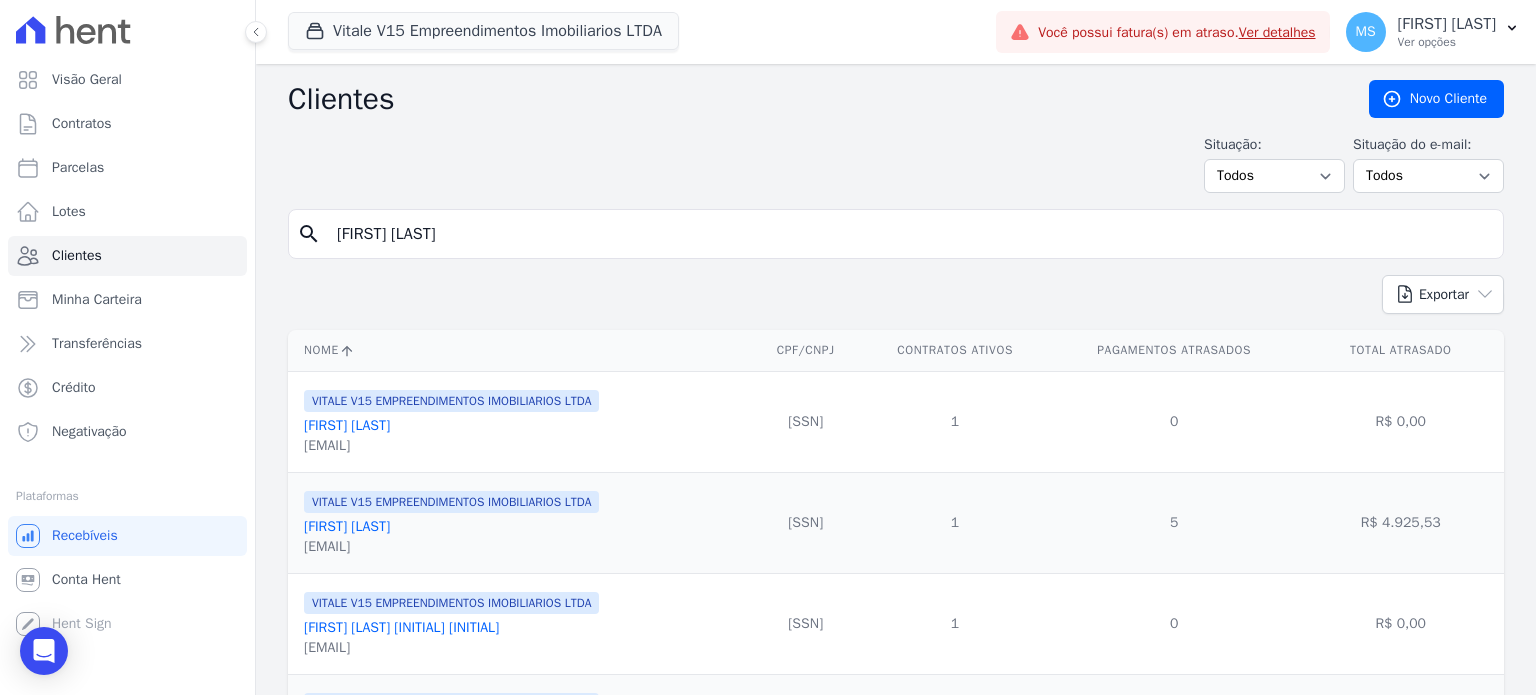type on "[FIRST] [LAST]" 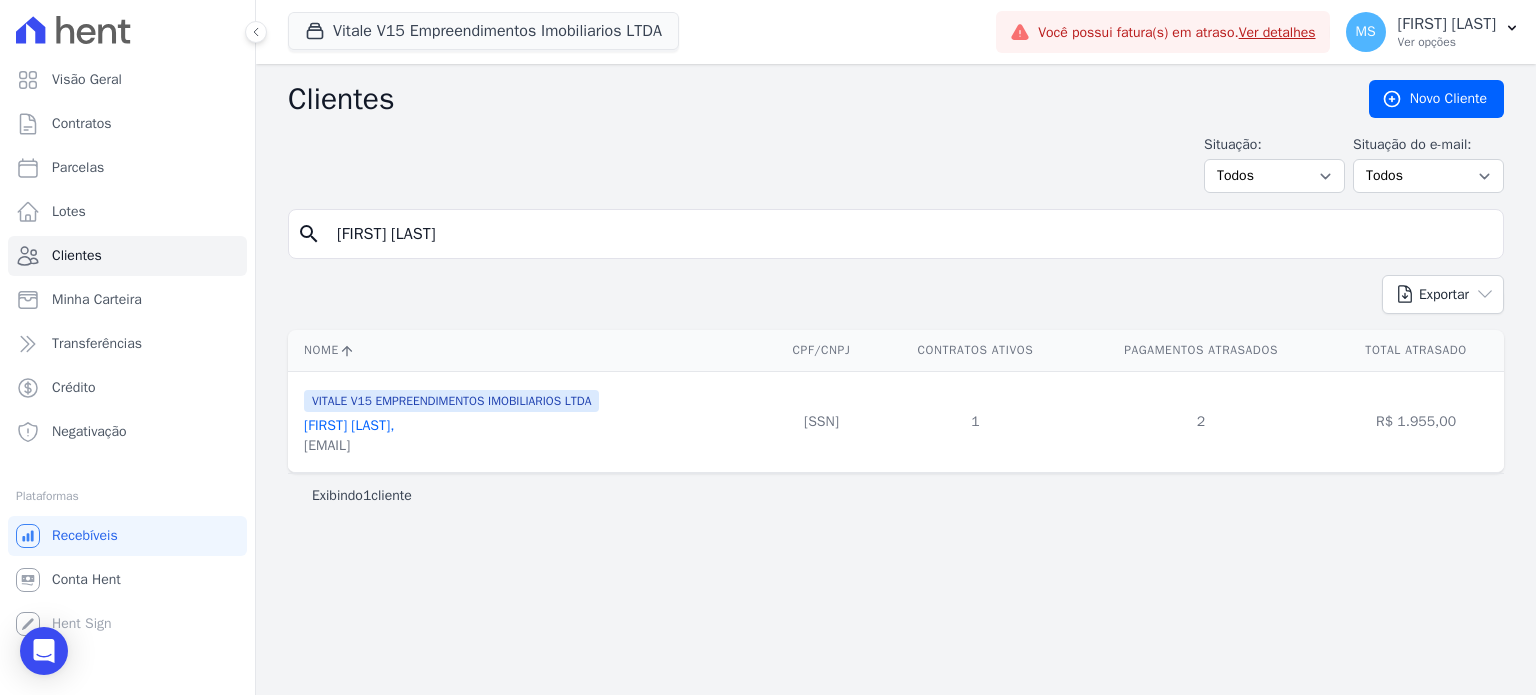 click on "[FIRST] [LAST]," at bounding box center (349, 425) 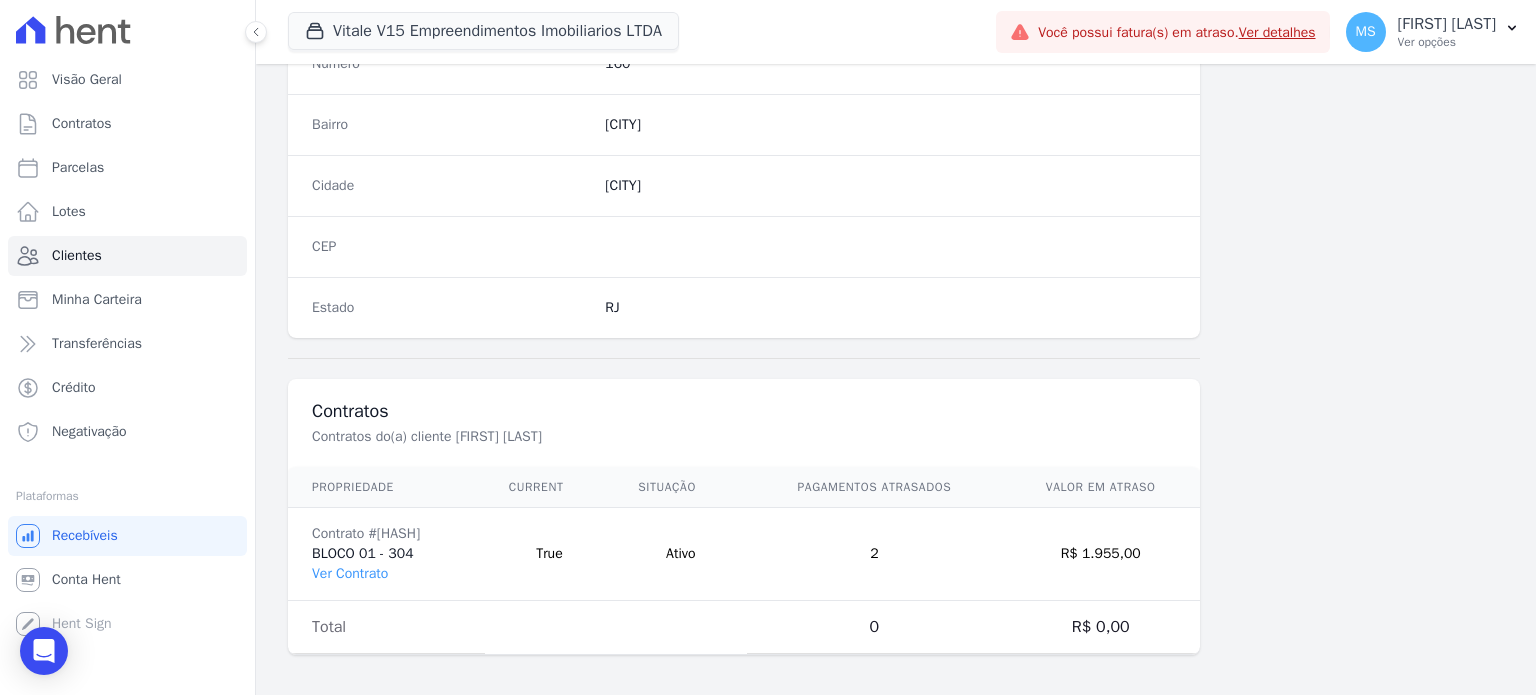 scroll, scrollTop: 1169, scrollLeft: 0, axis: vertical 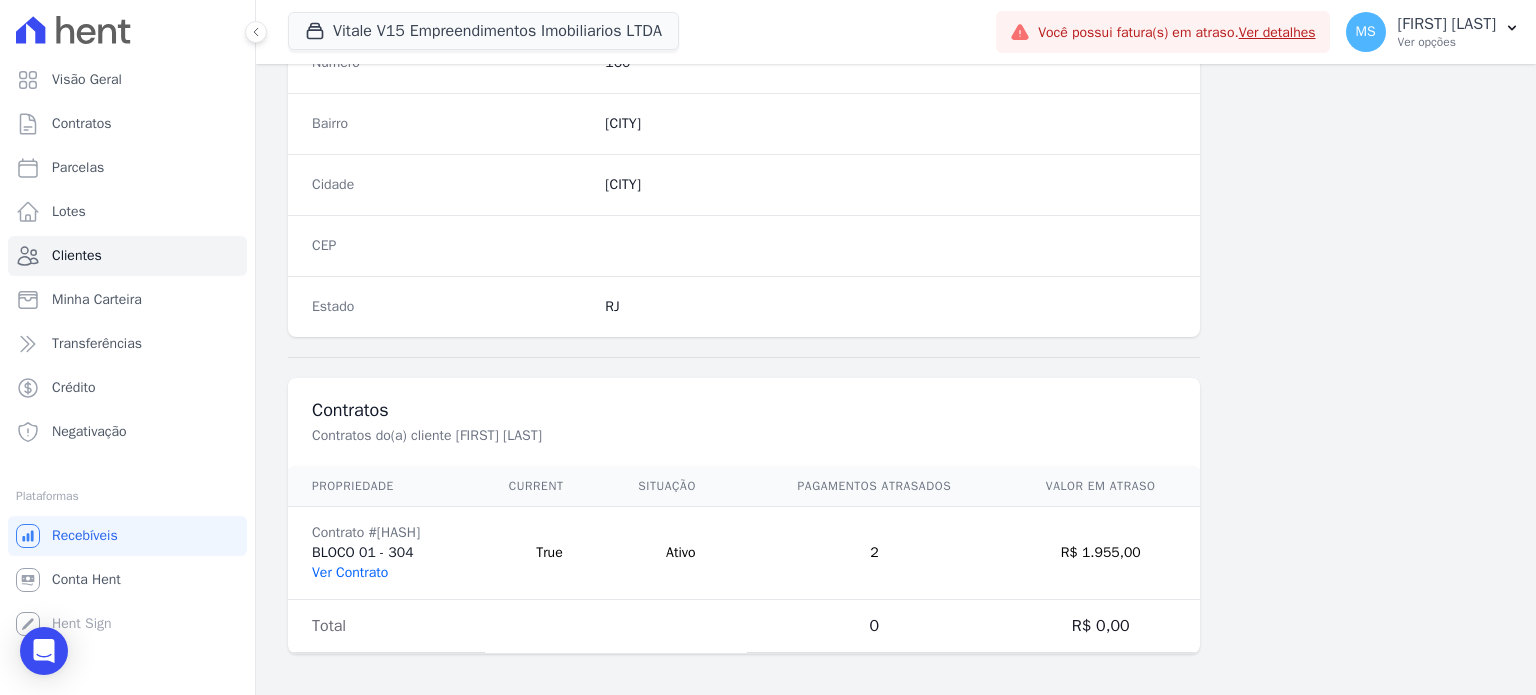 click on "Ver Contrato" at bounding box center [350, 572] 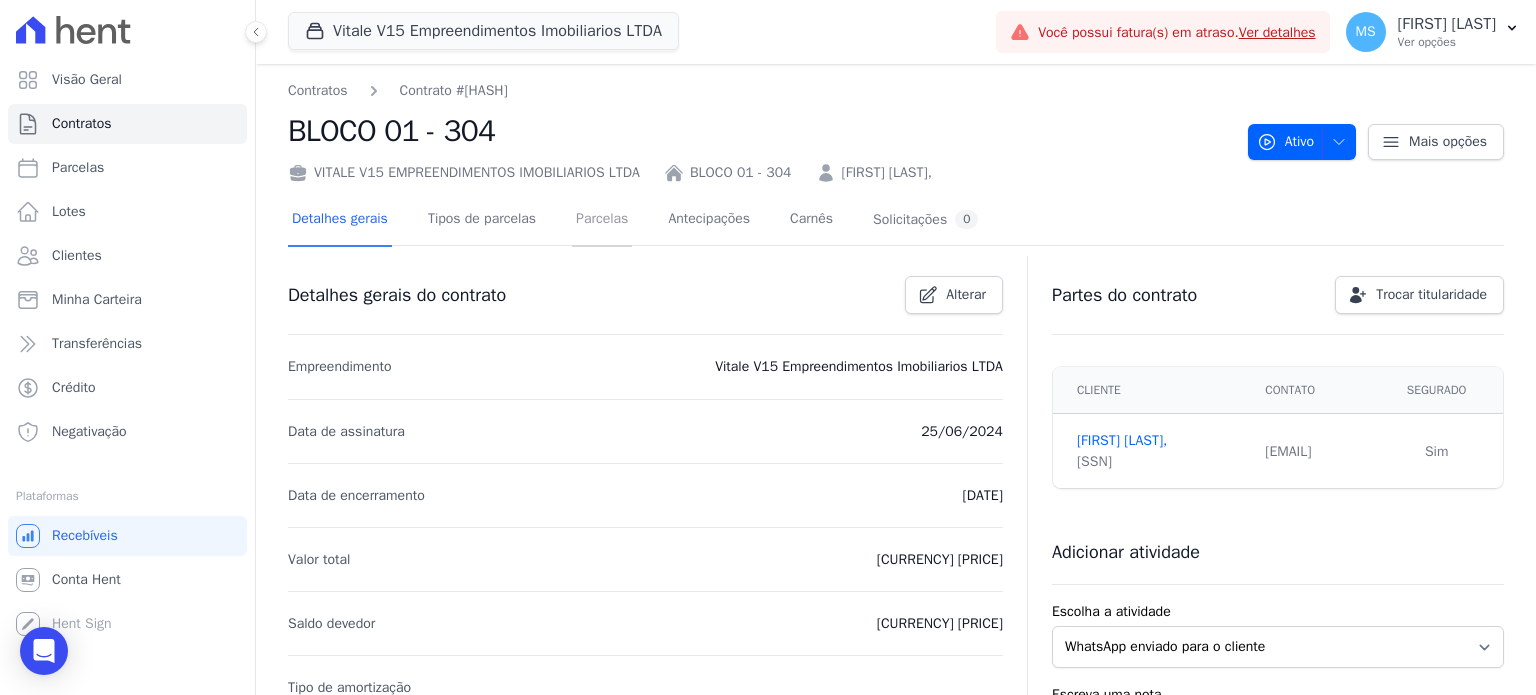 click on "Parcelas" at bounding box center [602, 220] 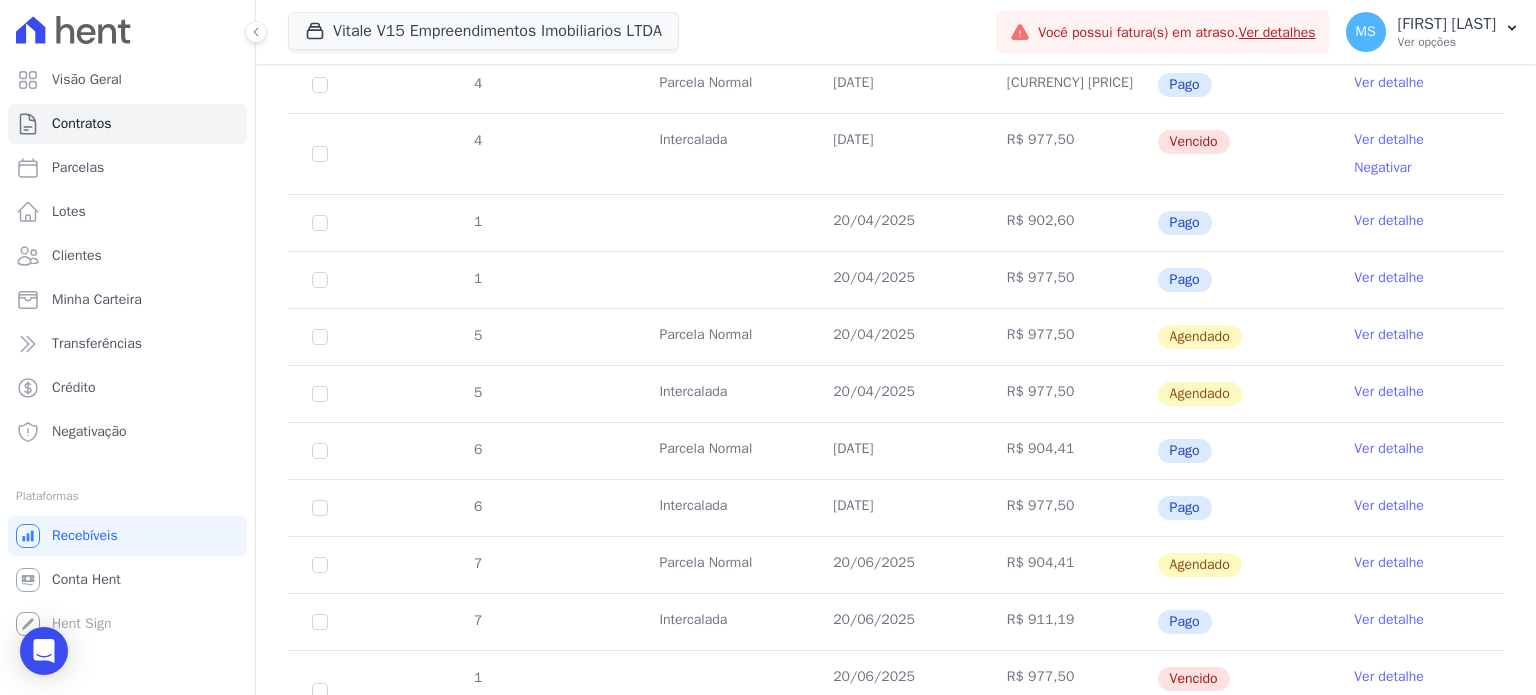 scroll, scrollTop: 800, scrollLeft: 0, axis: vertical 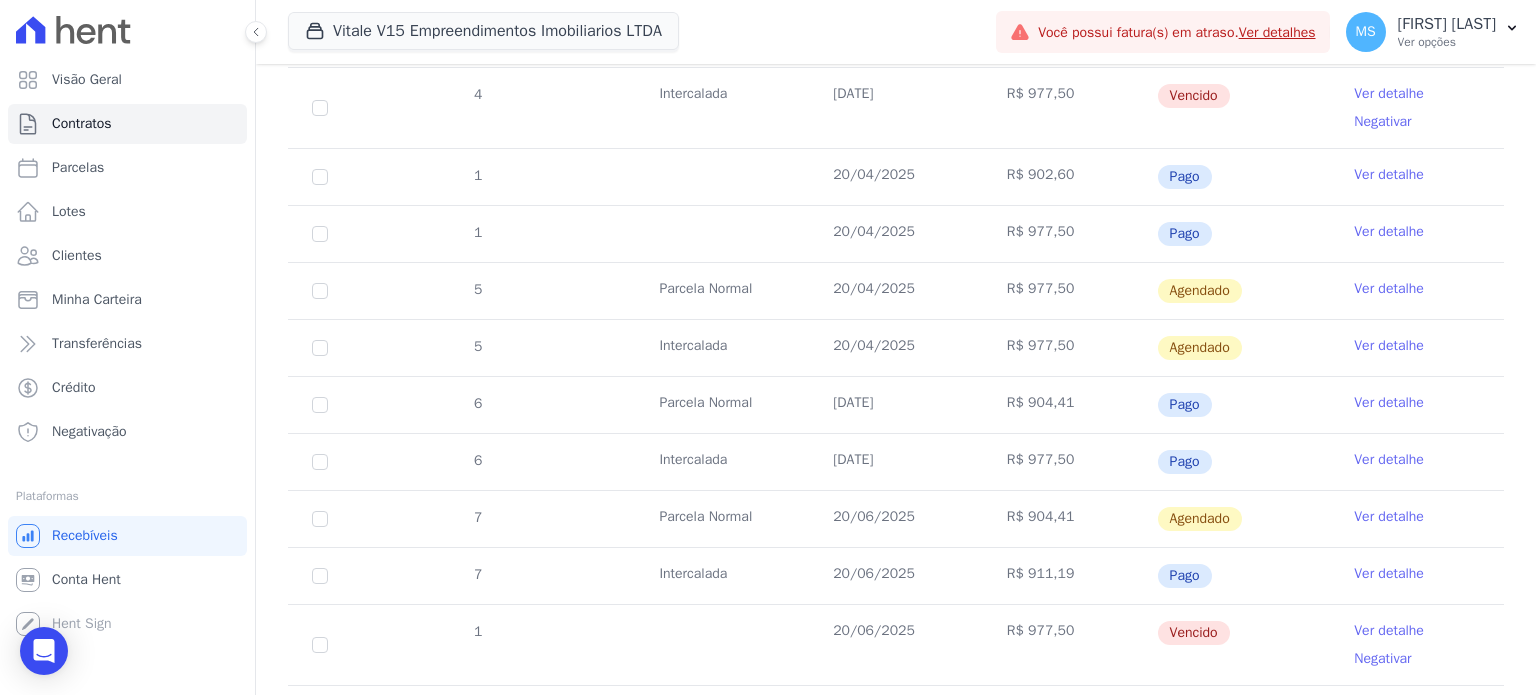 click on "Ver detalhe" at bounding box center [1389, 574] 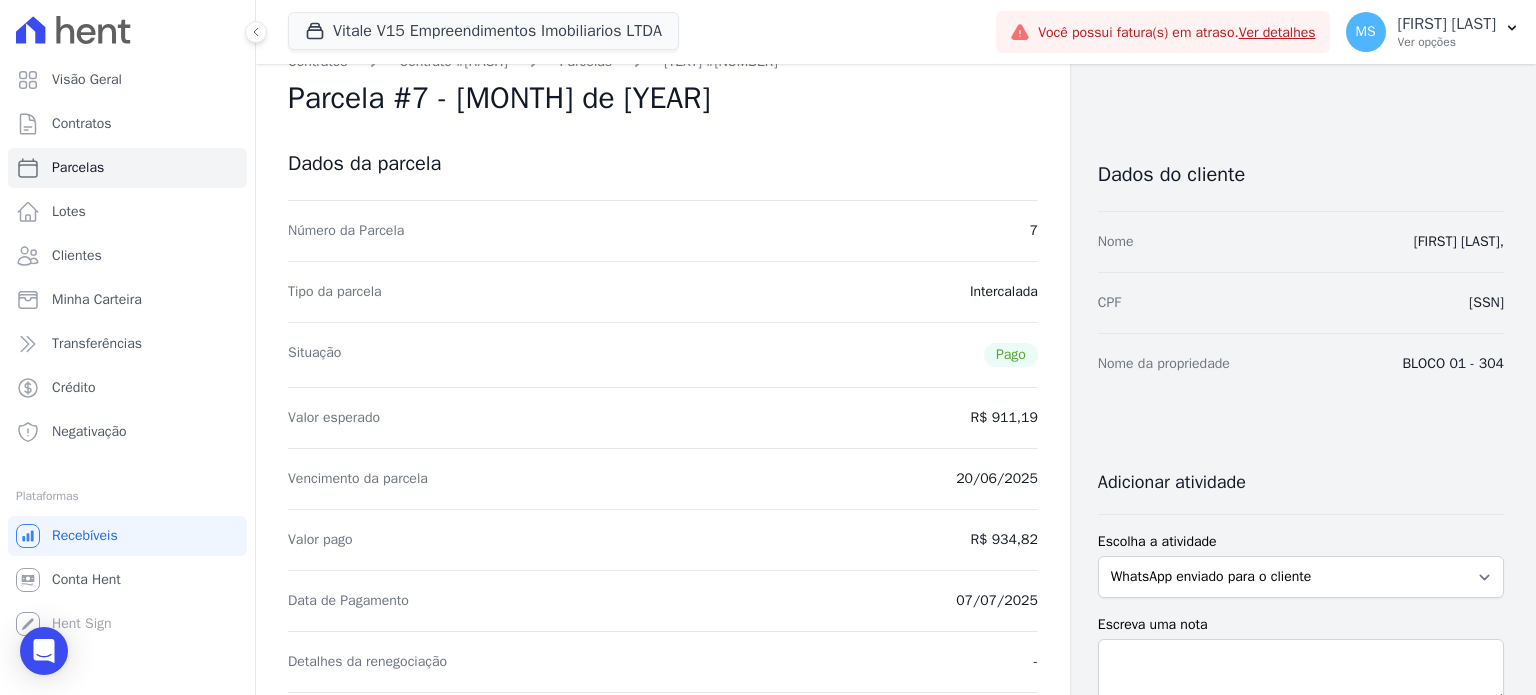 scroll, scrollTop: 0, scrollLeft: 0, axis: both 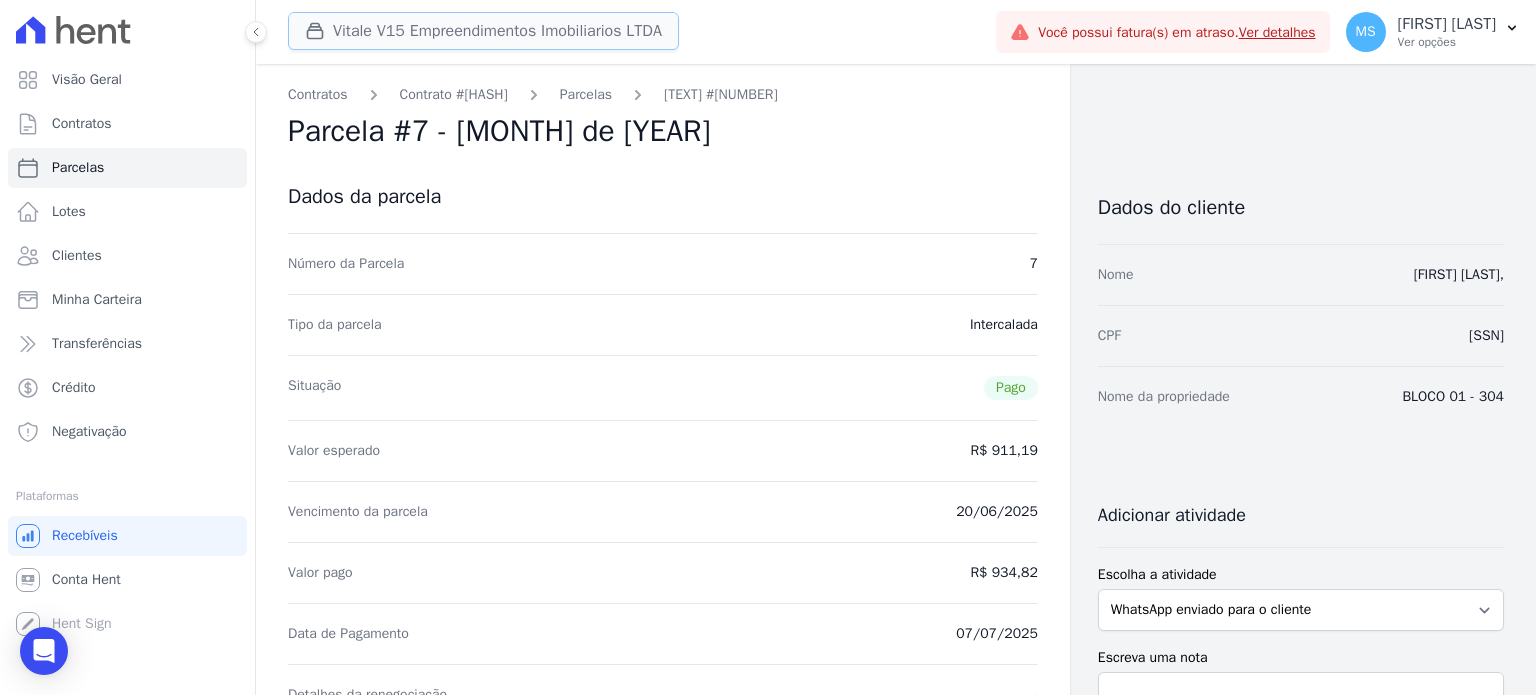 click on "Vitale V15 Empreendimentos Imobiliarios LTDA" at bounding box center [483, 31] 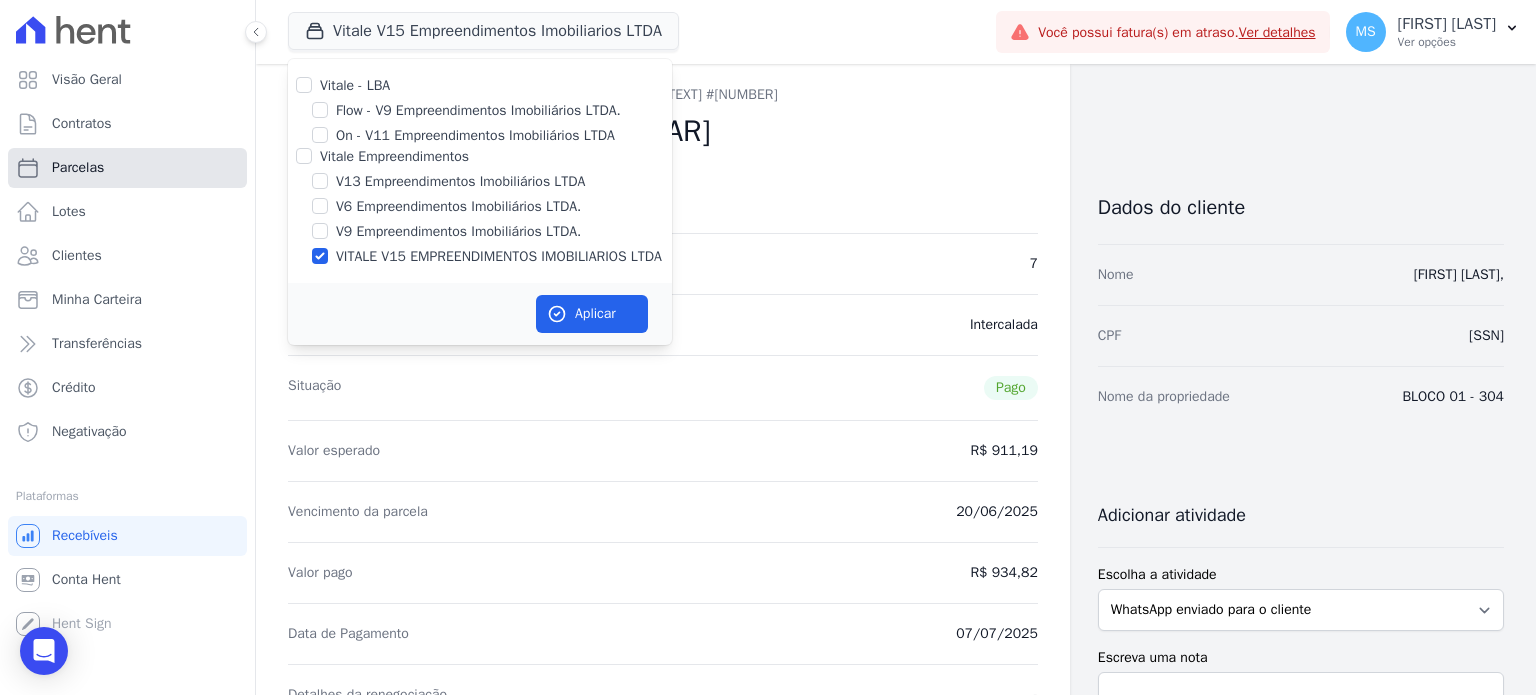 click on "Parcelas" at bounding box center (78, 168) 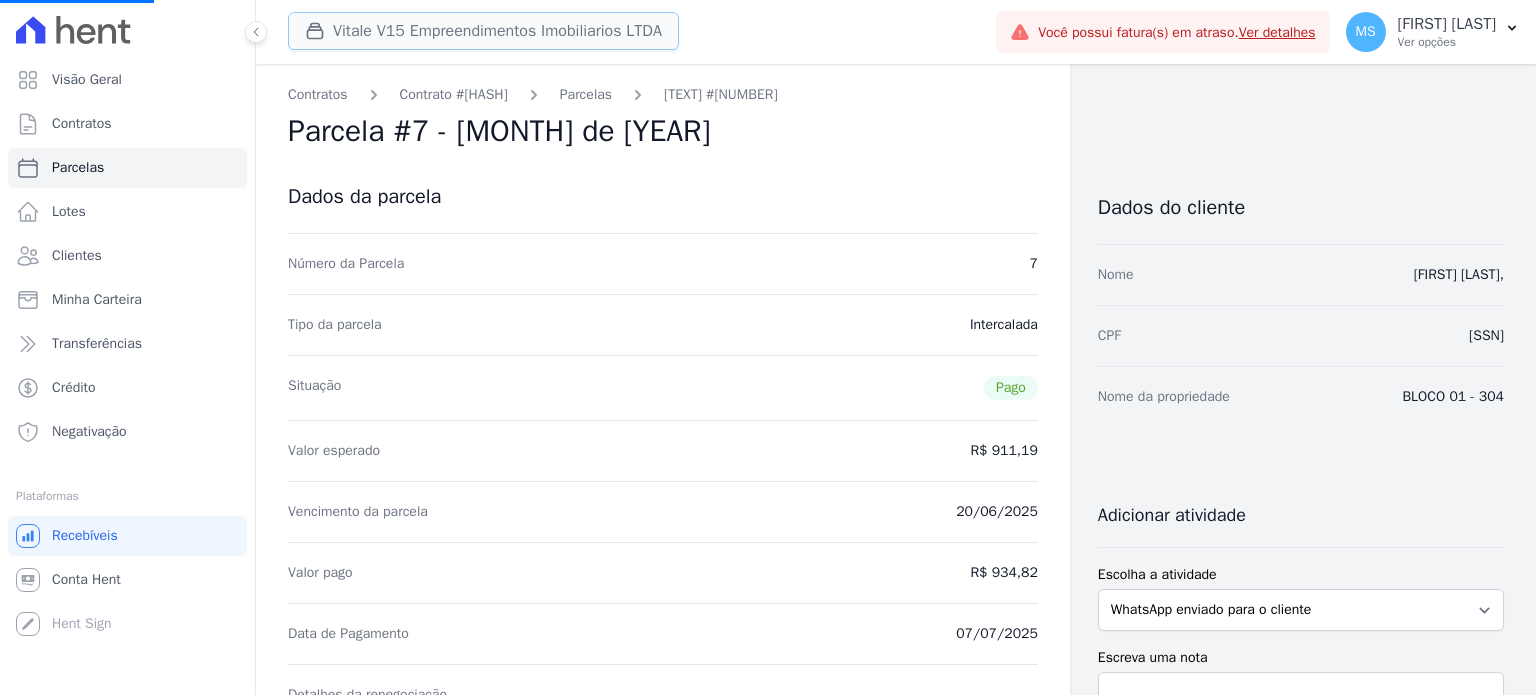 click on "Vitale V15 Empreendimentos Imobiliarios LTDA" at bounding box center (483, 31) 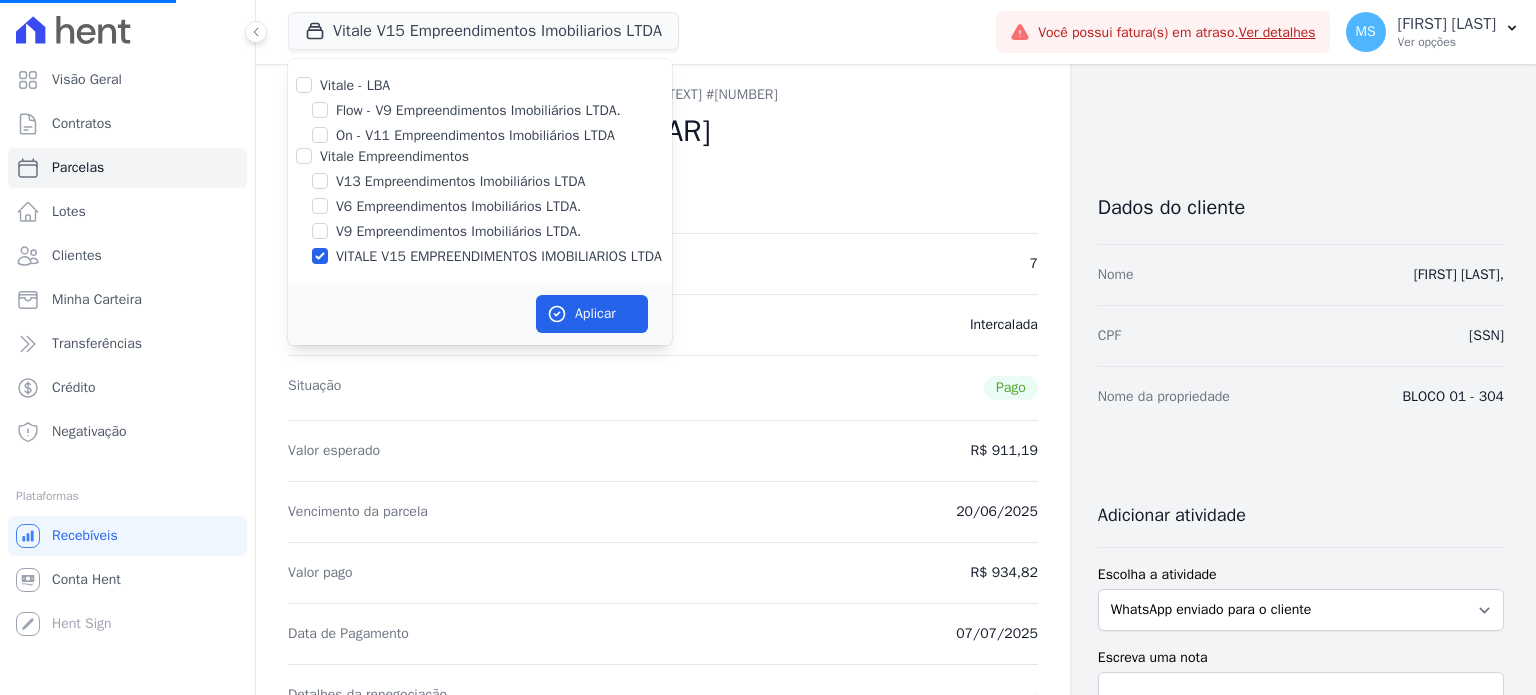 click at bounding box center (320, 110) 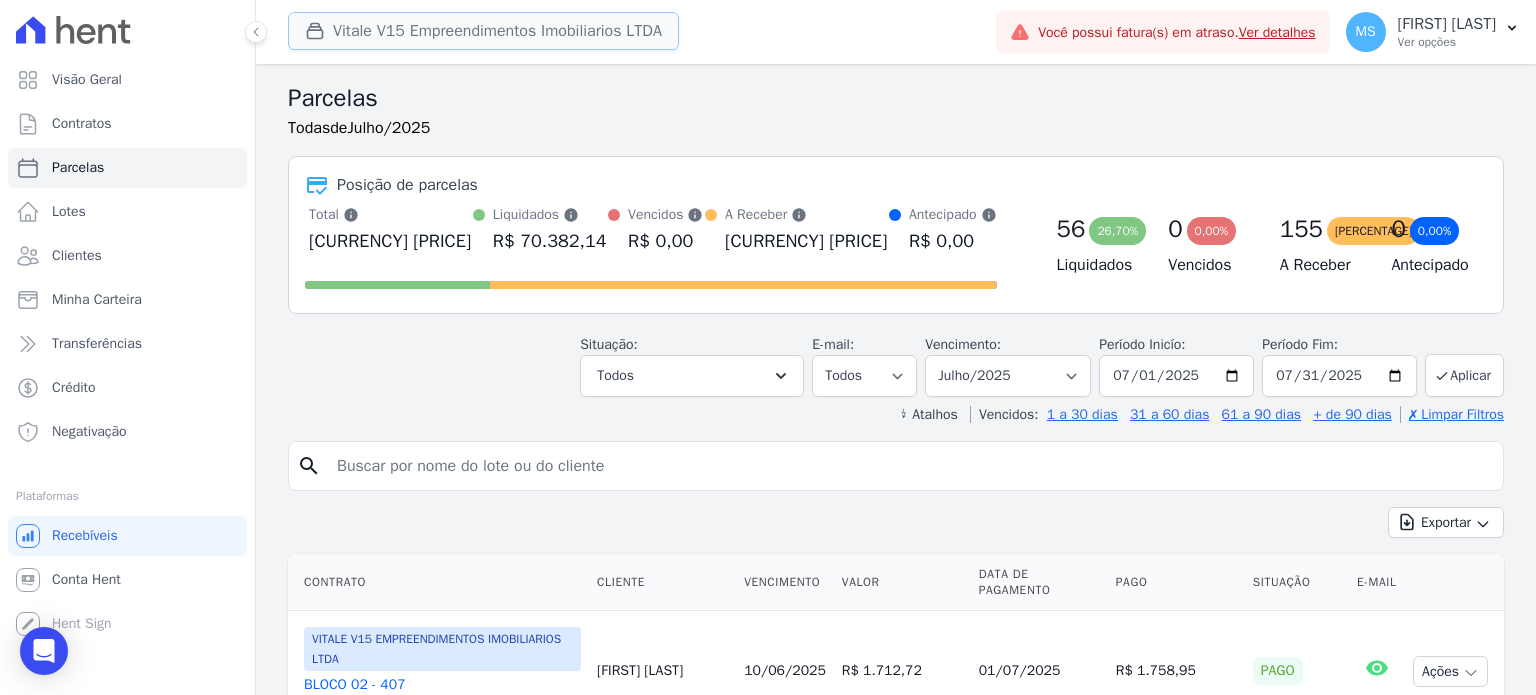 click on "Vitale V15 Empreendimentos Imobiliarios LTDA" at bounding box center [483, 31] 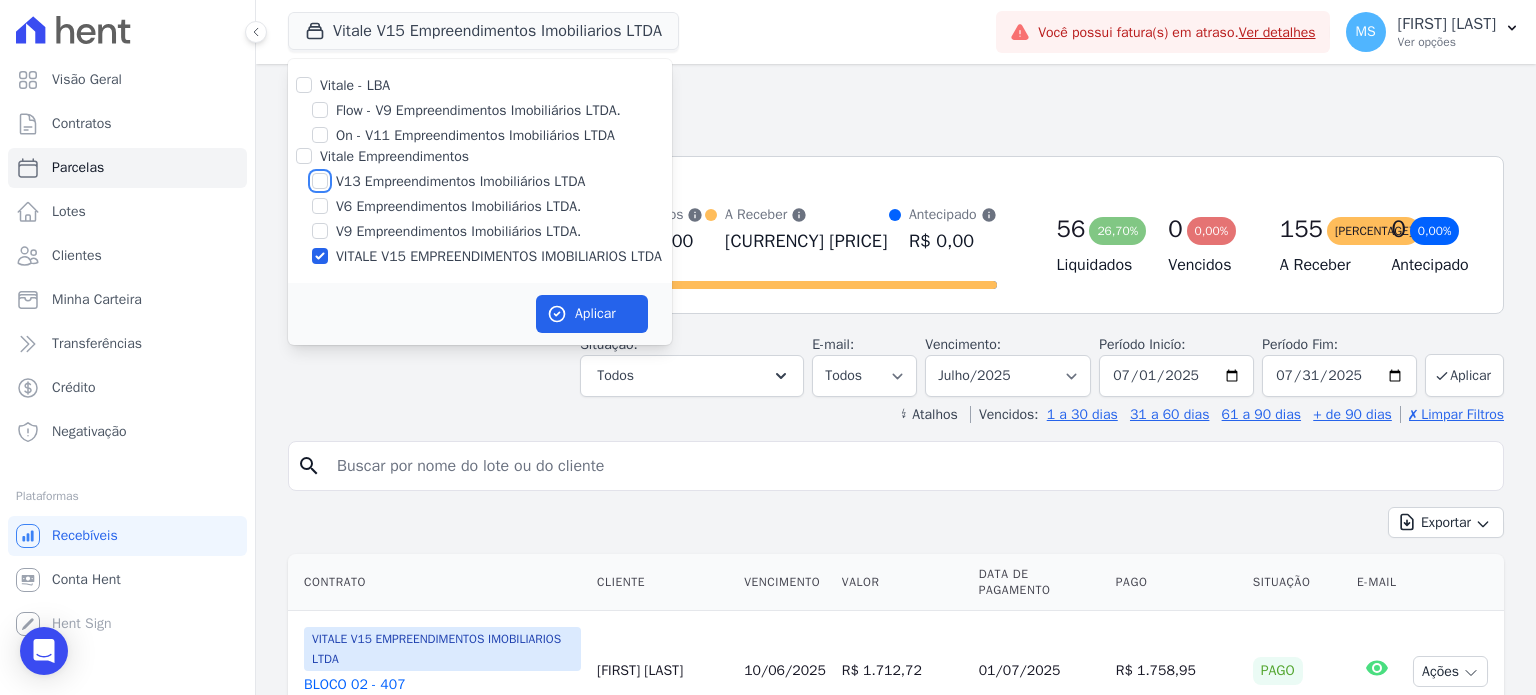 click on "V13 Empreendimentos Imobiliários LTDA" at bounding box center [320, 181] 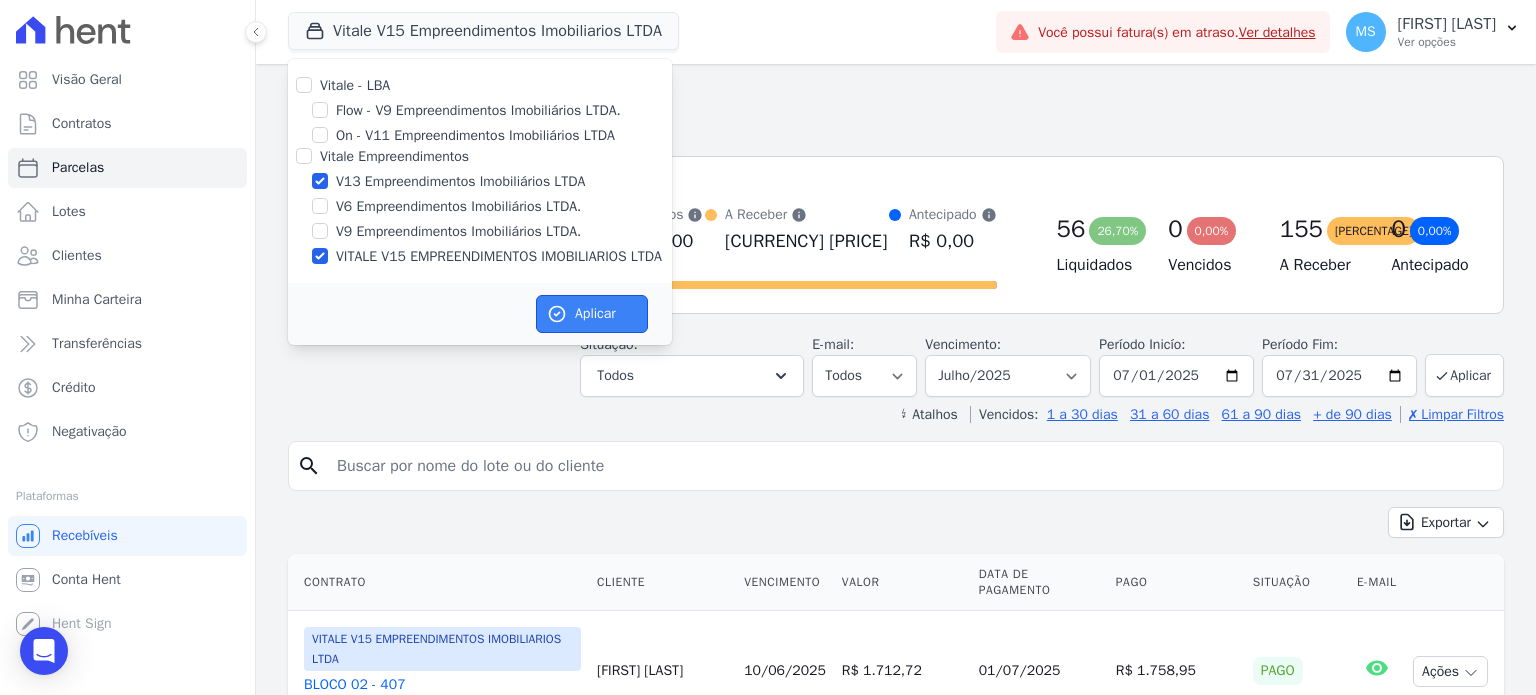 click on "Aplicar" at bounding box center [592, 314] 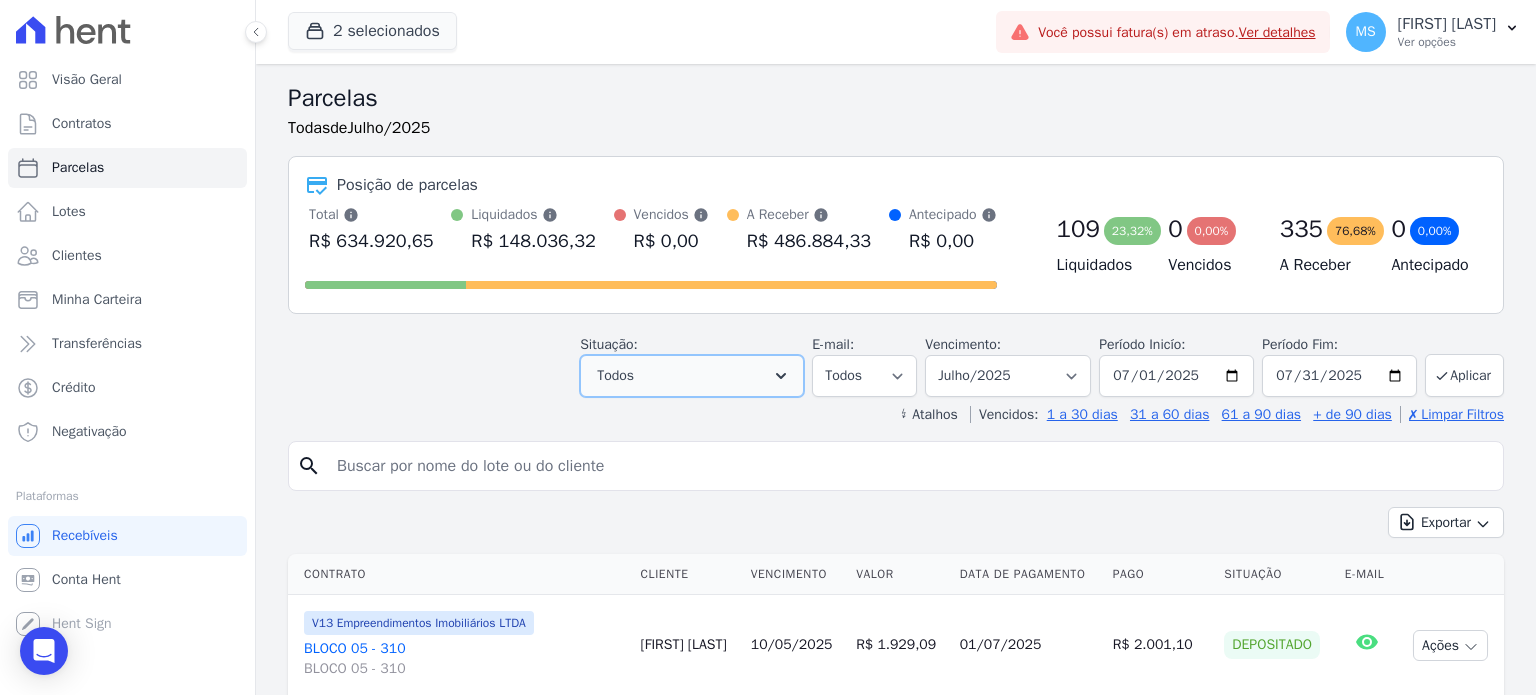 click on "Todos" at bounding box center (692, 376) 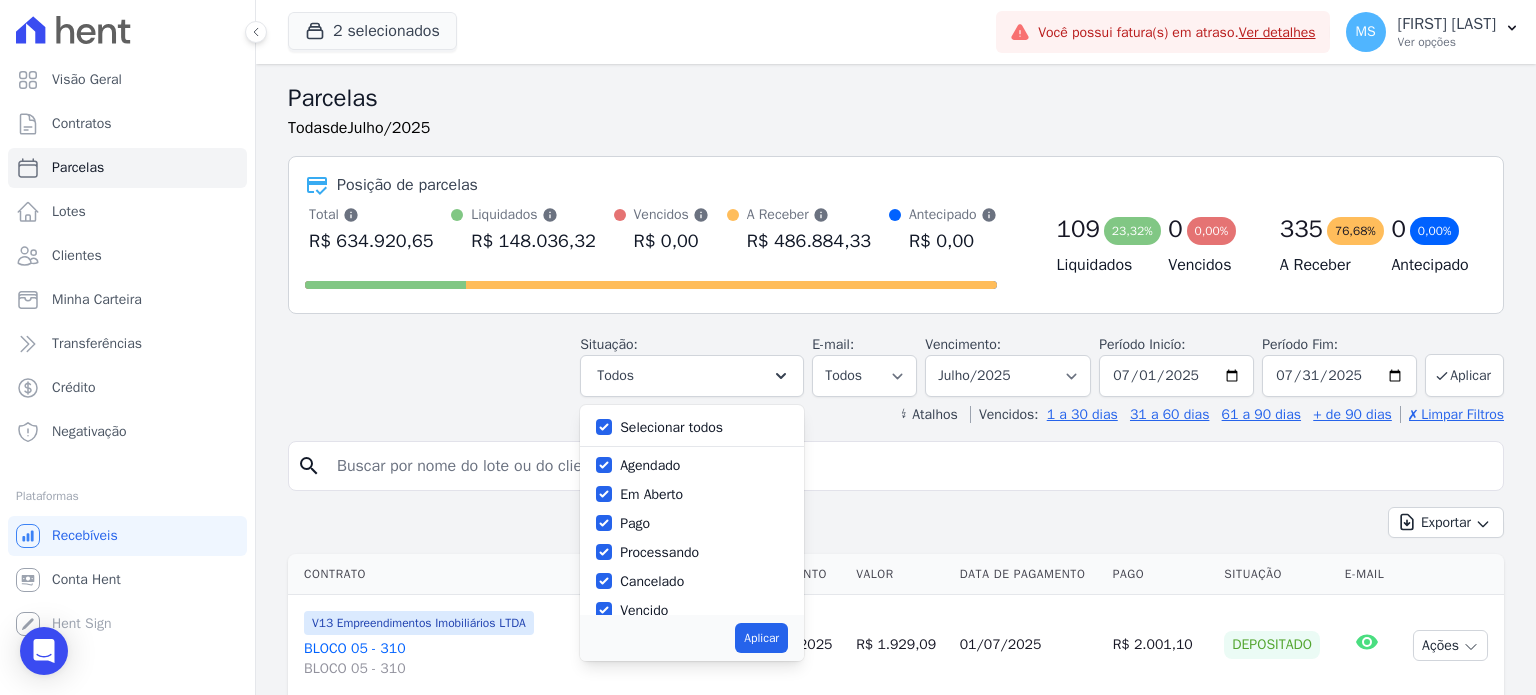 click on "Selecionar todos" at bounding box center [671, 427] 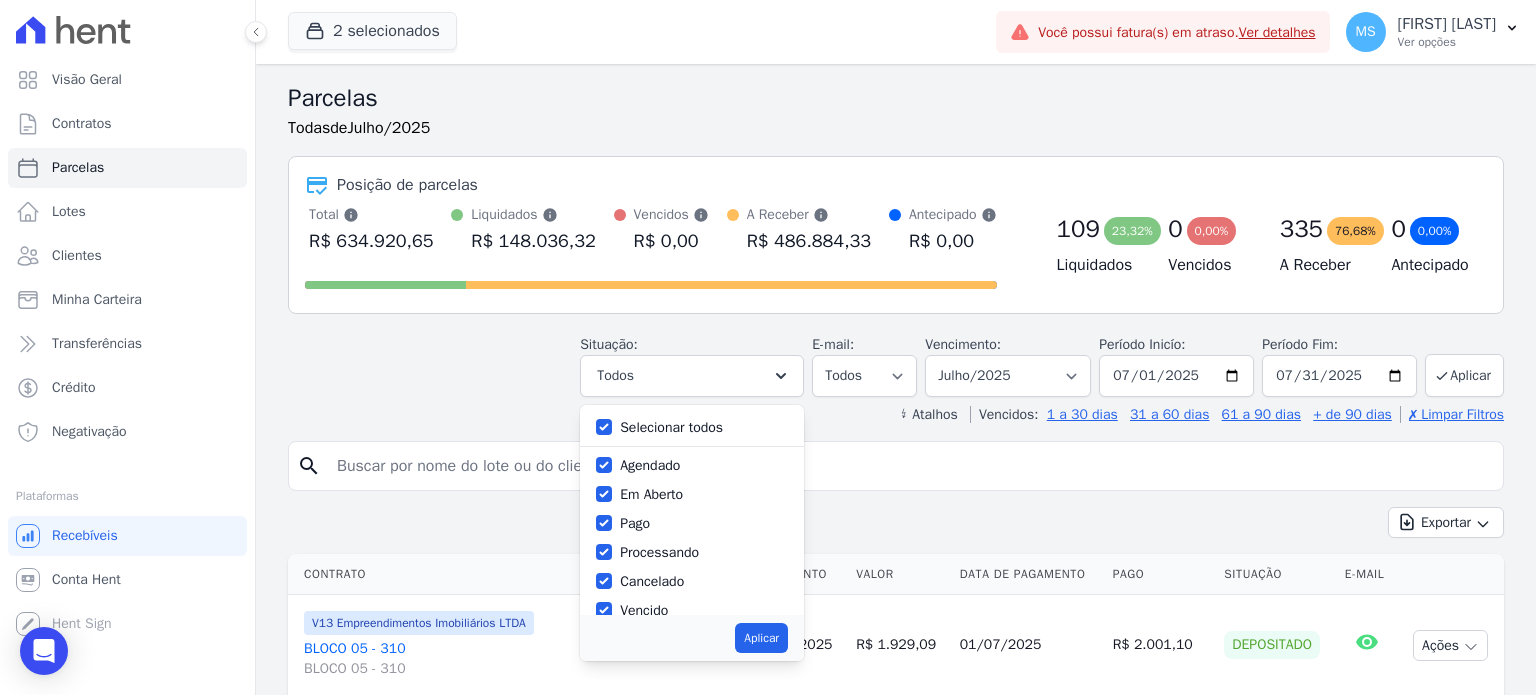 click on "Selecionar todos" at bounding box center (671, 427) 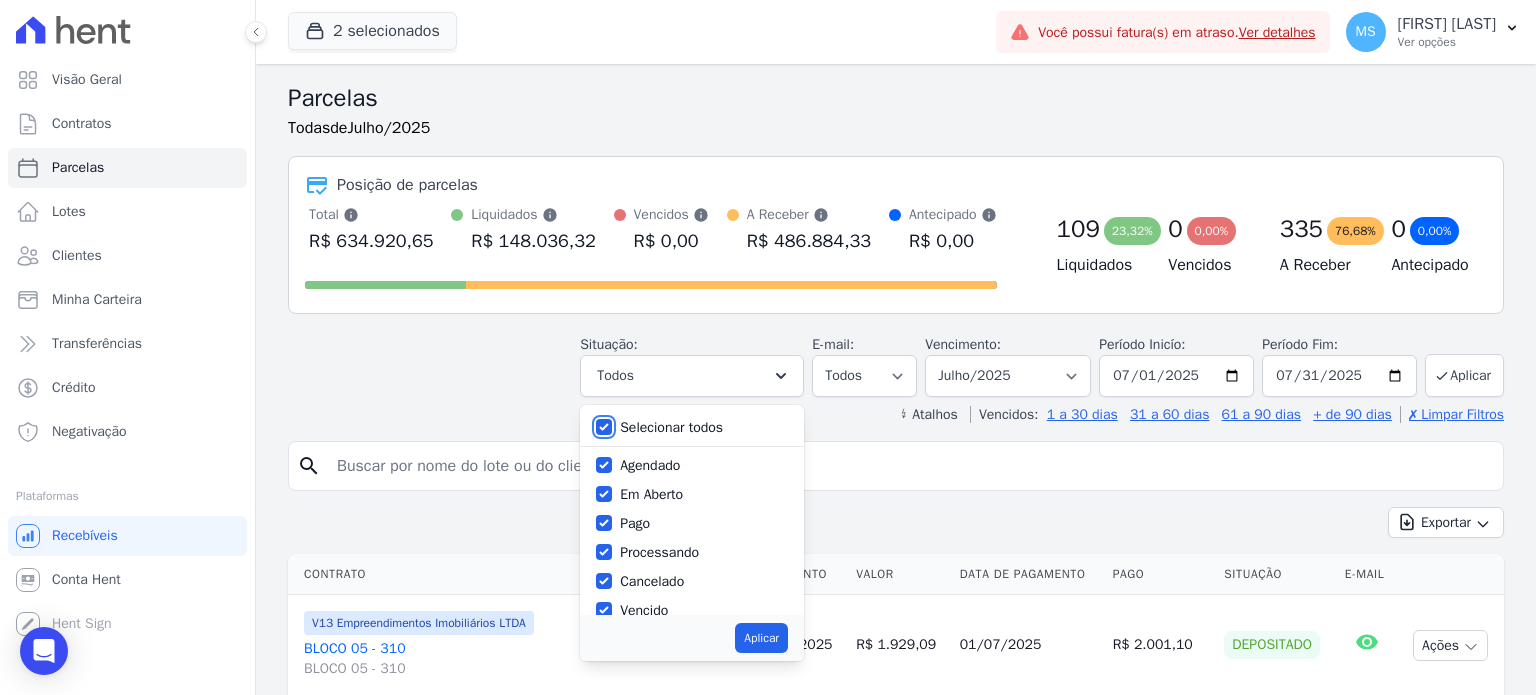 click on "Selecionar todos" at bounding box center [604, 427] 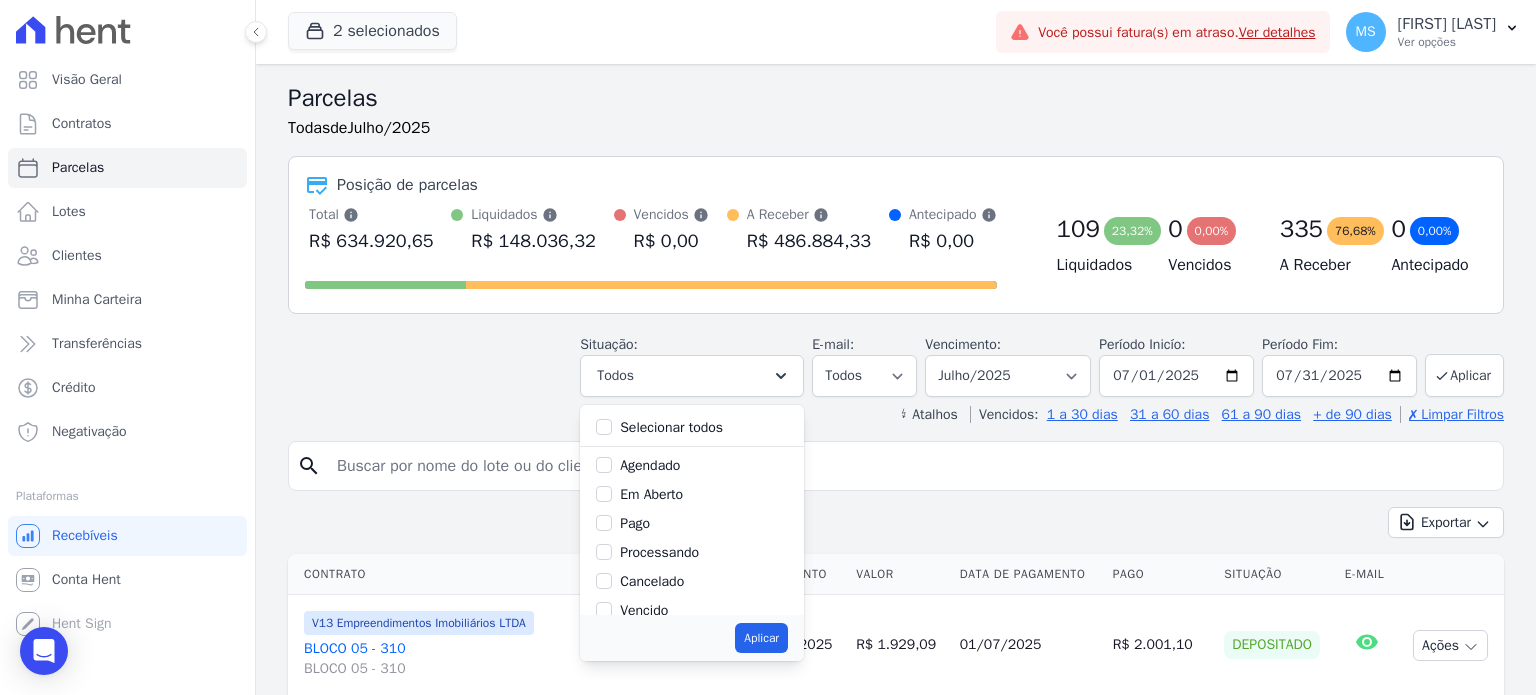 click on "Pago" at bounding box center [635, 523] 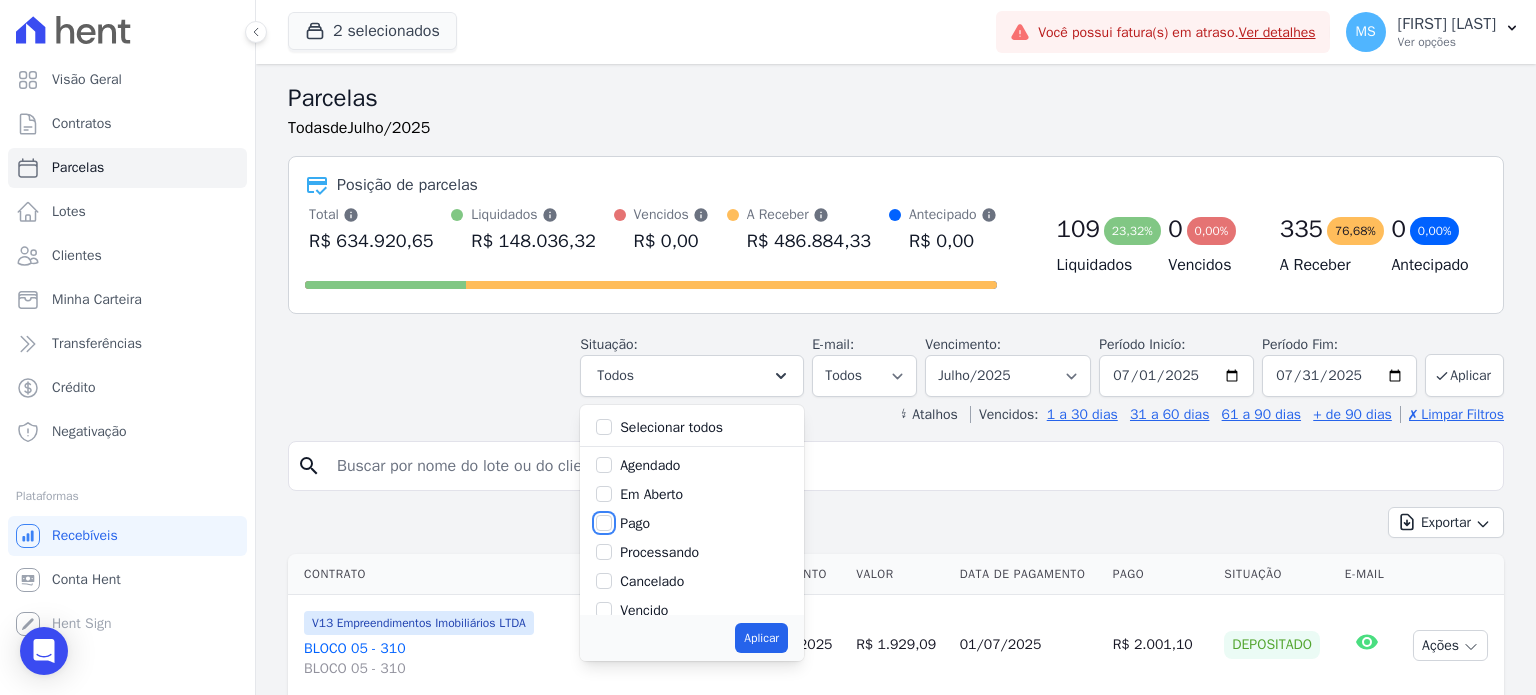 click on "Pago" at bounding box center (604, 523) 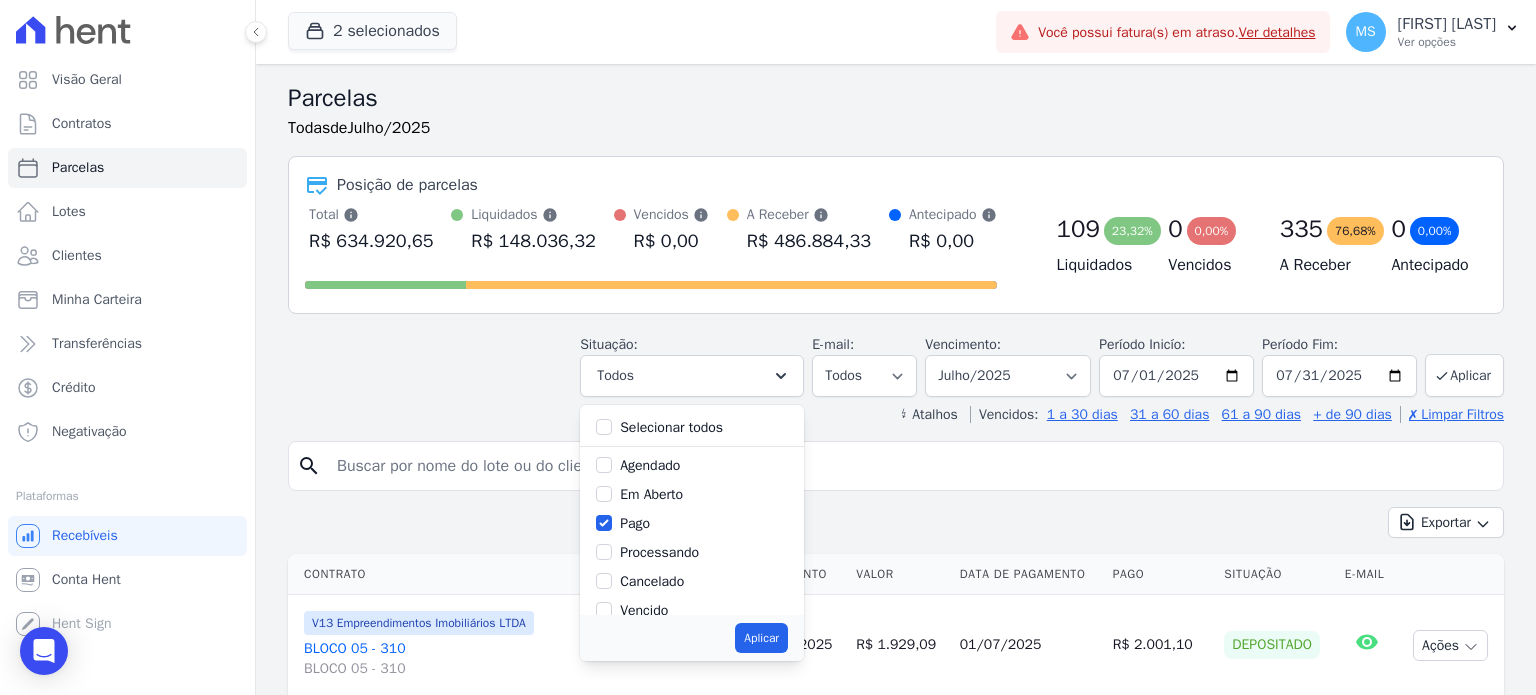 click on "Processando" at bounding box center [659, 552] 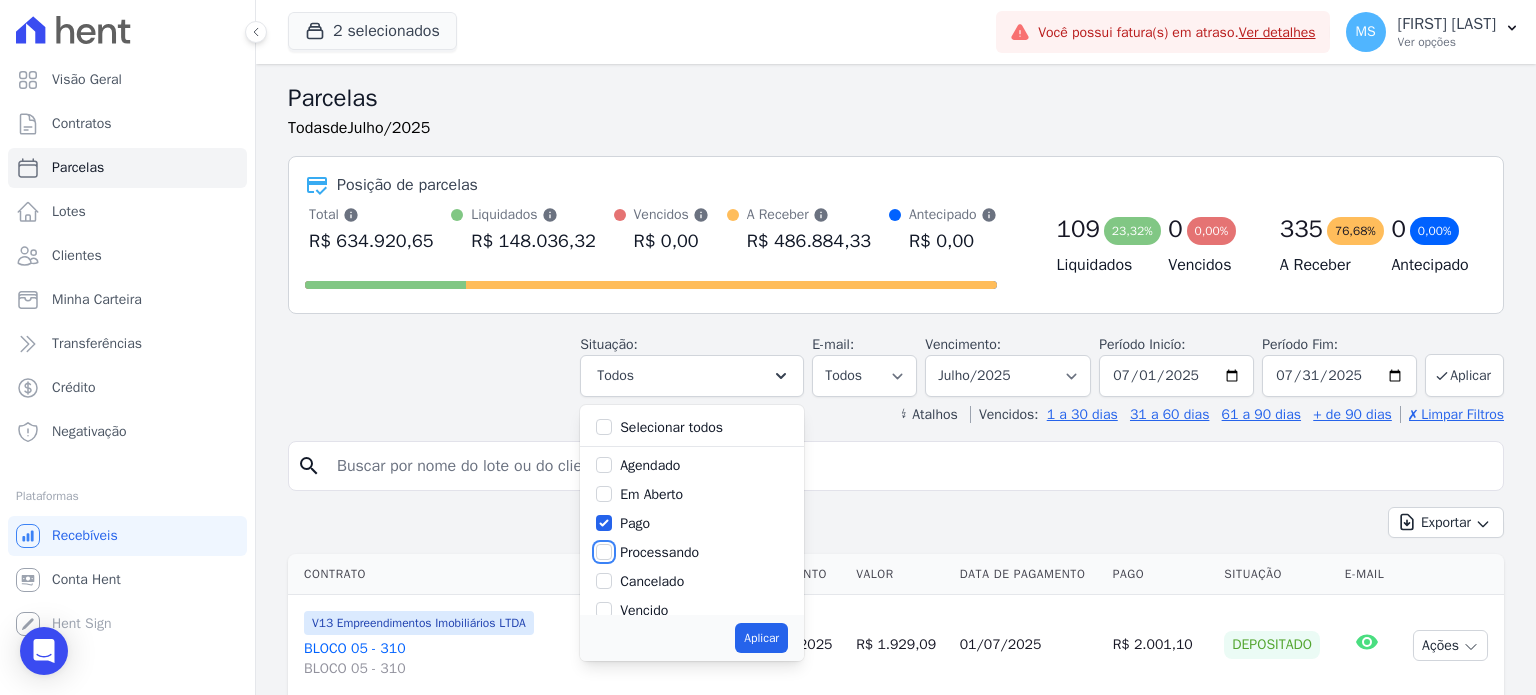click on "Processando" at bounding box center (604, 552) 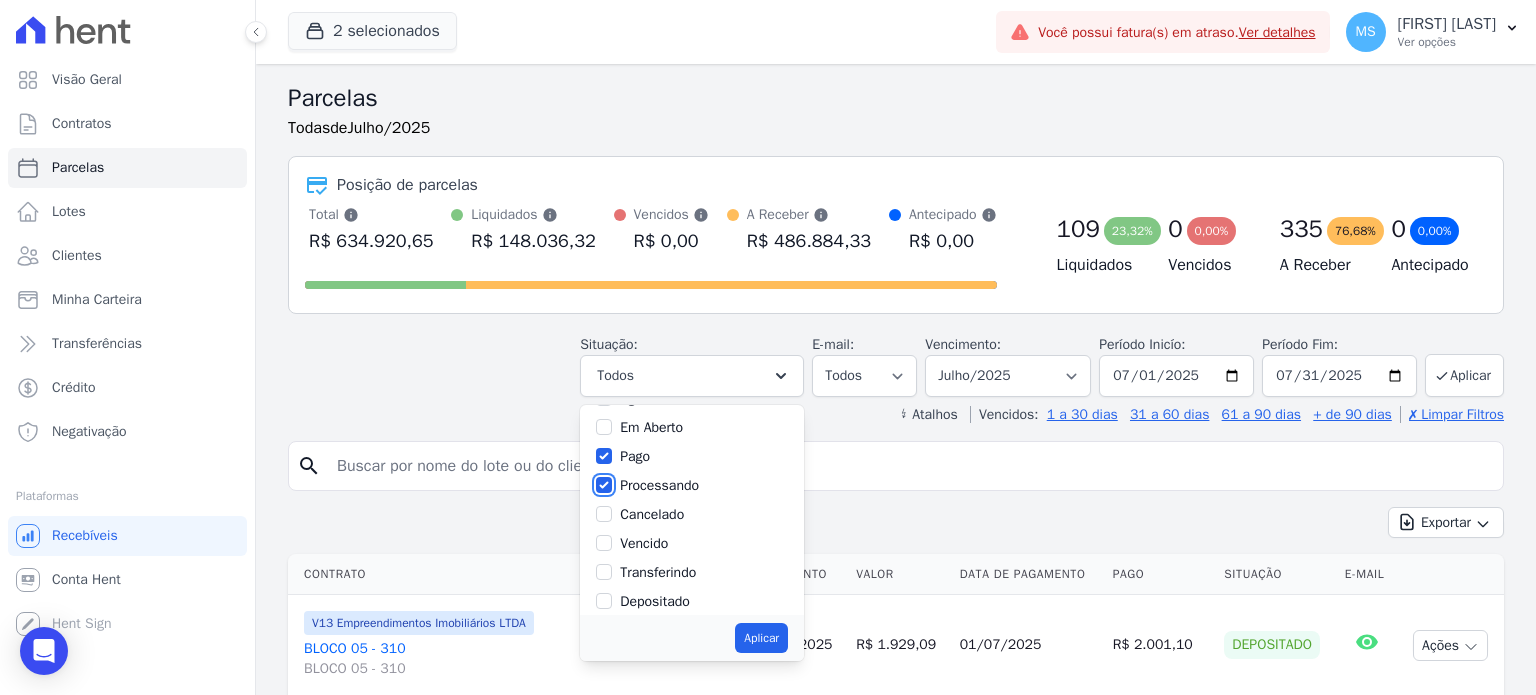 scroll, scrollTop: 100, scrollLeft: 0, axis: vertical 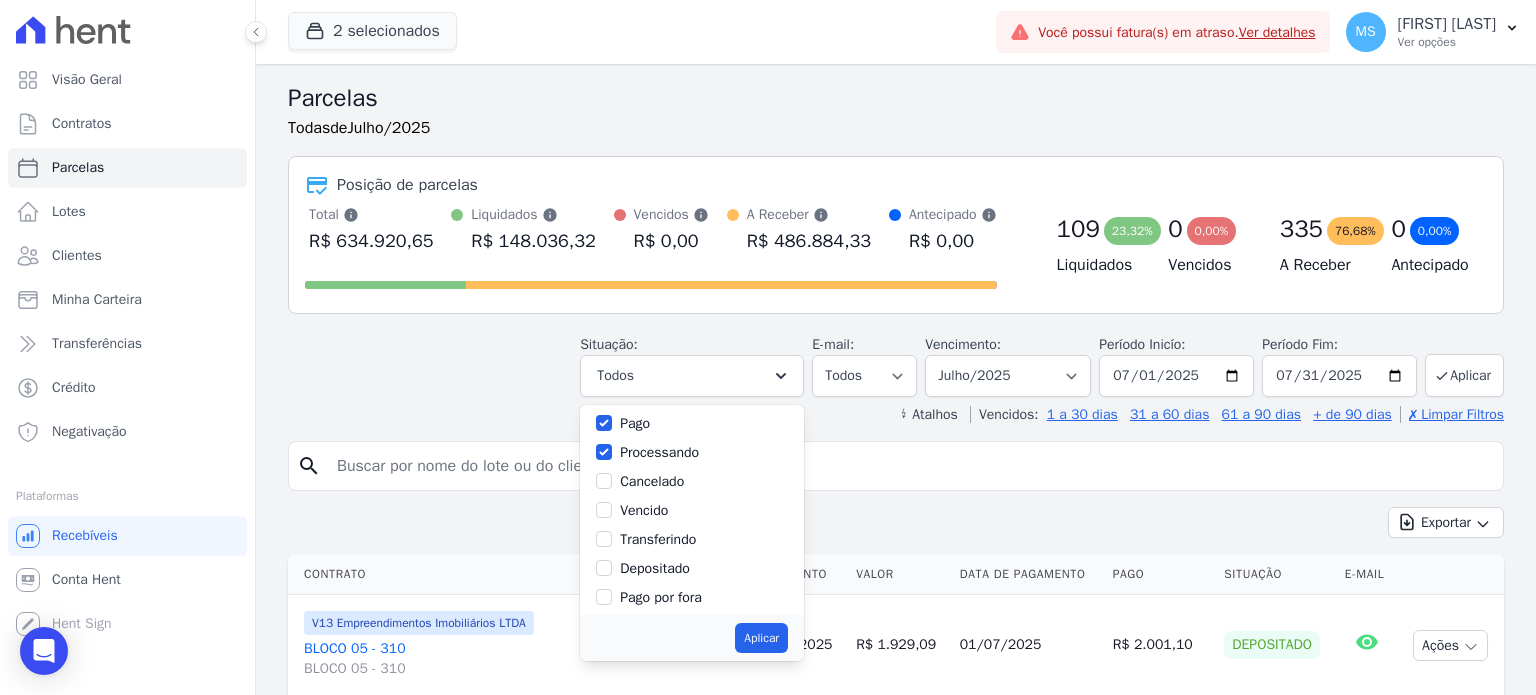 click on "Transferindo" at bounding box center (658, 539) 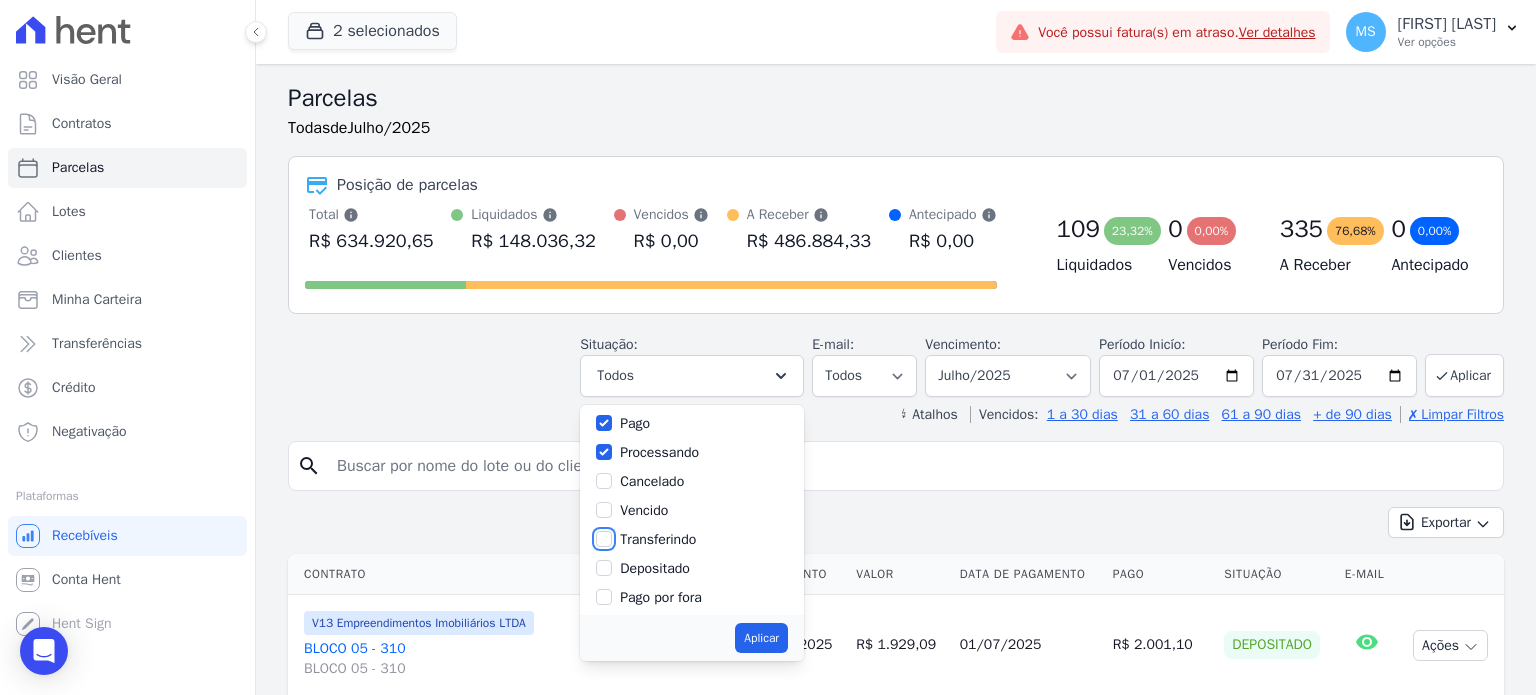 click on "Transferindo" at bounding box center [604, 539] 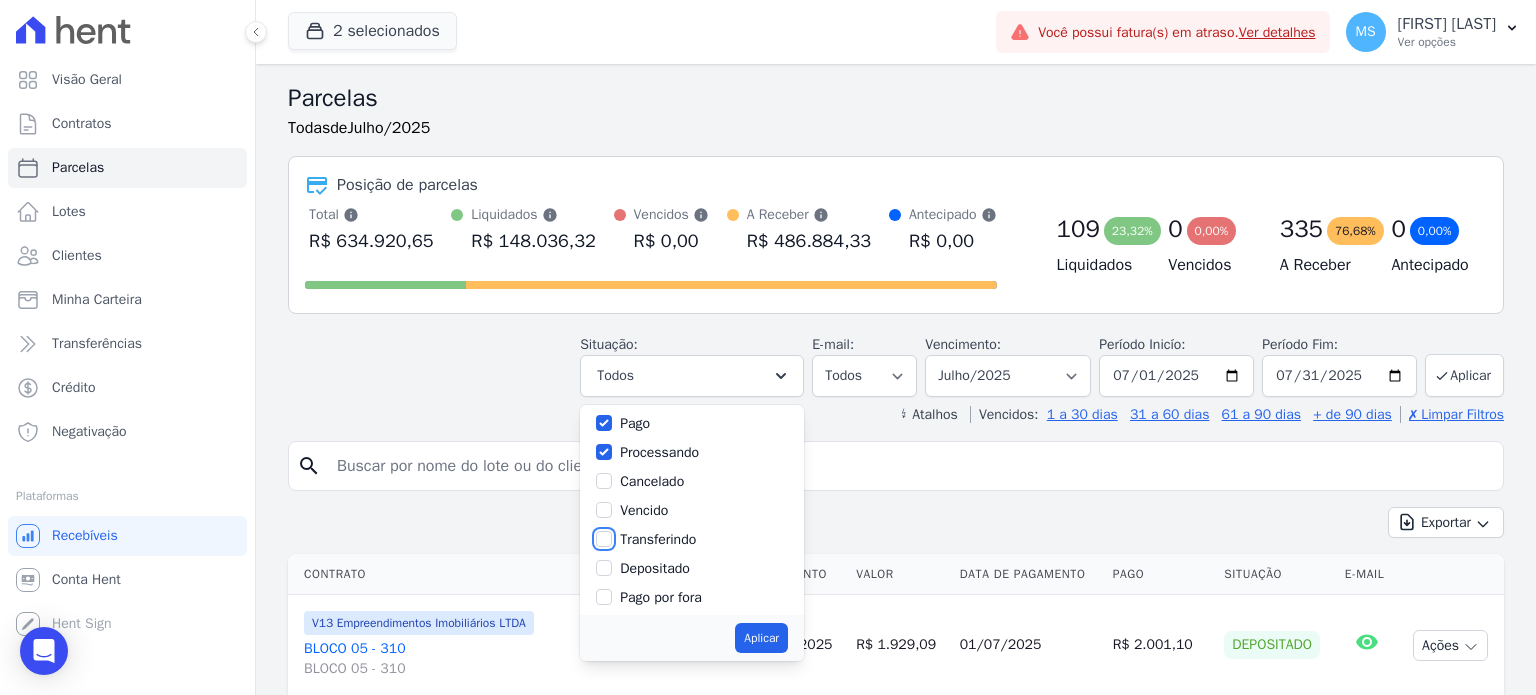 checkbox on "true" 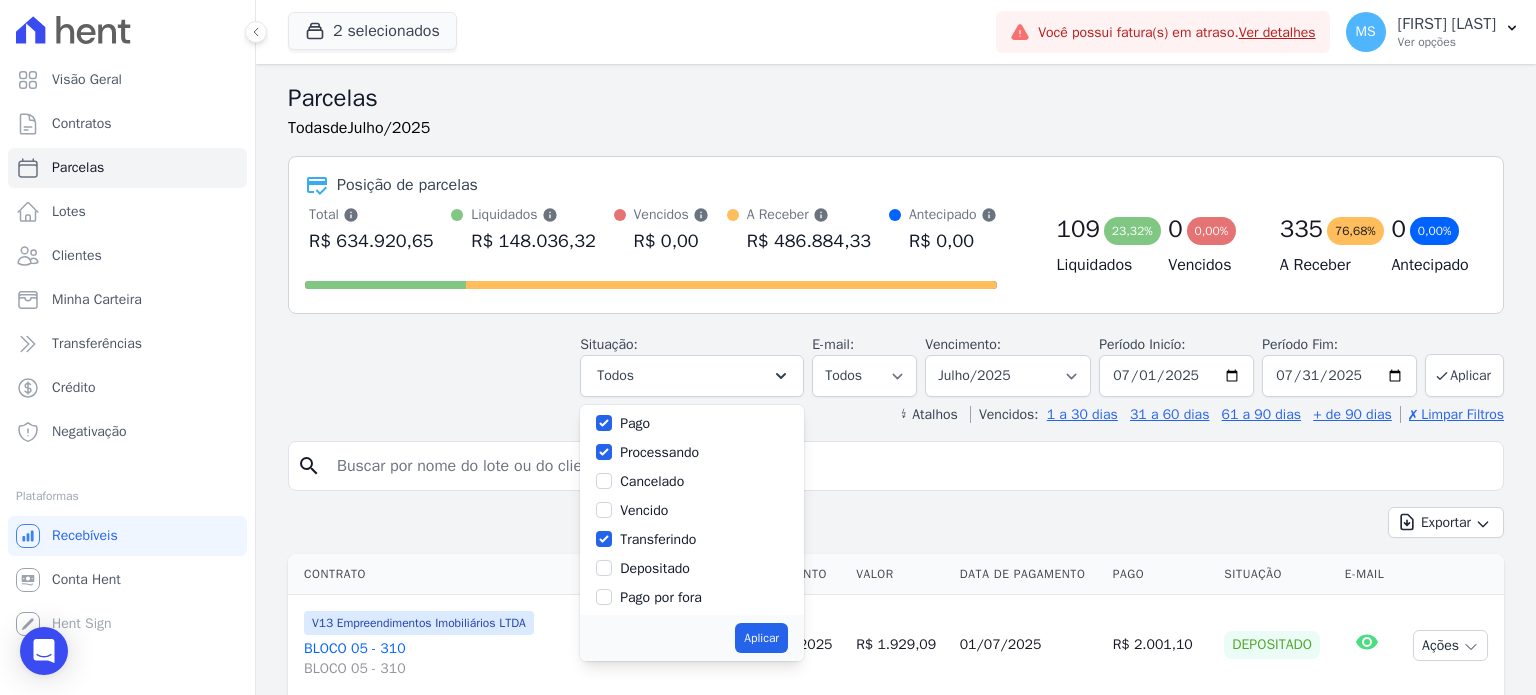 click on "Depositado" at bounding box center [655, 568] 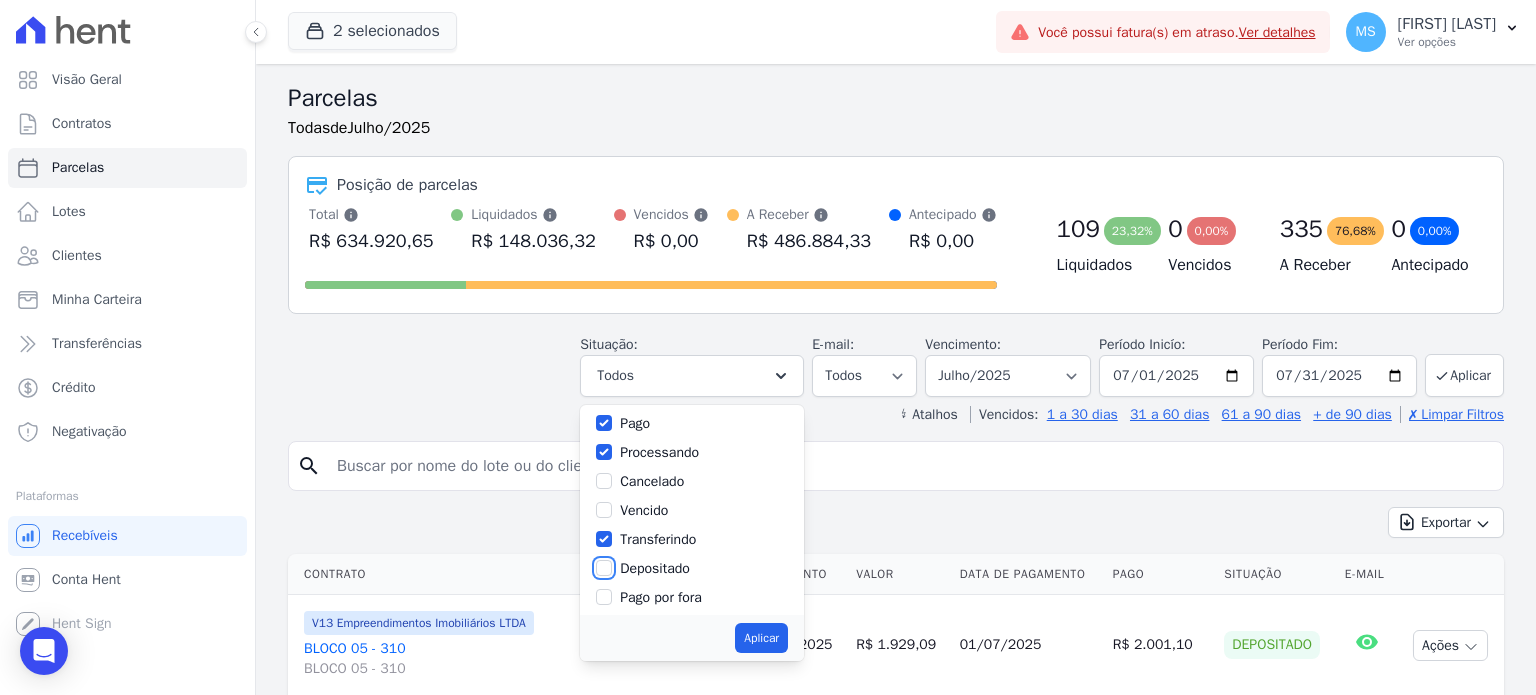 click on "Depositado" at bounding box center [604, 568] 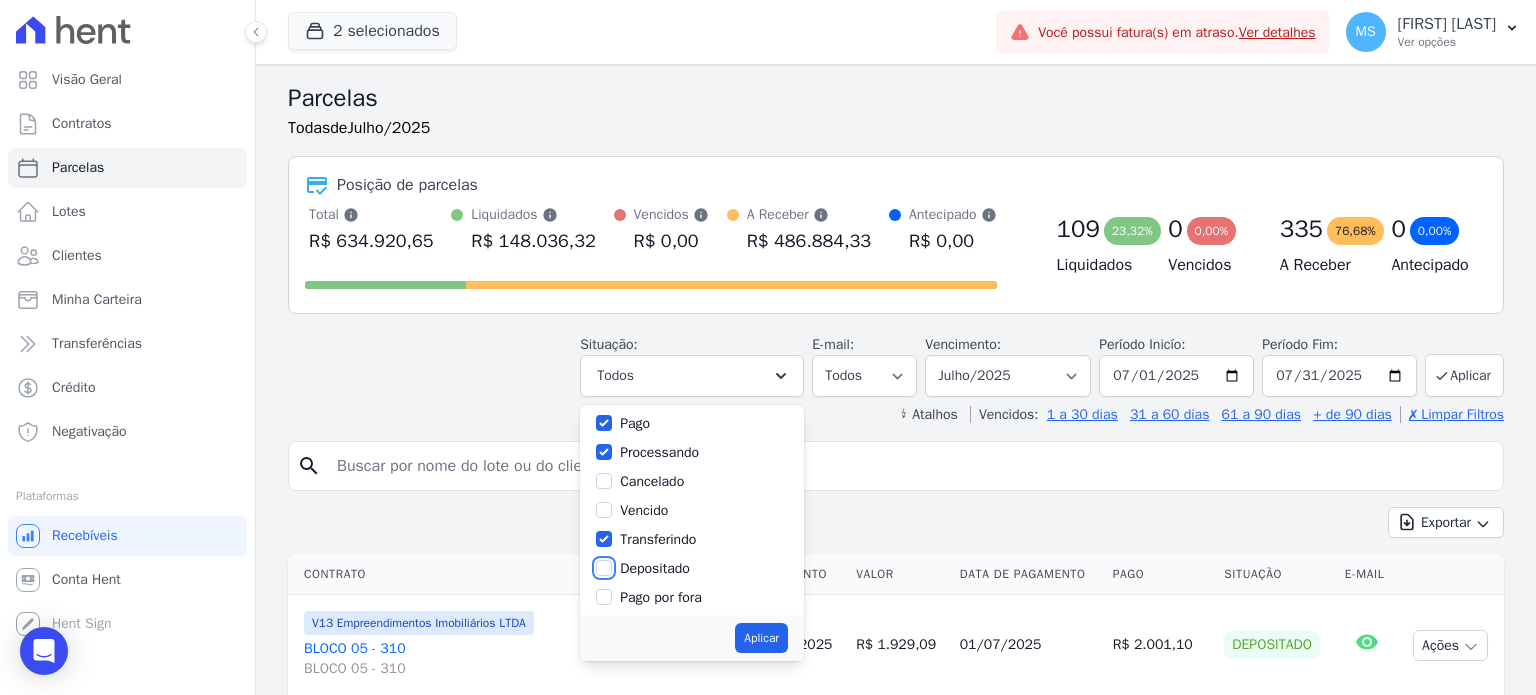 checkbox on "true" 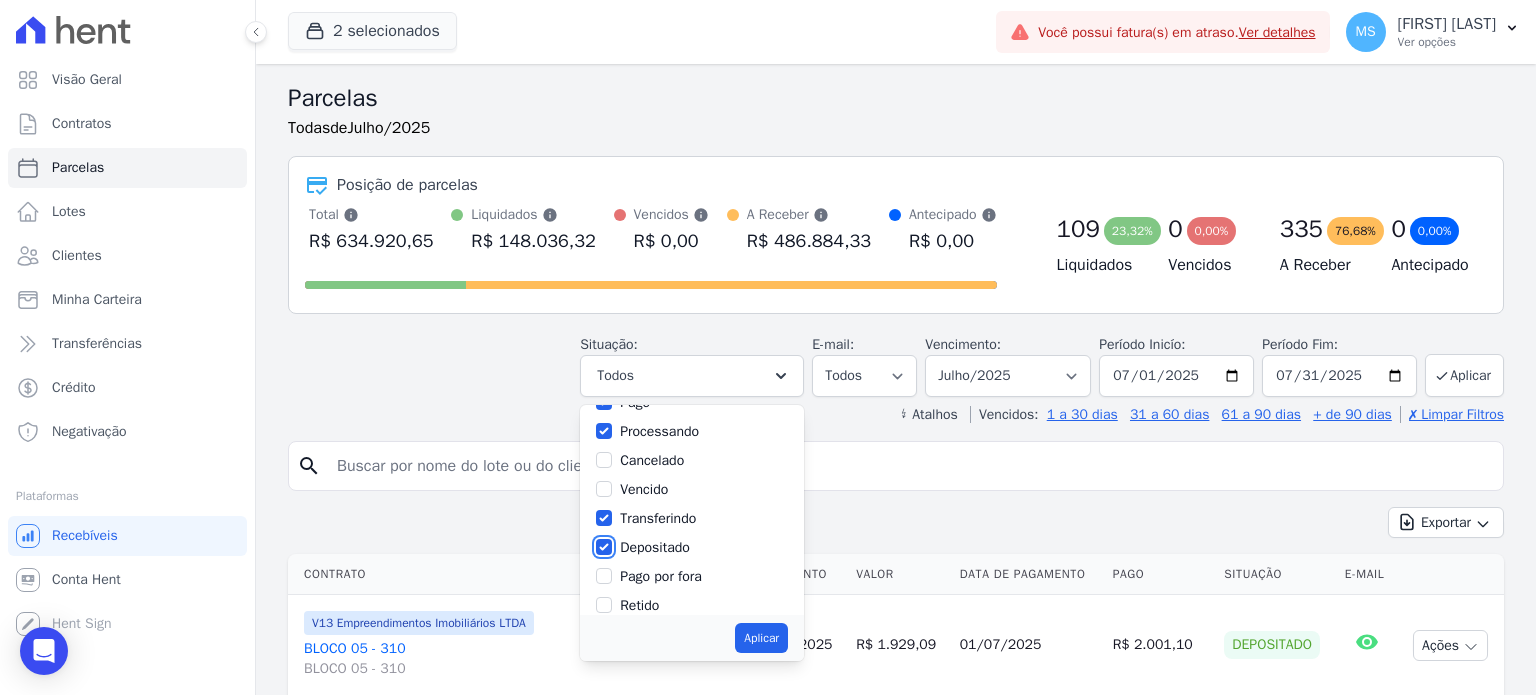 scroll, scrollTop: 133, scrollLeft: 0, axis: vertical 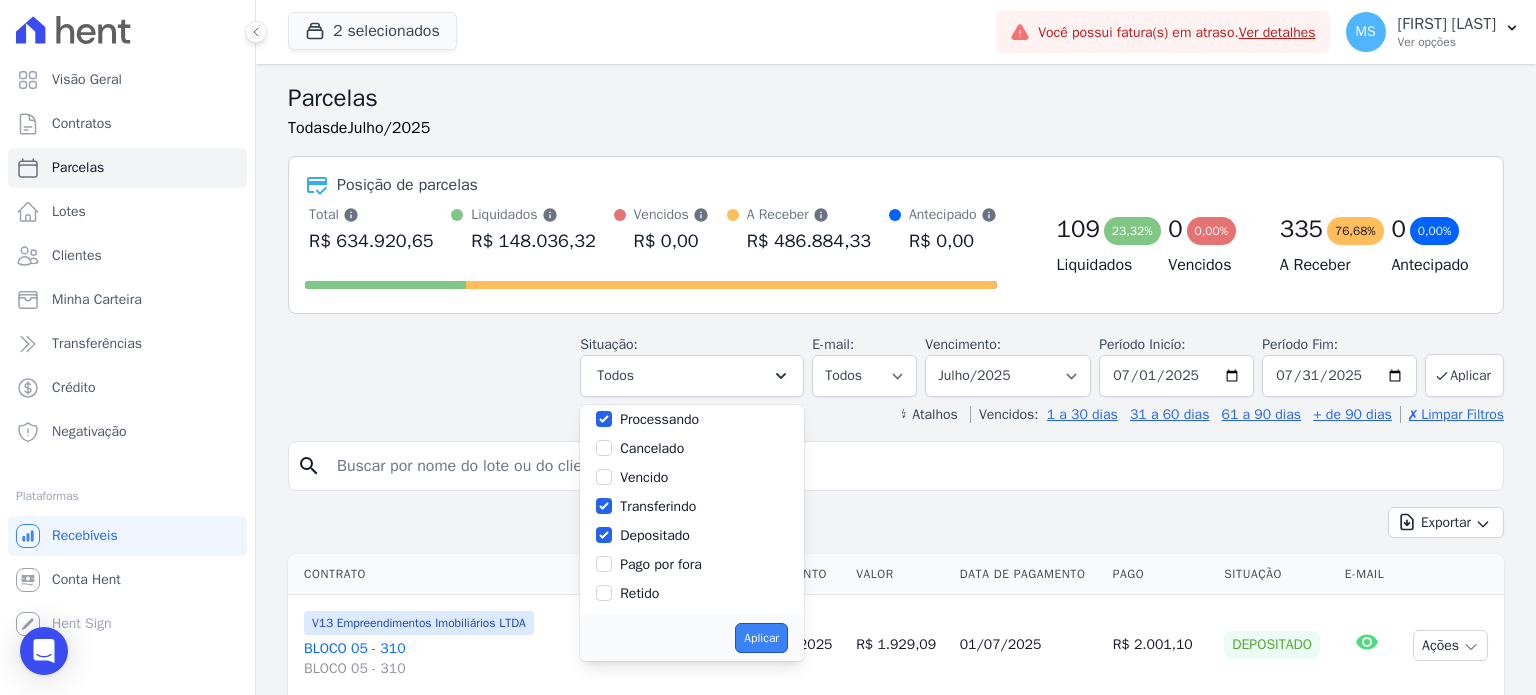 click on "Aplicar" at bounding box center [761, 638] 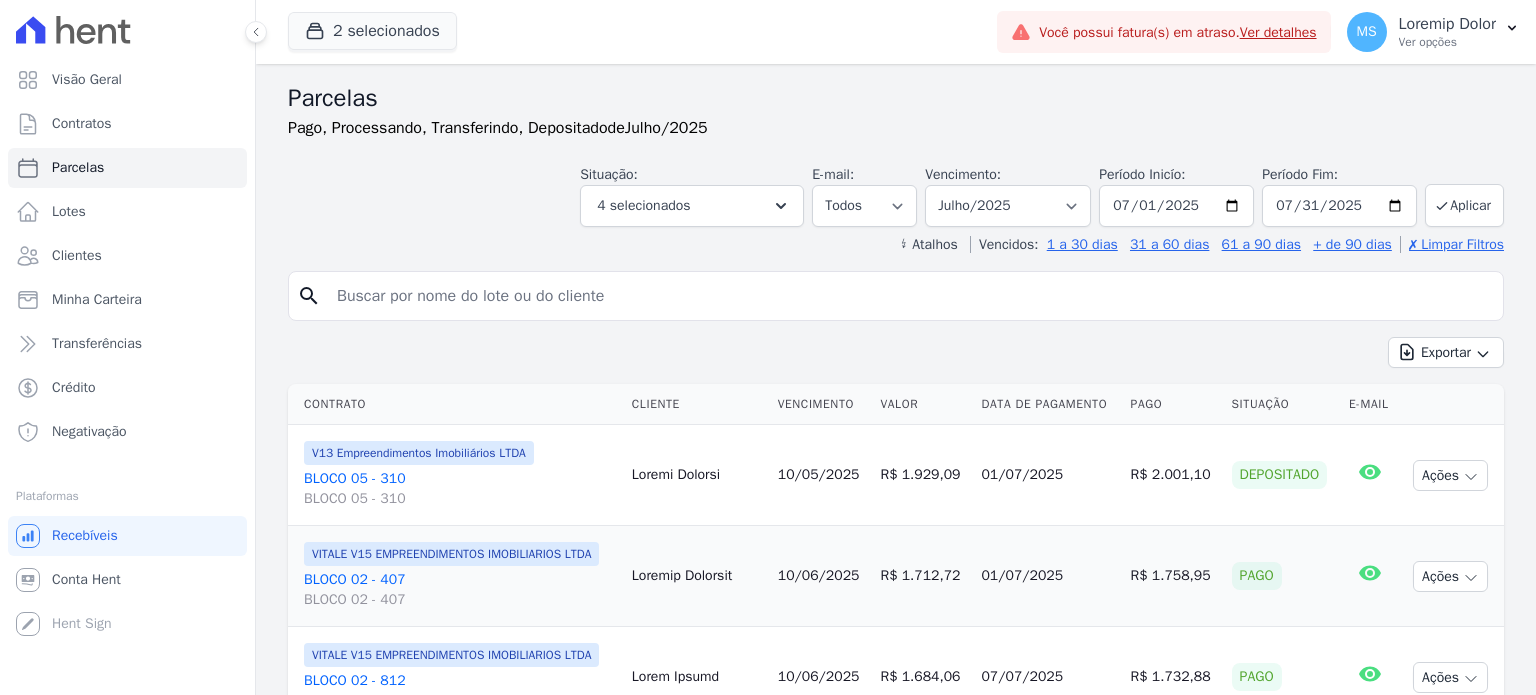 scroll, scrollTop: 0, scrollLeft: 0, axis: both 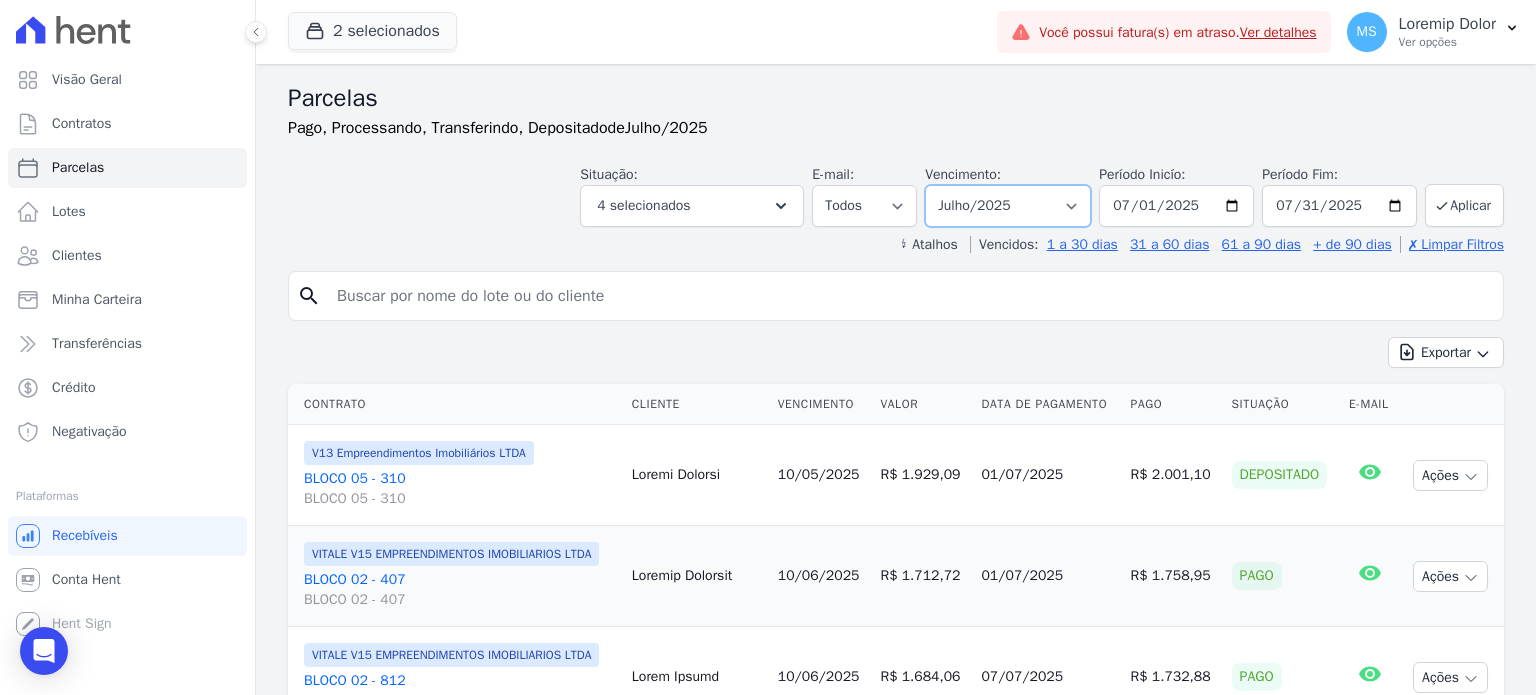 click on "Loremip dol sitamet
────────
Conse ad elits
Doeius/0067
Temporin/4725
Utlabor/9966
Etdolore/5825
Magnaali/4986
Enimadm/6913
Veniamqui/0913
Nostr/0489
Exerc/7529
Ulla/8383
Labor/1637
Nisia/5990
Exeaco/4779
Consequa/4798
Duisaut/2894
Irureinr/2245
Voluptat/7938
Velites/7362
Cillumfug/3840
Nulla/4514
Paria/8123
Exce/1209
Sinto/1762
Cupid/9353
Nonpro/9162
Suntculp/1496
Quioffi/7266
Deserunt/8778
Mollitan/1316
Idestla/9767
Perspicia/5332
Undeo/6145
Isten/6187
Erro/6748
Volup/4377
Accus/8009
Dolore/8862
Laudanti/3262
Totamre/3177
Aperiame/8425
Ipsaquae/7035
Abilloi/7381
Veritatis/9759
Quasi/5133
Archi/7554
Beat/1959
Vitae/7636
Dicta/6376
Explic/9625
Nemoenim/4762
Ipsamqu/1150
Voluptas/3954
Aspernat/4917
Autodit/3273
Fugitcons/2466
Magni/7295
Dolor/3506
Eosr/2845
Sequi/9008
Nesci/0188
Nequep/3679
Quisquam/5112
Dolorem/5800
Adipisci/4141" at bounding box center [1008, 206] 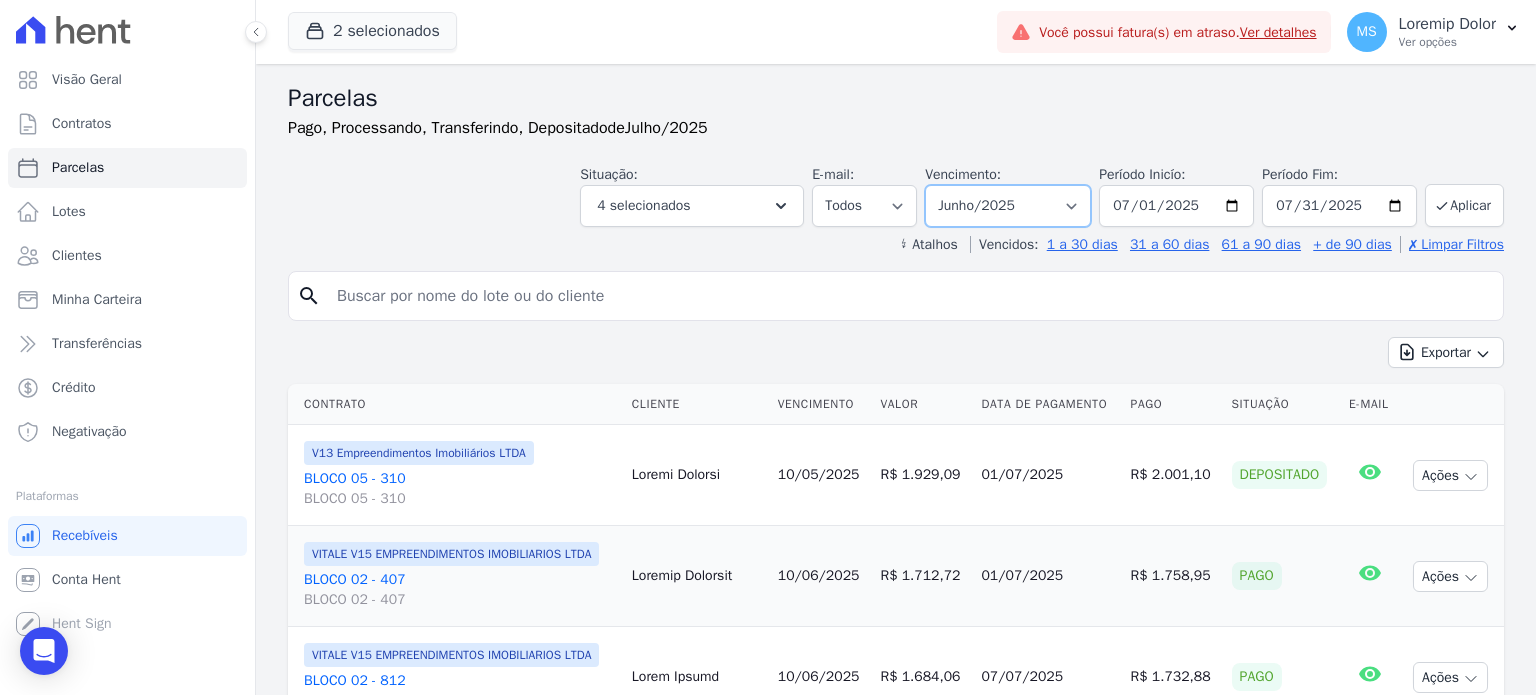 click on "Loremip dol sitamet
────────
Conse ad elits
Doeius/0067
Temporin/4725
Utlabor/9966
Etdolore/5825
Magnaali/4986
Enimadm/6913
Veniamqui/0913
Nostr/0489
Exerc/7529
Ulla/8383
Labor/1637
Nisia/5990
Exeaco/4779
Consequa/4798
Duisaut/2894
Irureinr/2245
Voluptat/7938
Velites/7362
Cillumfug/3840
Nulla/4514
Paria/8123
Exce/1209
Sinto/1762
Cupid/9353
Nonpro/9162
Suntculp/1496
Quioffi/7266
Deserunt/8778
Mollitan/1316
Idestla/9767
Perspicia/5332
Undeo/6145
Isten/6187
Erro/6748
Volup/4377
Accus/8009
Dolore/8862
Laudanti/3262
Totamre/3177
Aperiame/8425
Ipsaquae/7035
Abilloi/7381
Veritatis/9759
Quasi/5133
Archi/7554
Beat/1959
Vitae/7636
Dicta/6376
Explic/9625
Nemoenim/4762
Ipsamqu/1150
Voluptas/3954
Aspernat/4917
Autodit/3273
Fugitcons/2466
Magni/7295
Dolor/3506
Eosr/2845
Sequi/9008
Nesci/0188
Nequep/3679
Quisquam/5112
Dolorem/5800
Adipisci/4141" at bounding box center (1008, 206) 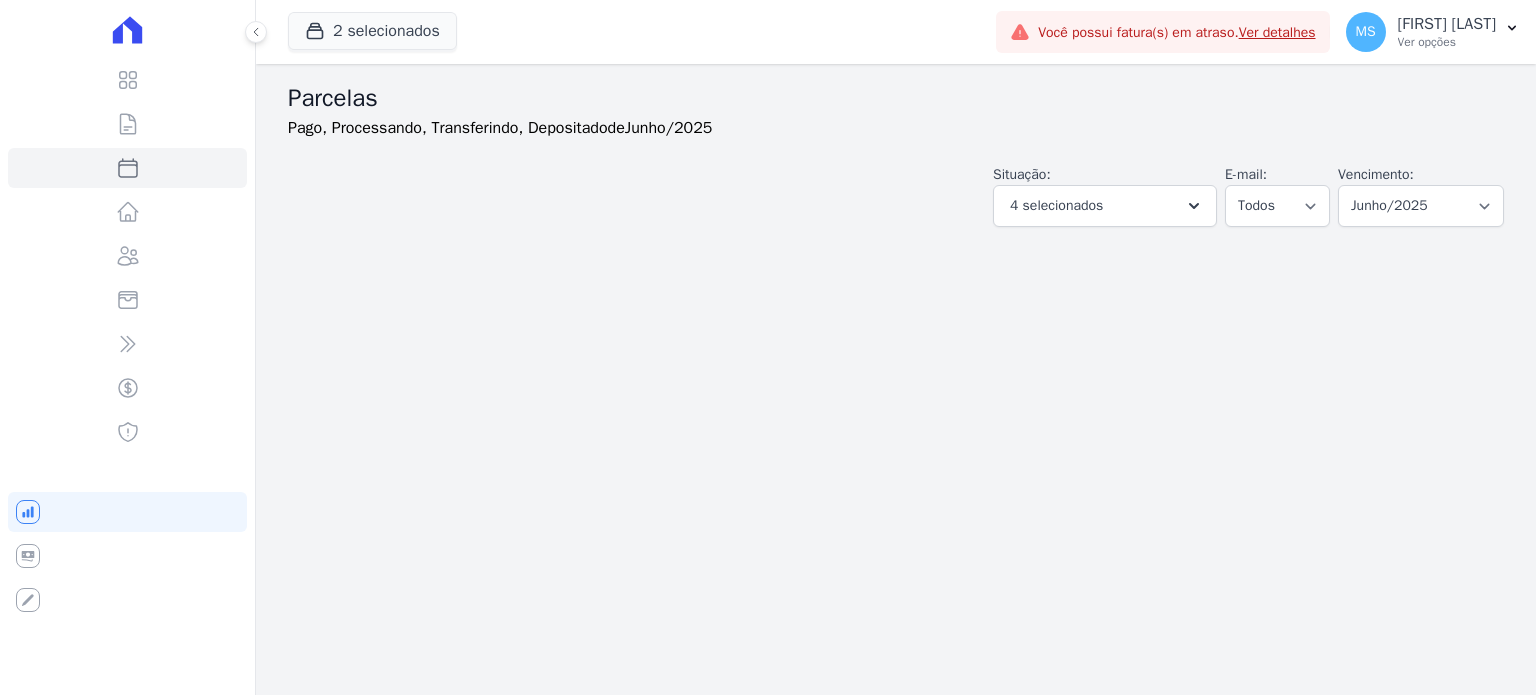 scroll, scrollTop: 0, scrollLeft: 0, axis: both 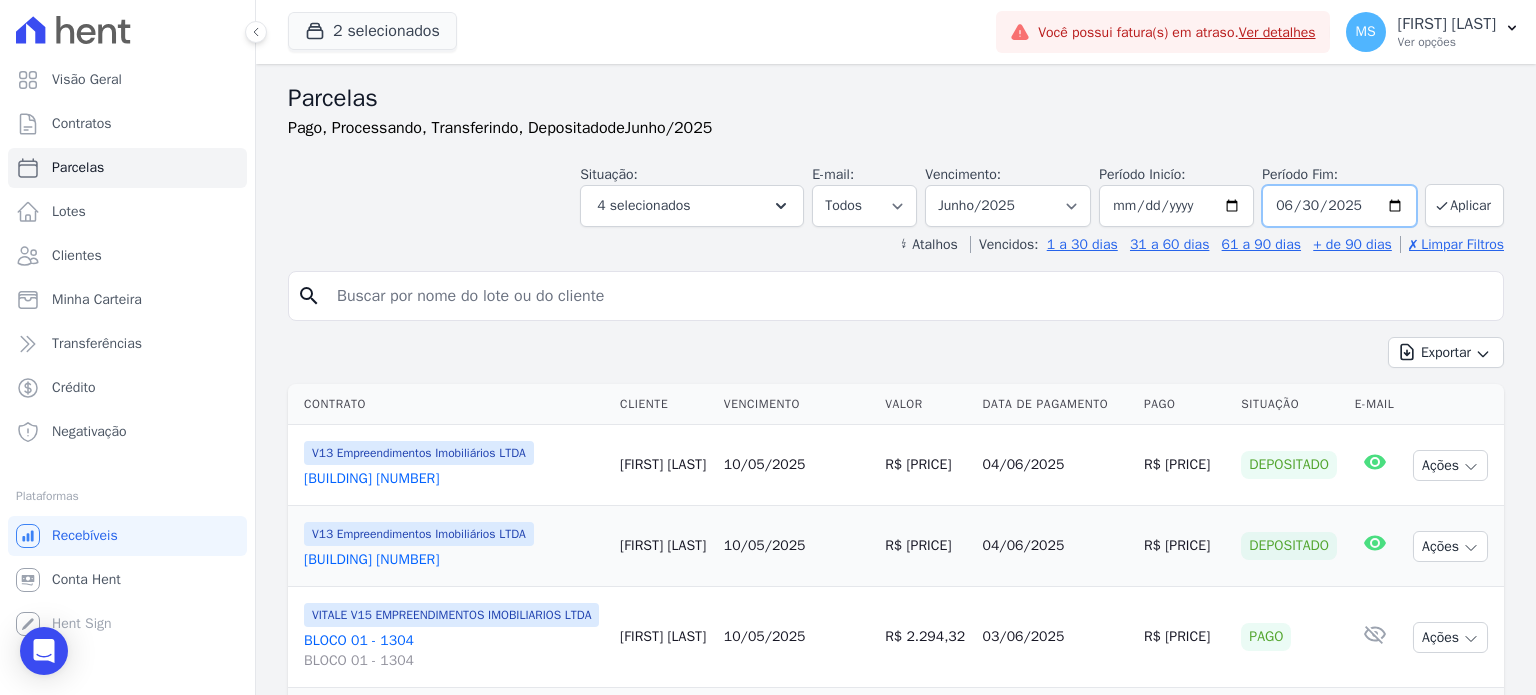 click on "2025-06-30" at bounding box center (1339, 206) 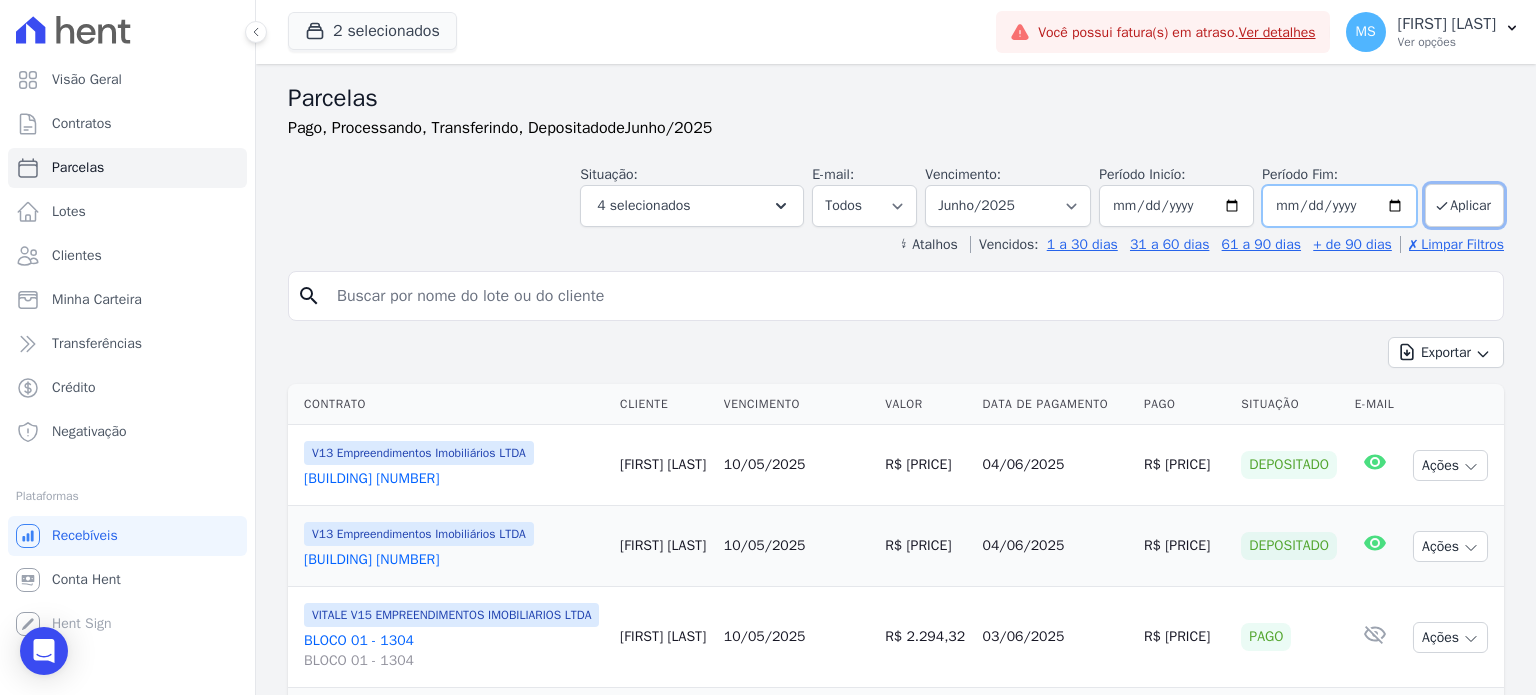 type on "2025-07-31" 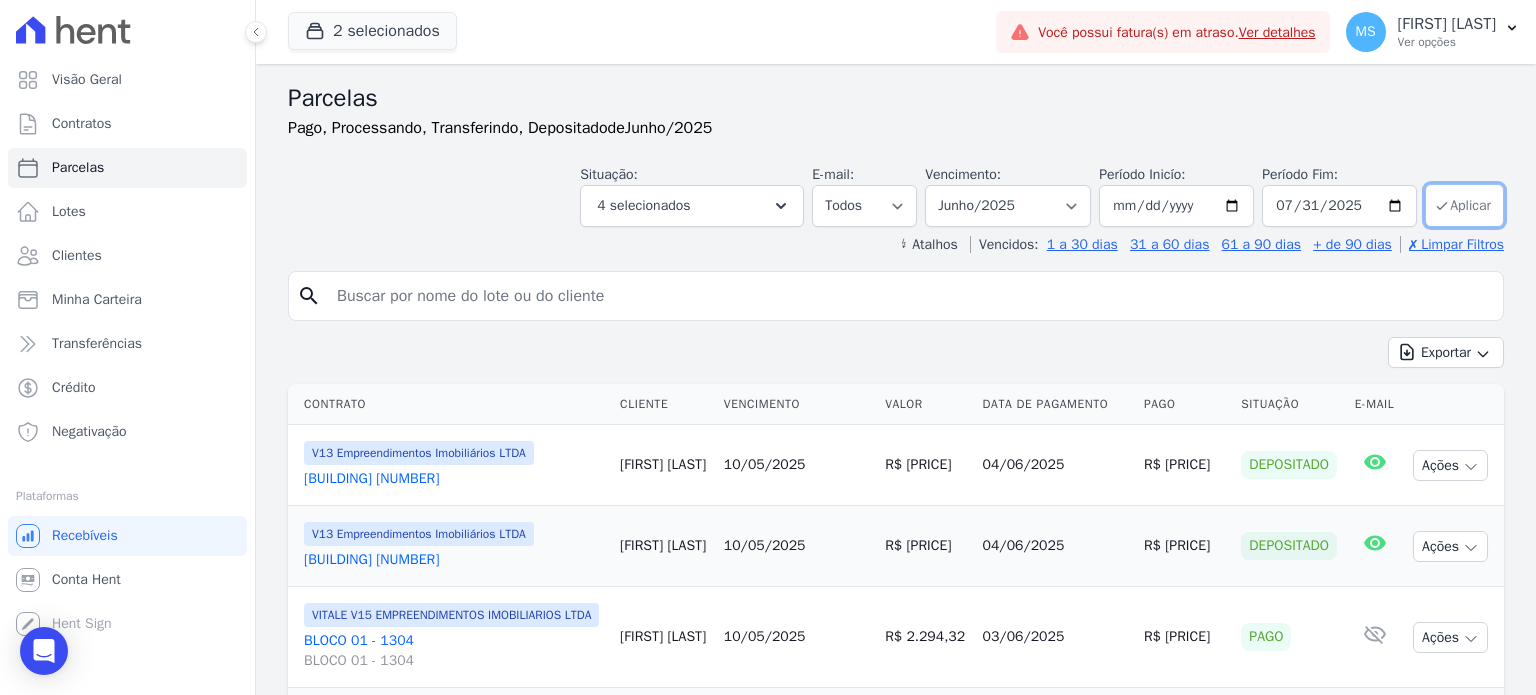 click on "Aplicar" at bounding box center (1464, 205) 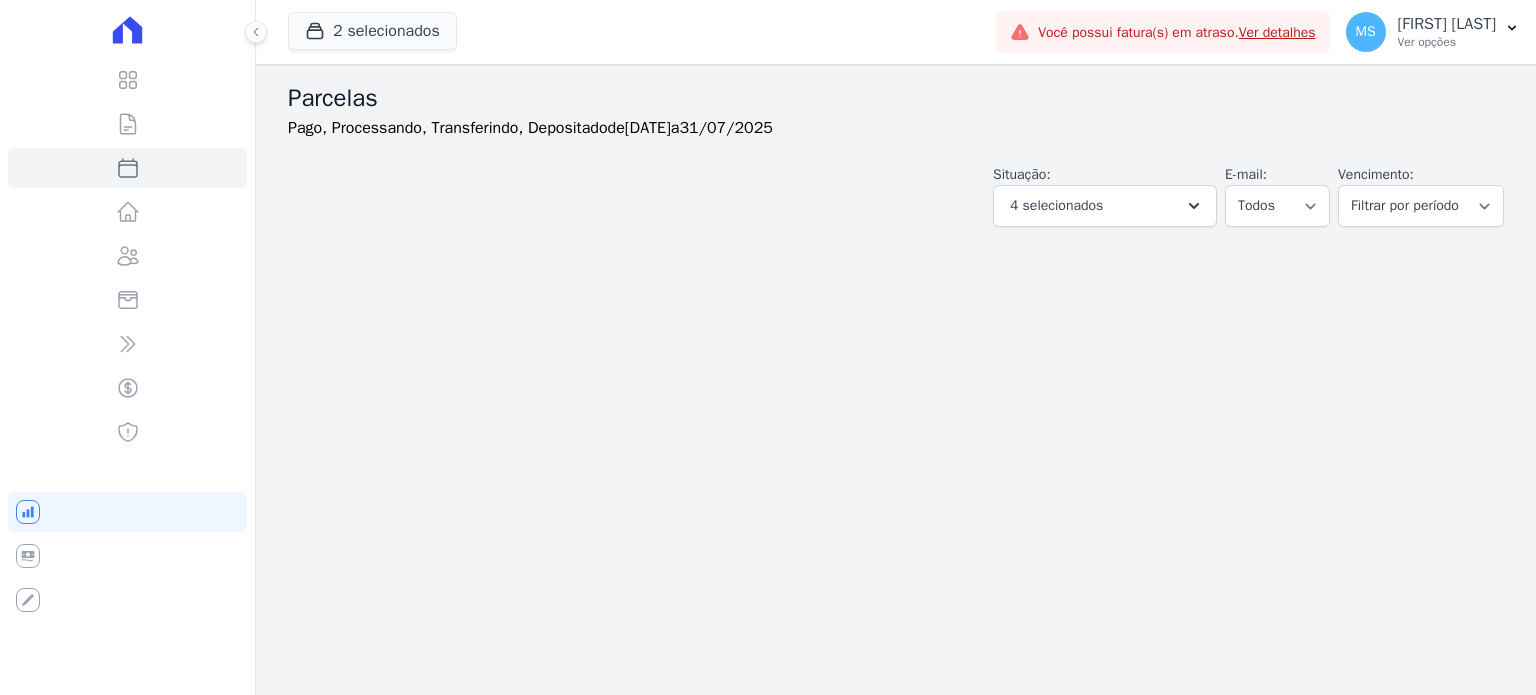 scroll, scrollTop: 0, scrollLeft: 0, axis: both 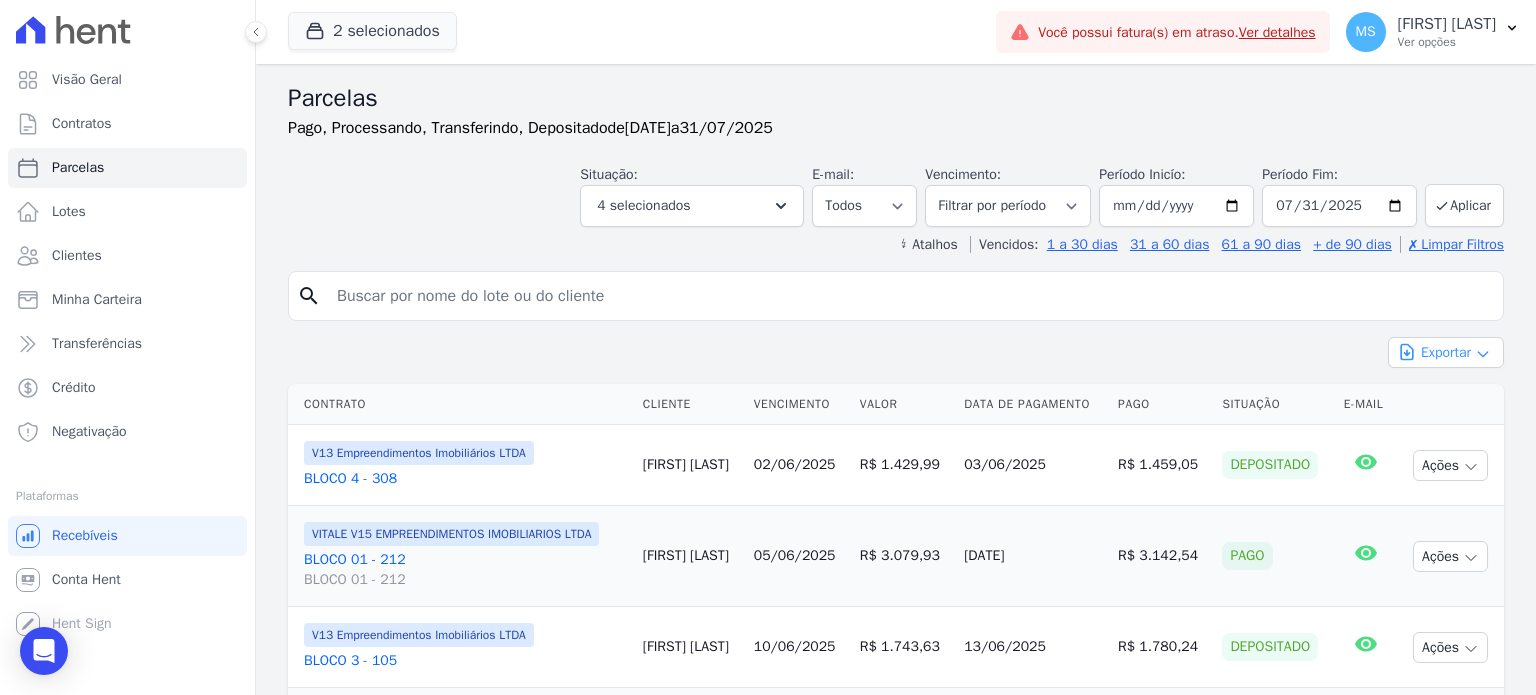 click on "Exportar" at bounding box center [1446, 352] 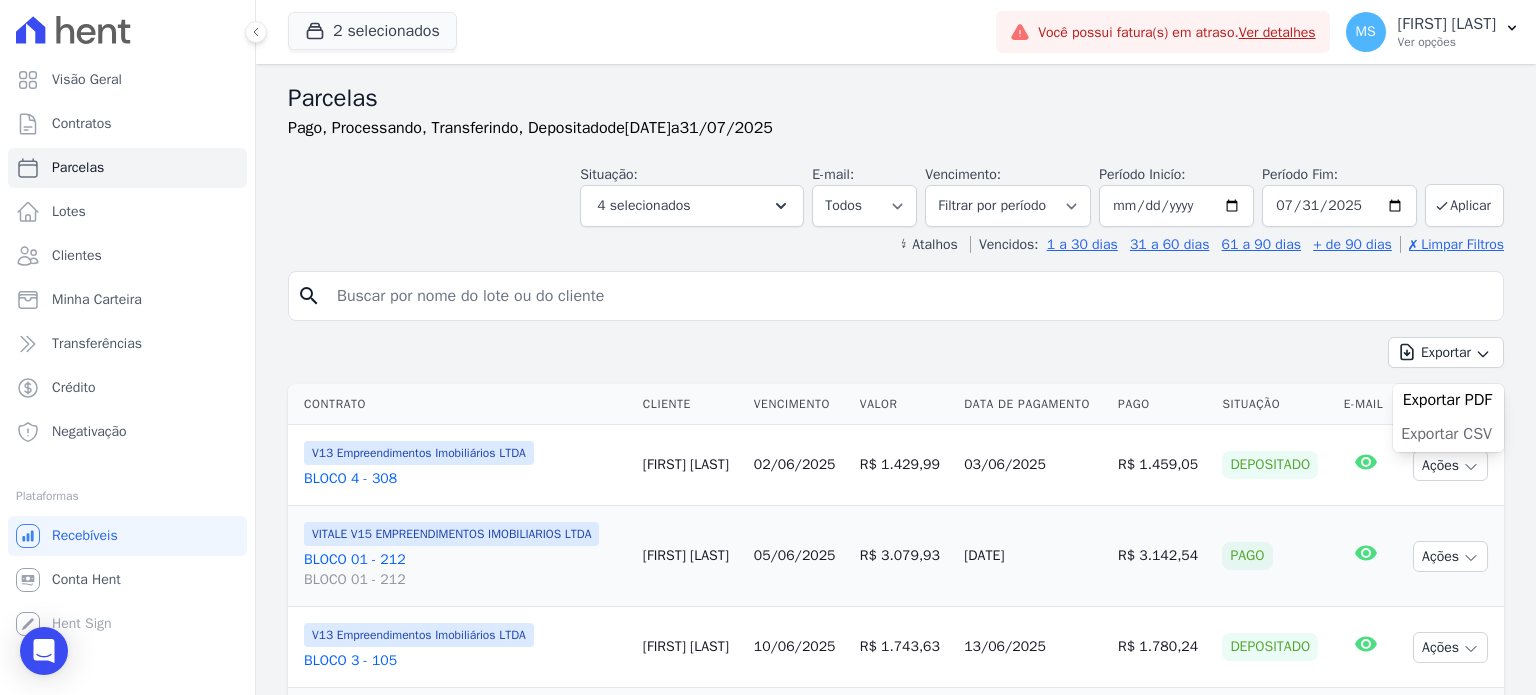 click on "Exportar CSV" at bounding box center [1446, 434] 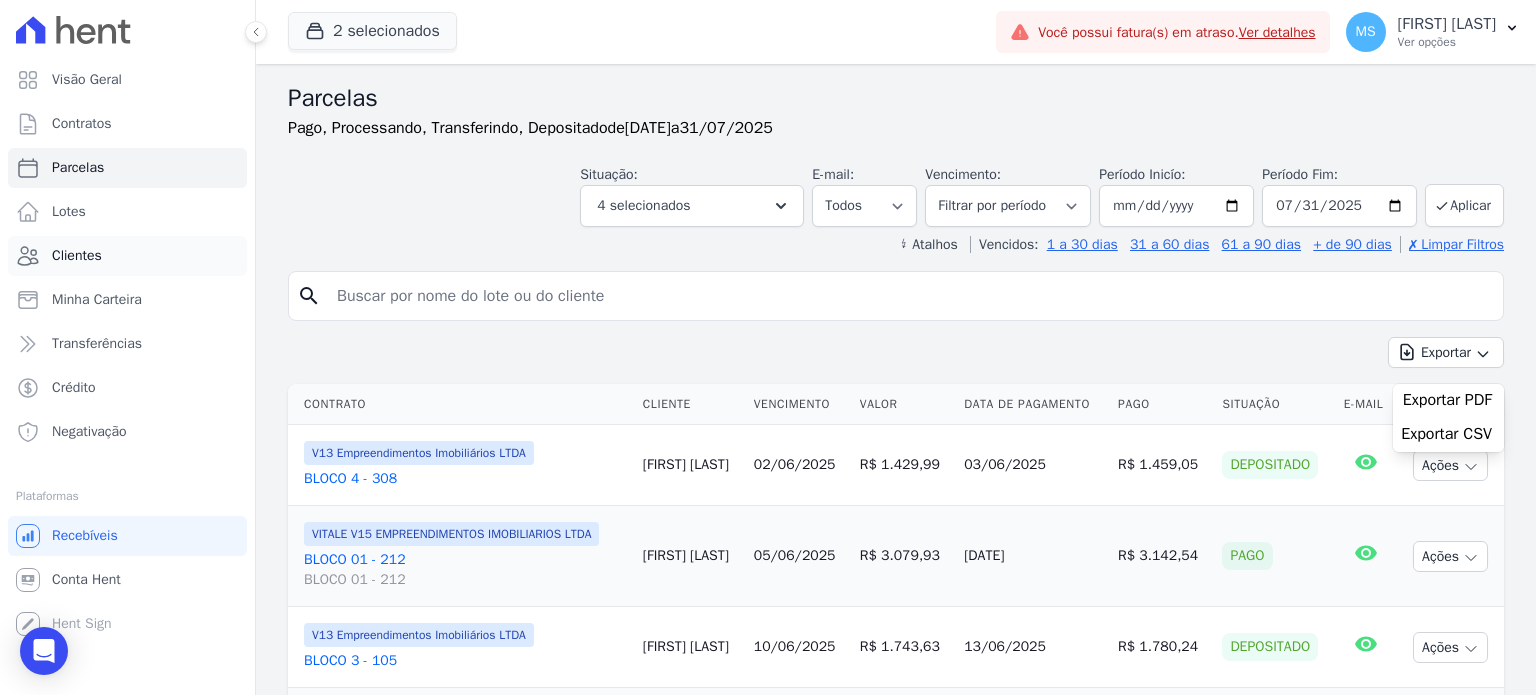 click on "Clientes" at bounding box center [77, 256] 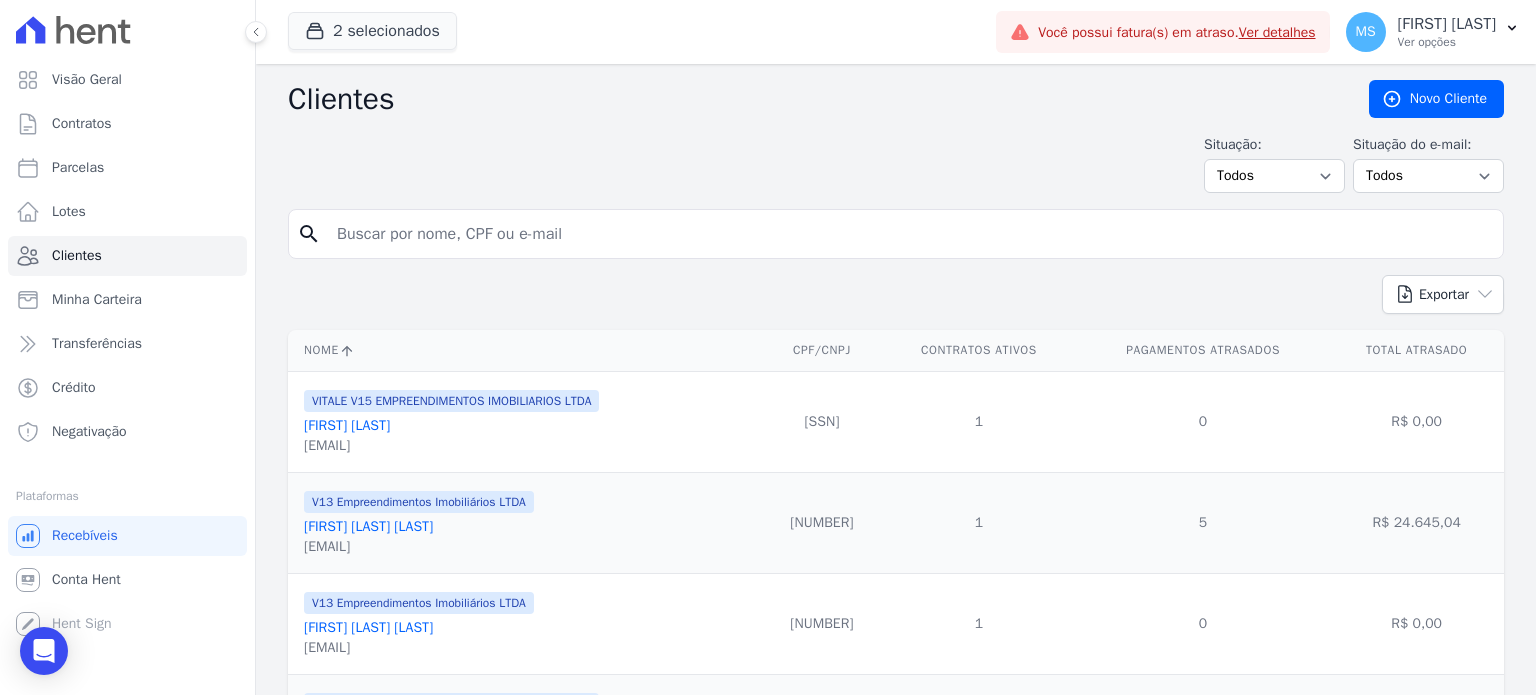 click at bounding box center (910, 234) 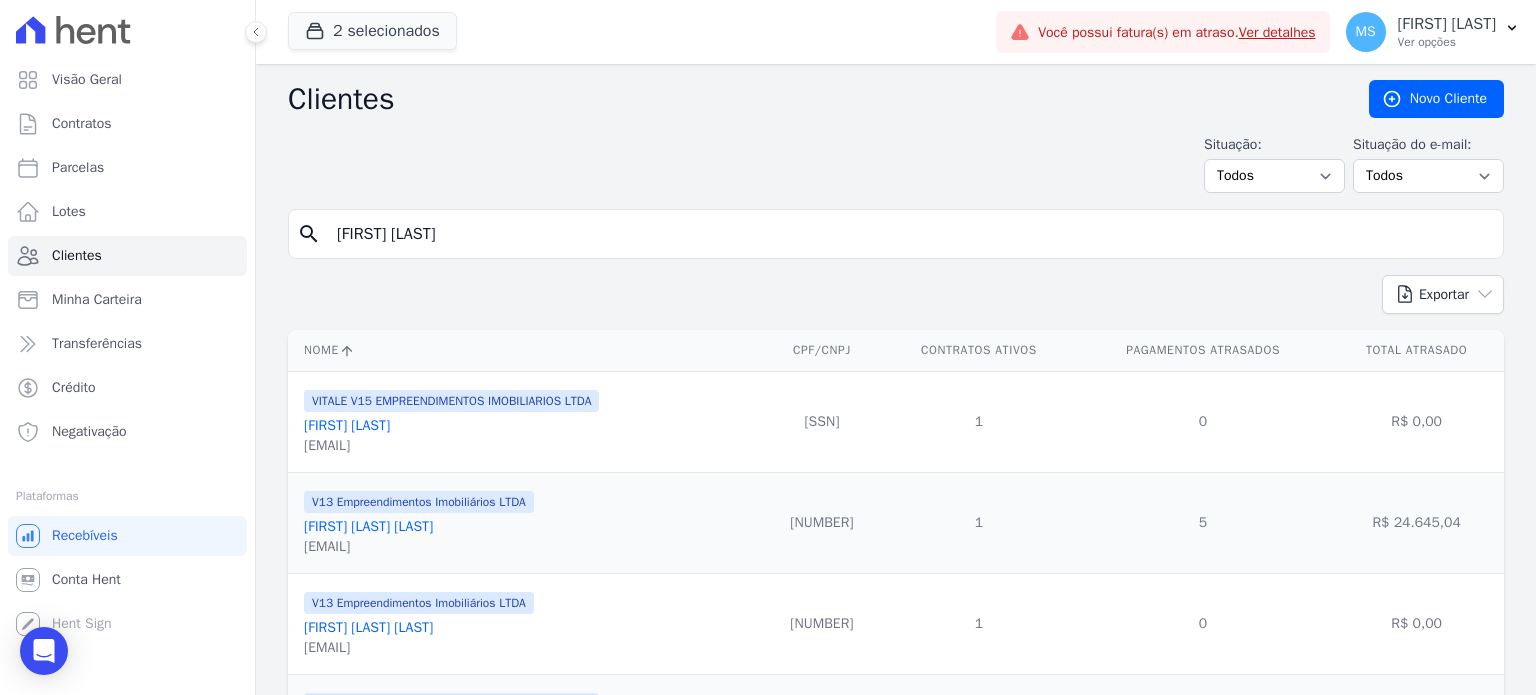 type on "[FIRST] [LAST]" 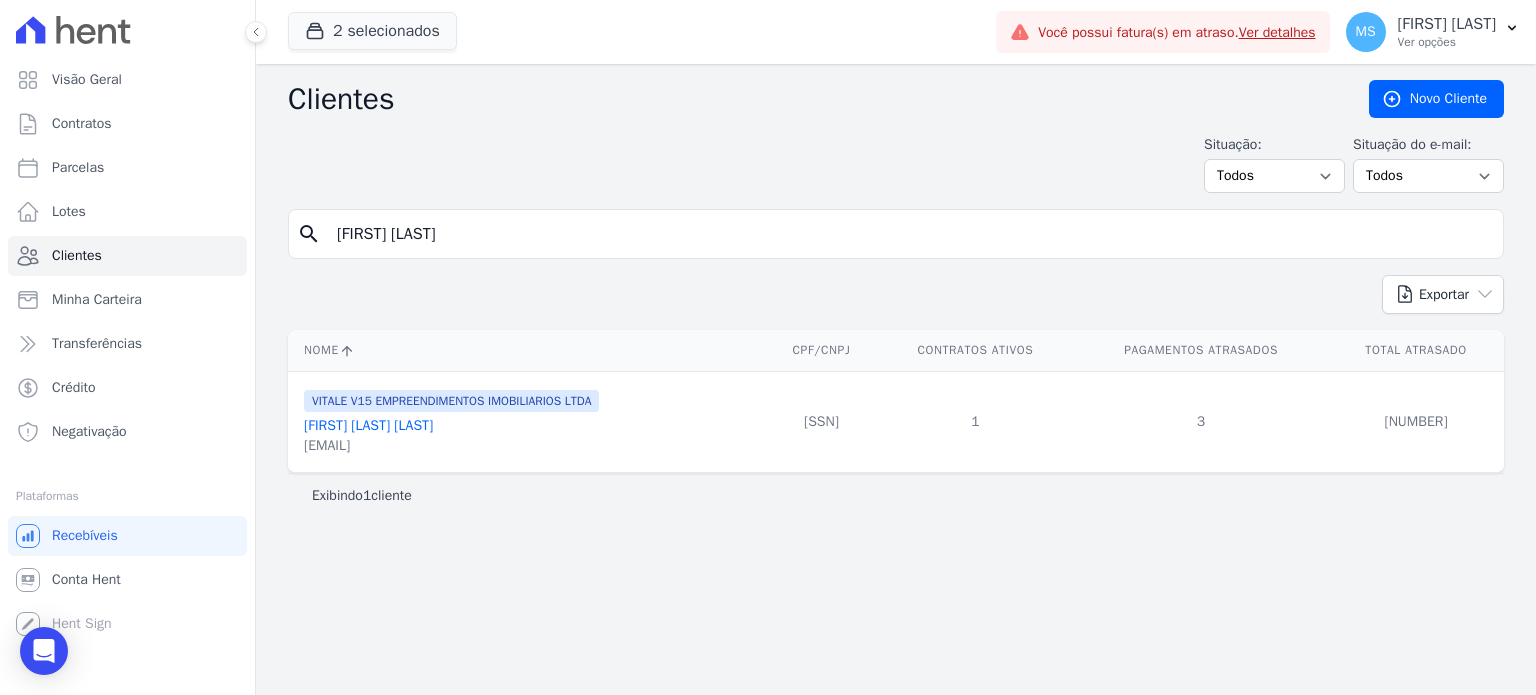 click on "[FIRST] [LAST] [LAST]" at bounding box center (368, 425) 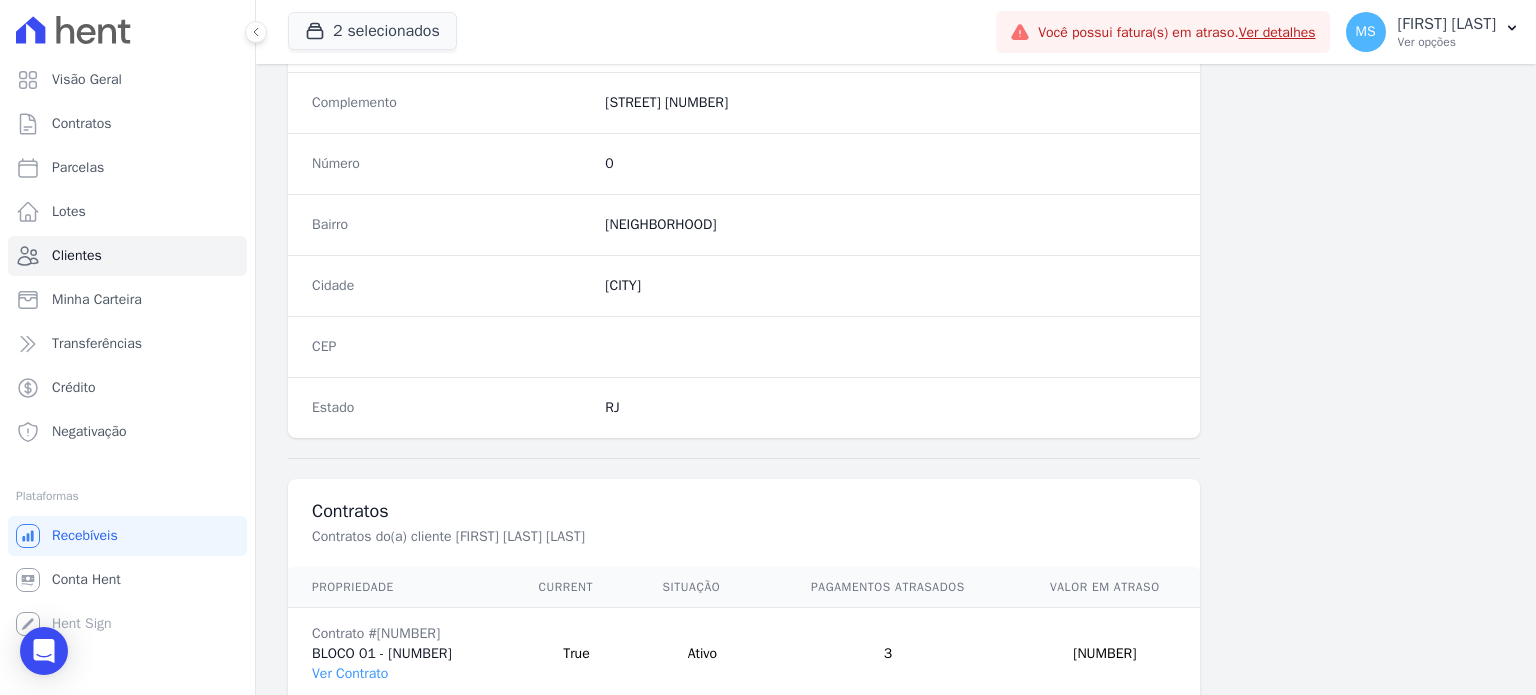 scroll, scrollTop: 1169, scrollLeft: 0, axis: vertical 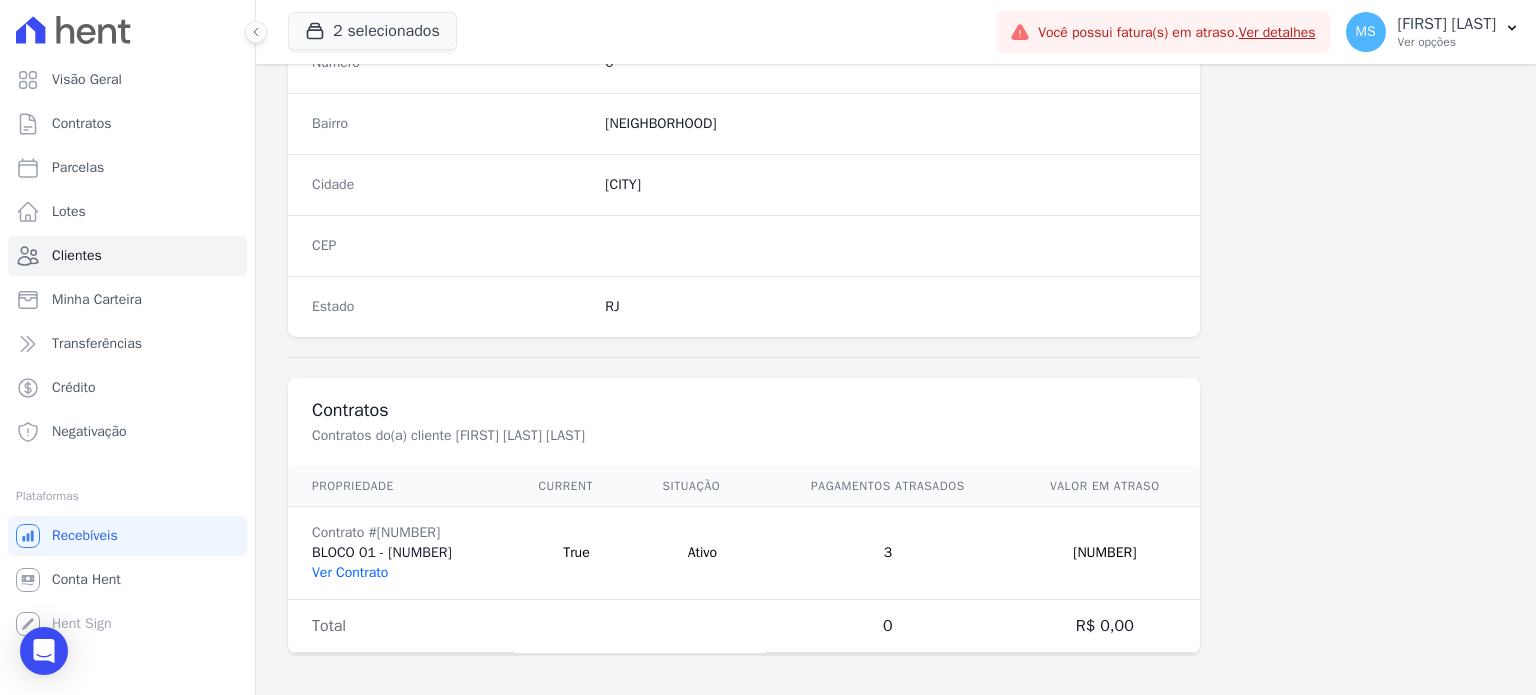 click on "Ver Contrato" at bounding box center [350, 572] 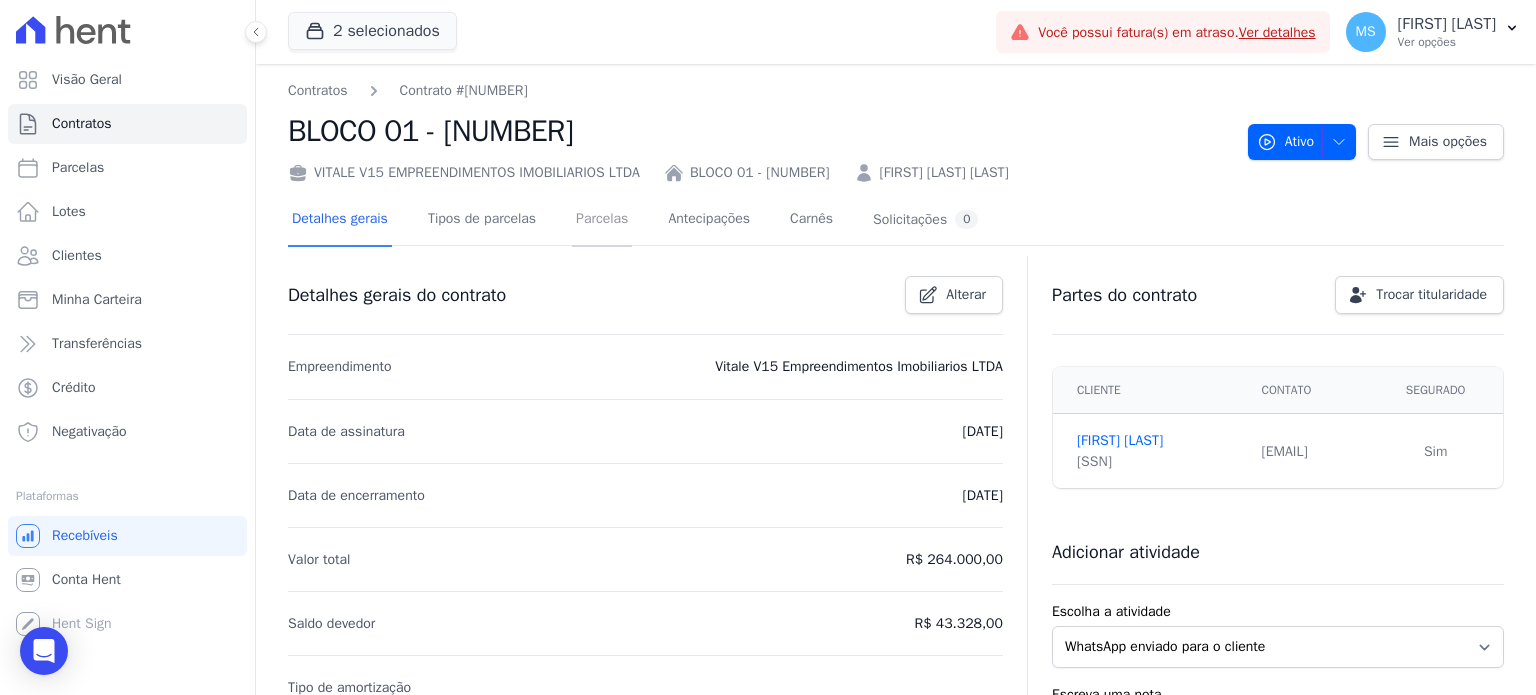 click on "Parcelas" at bounding box center [602, 220] 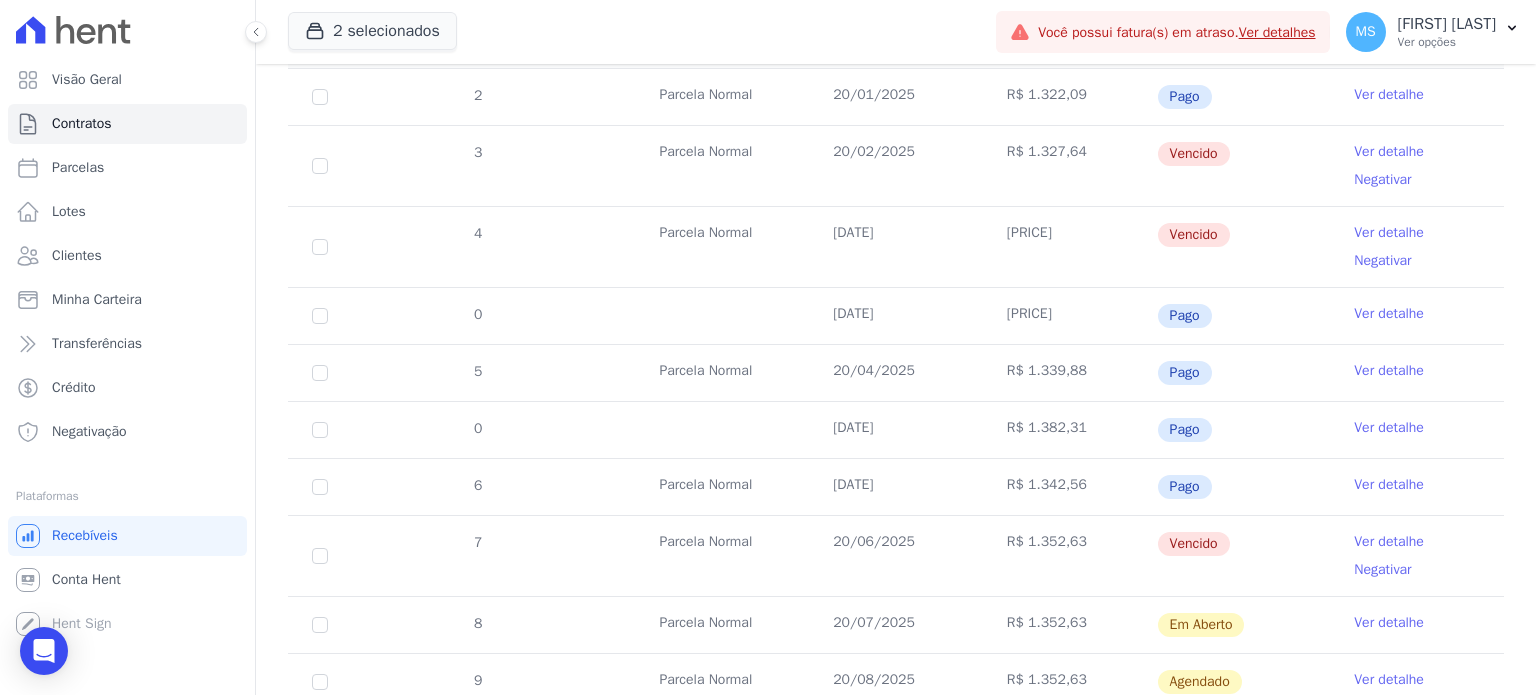 scroll, scrollTop: 500, scrollLeft: 0, axis: vertical 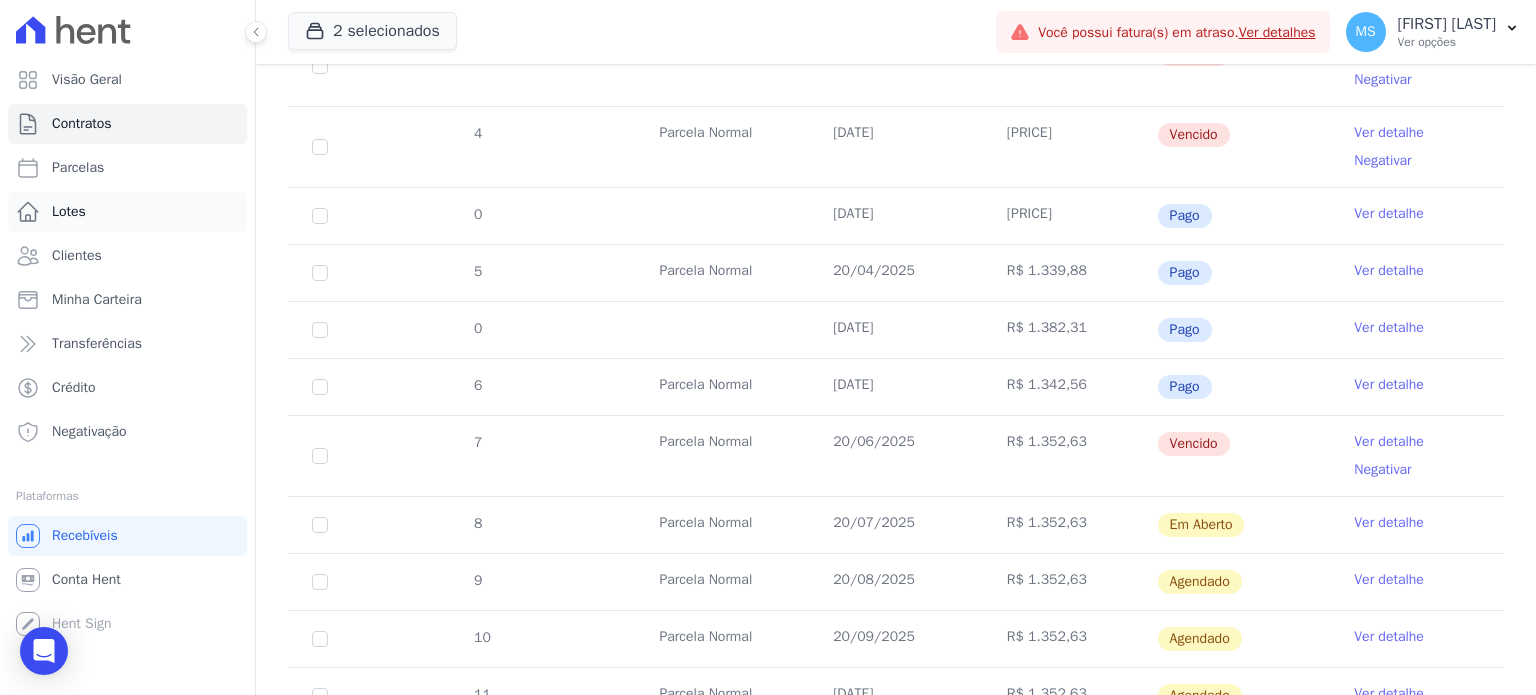 click on "Lotes" at bounding box center (127, 212) 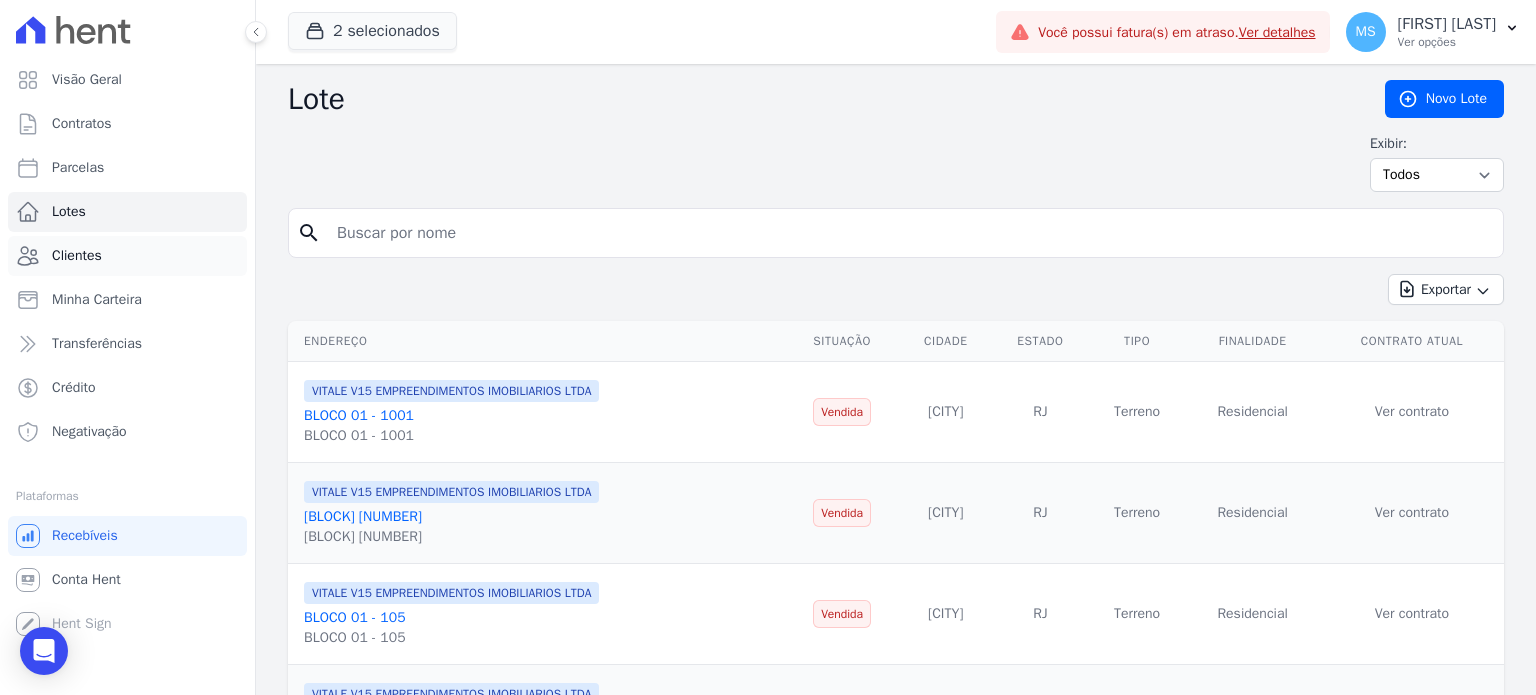 click on "Clientes" at bounding box center (127, 256) 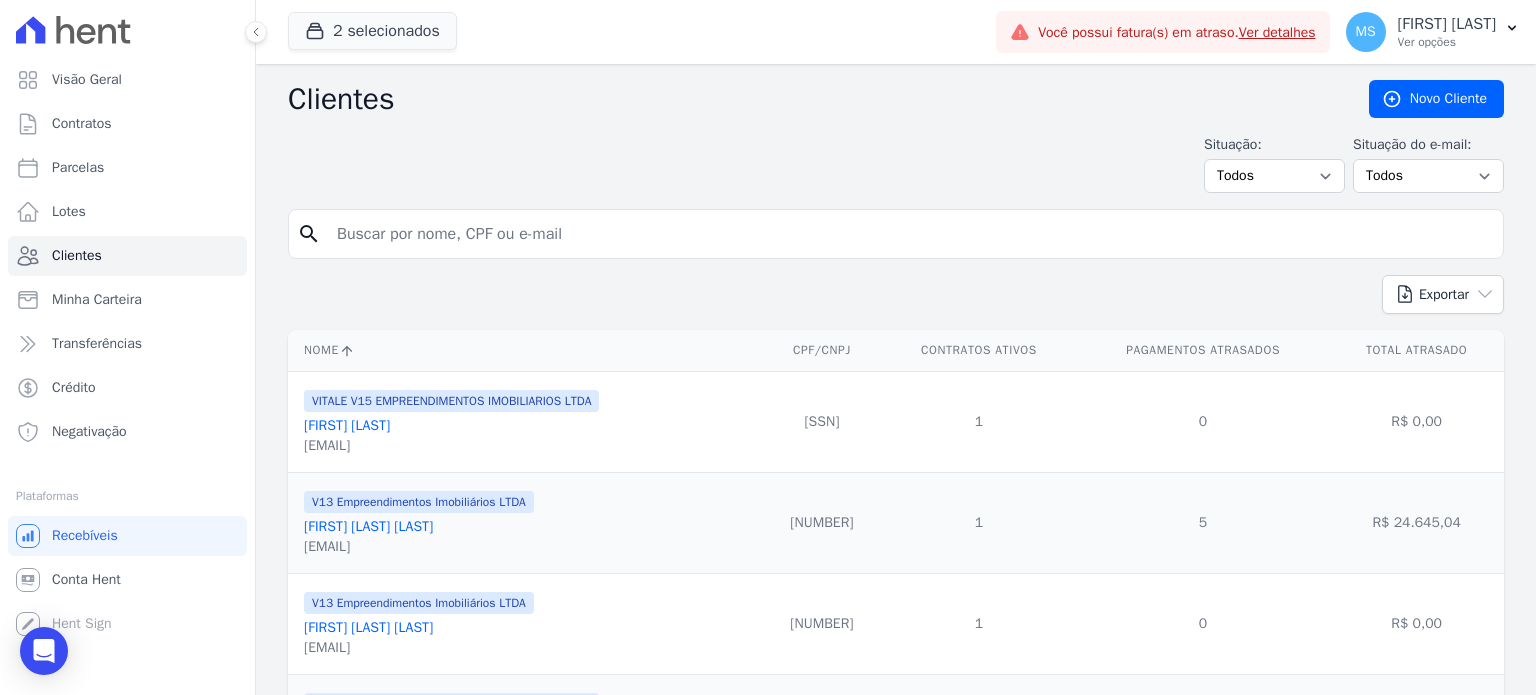 click at bounding box center [910, 234] 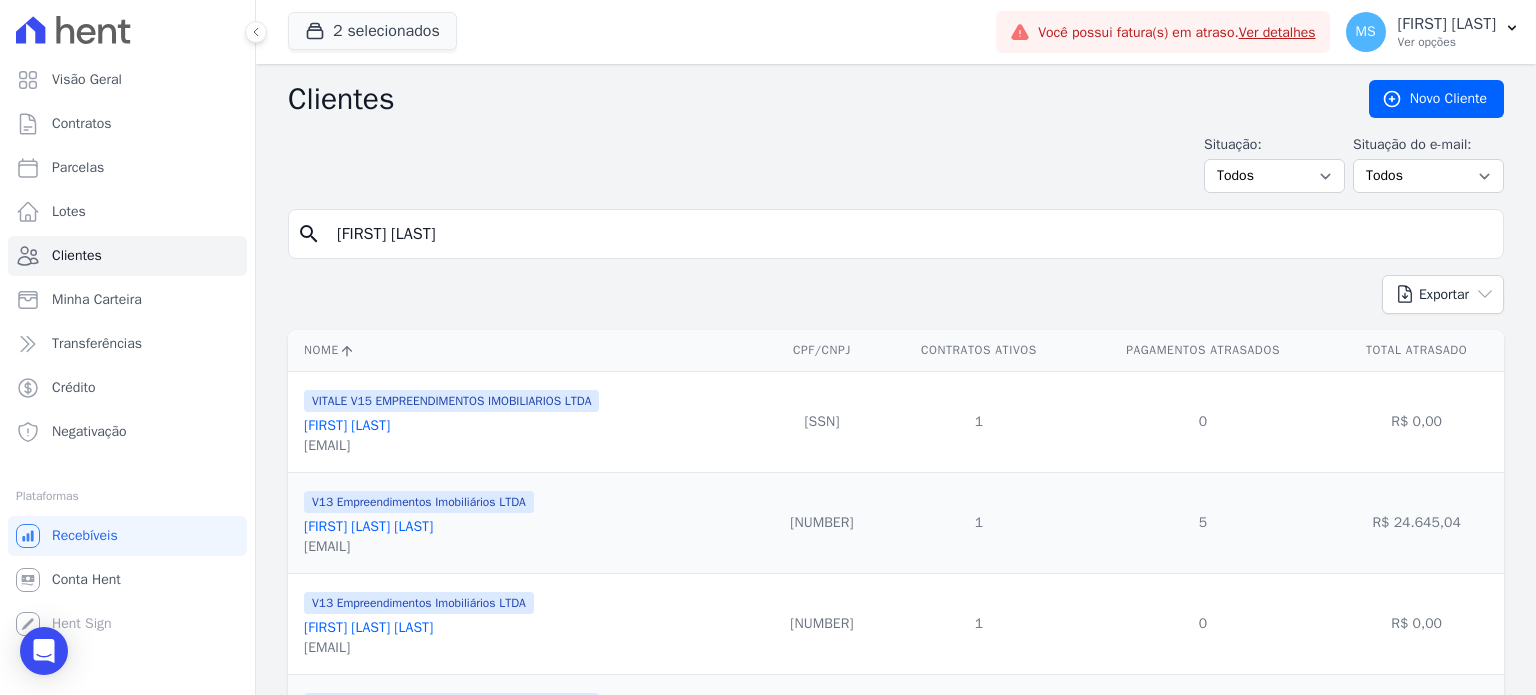 type on "[FIRST] [LAST]" 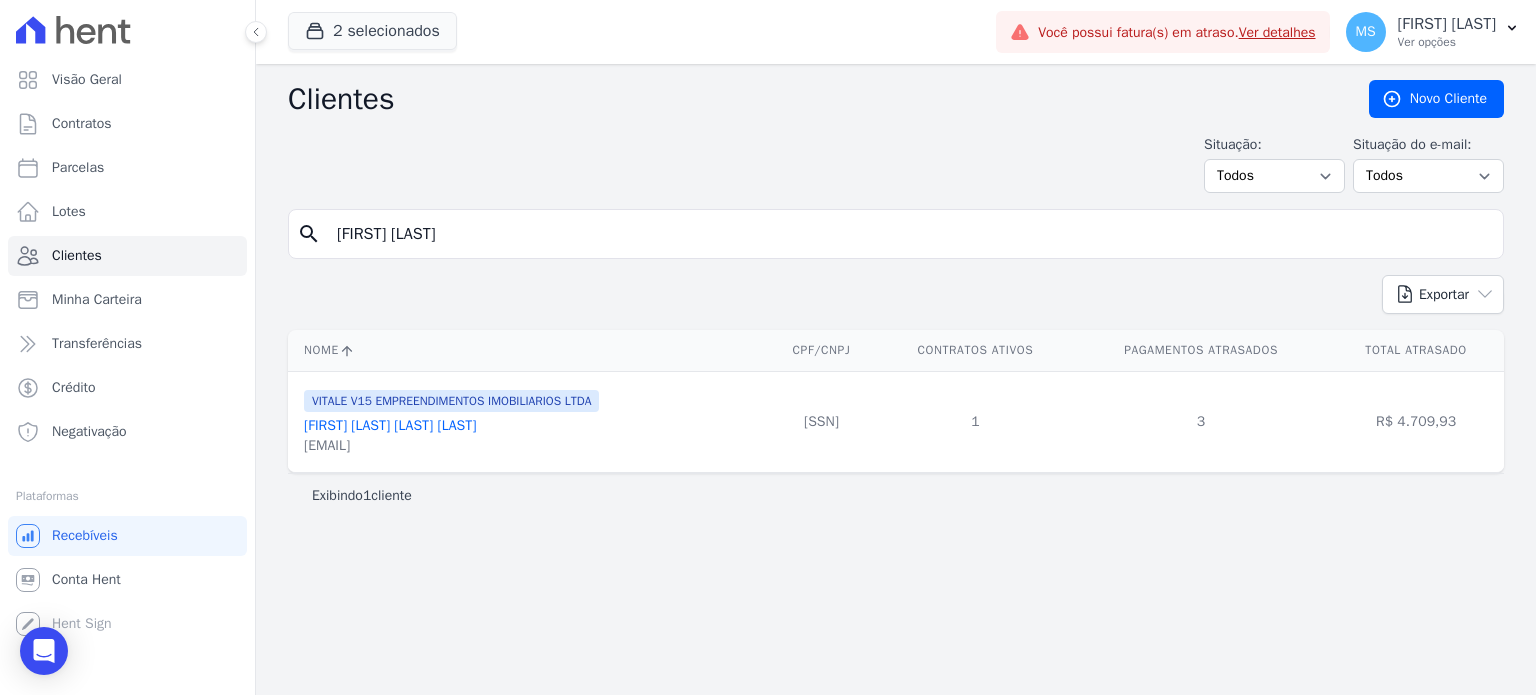 click on "[FIRST] [LAST] [LAST] [LAST]" at bounding box center [390, 425] 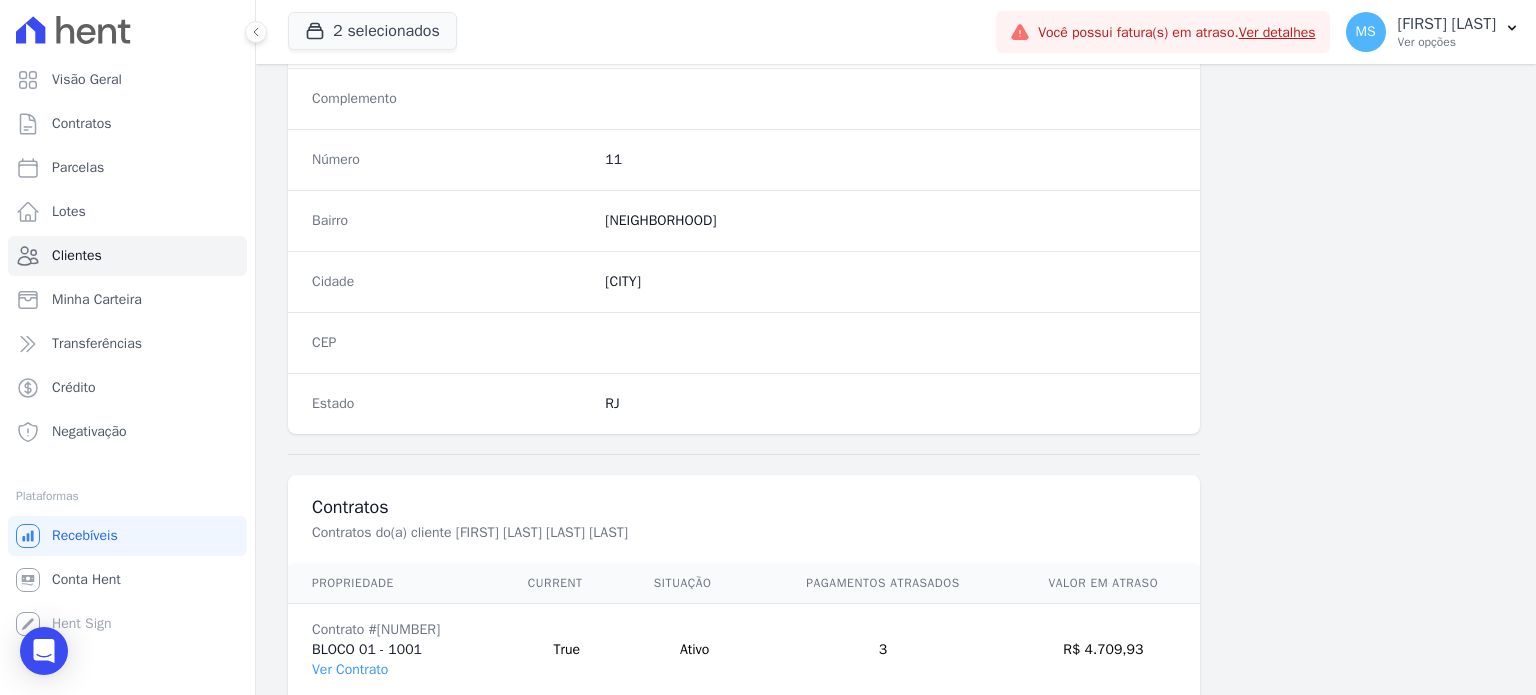 scroll, scrollTop: 1169, scrollLeft: 0, axis: vertical 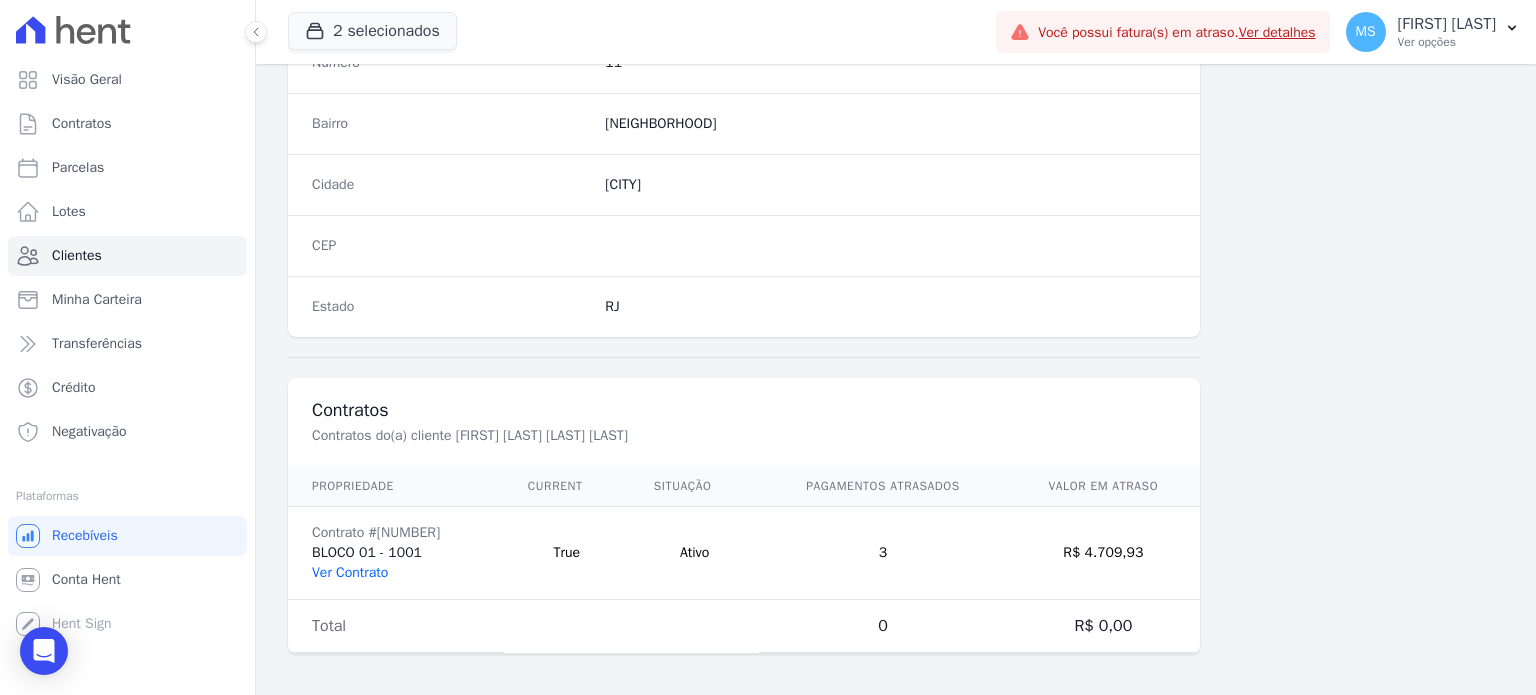 click on "Ver Contrato" at bounding box center [350, 572] 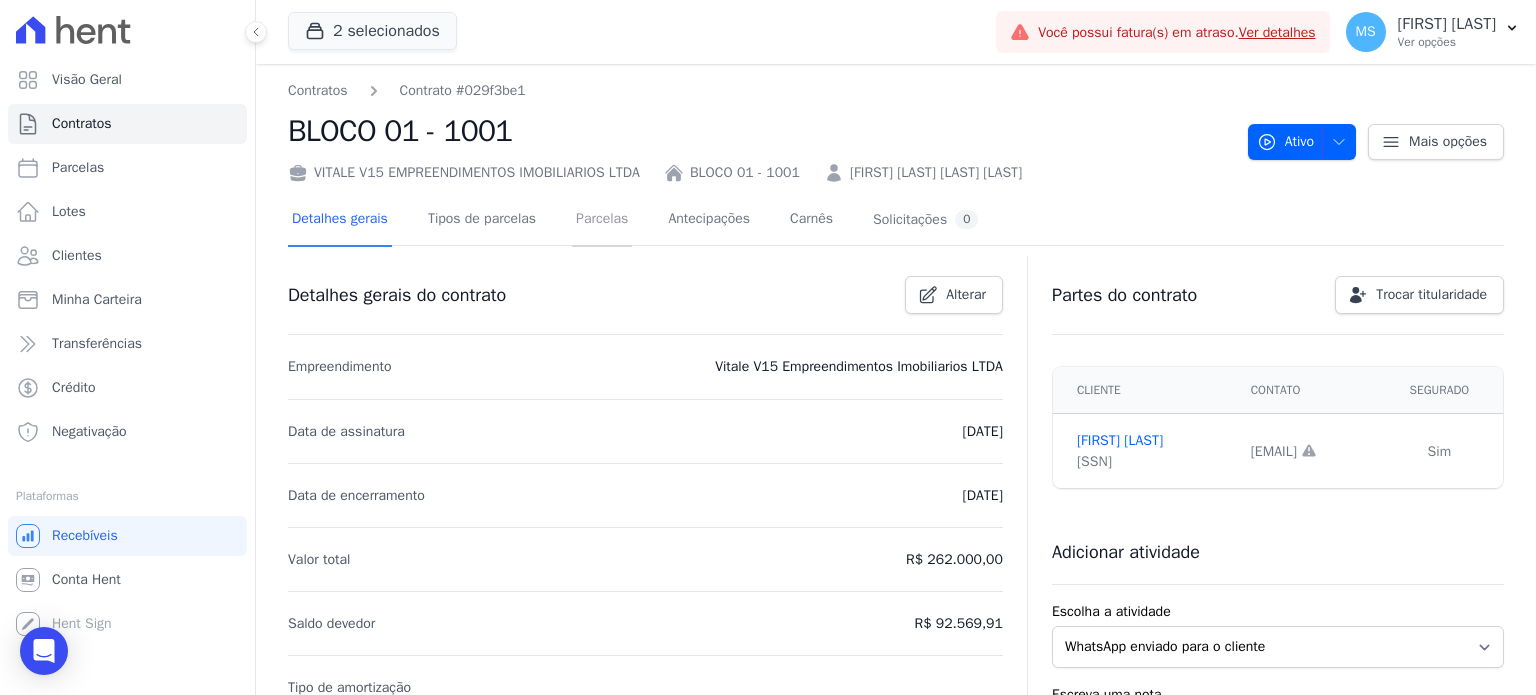 click on "Parcelas" at bounding box center (602, 220) 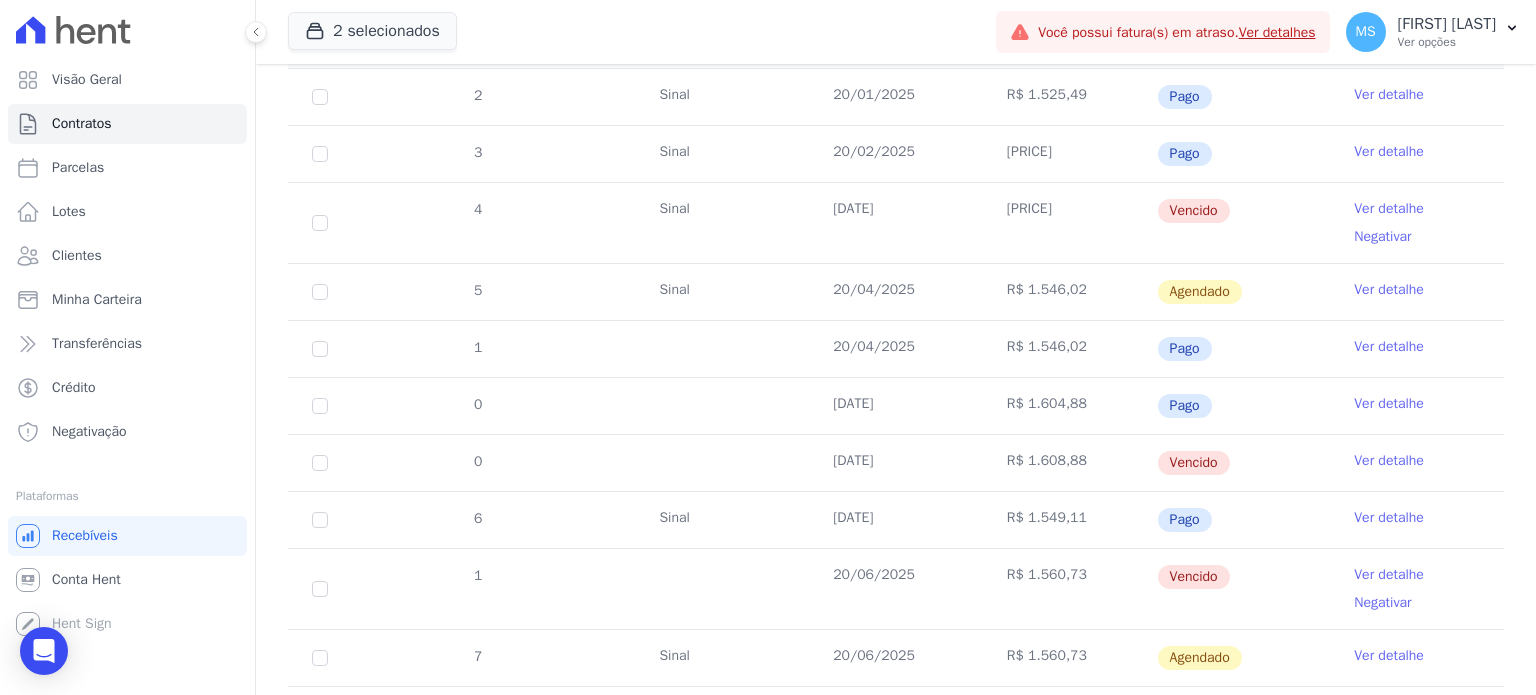 scroll, scrollTop: 500, scrollLeft: 0, axis: vertical 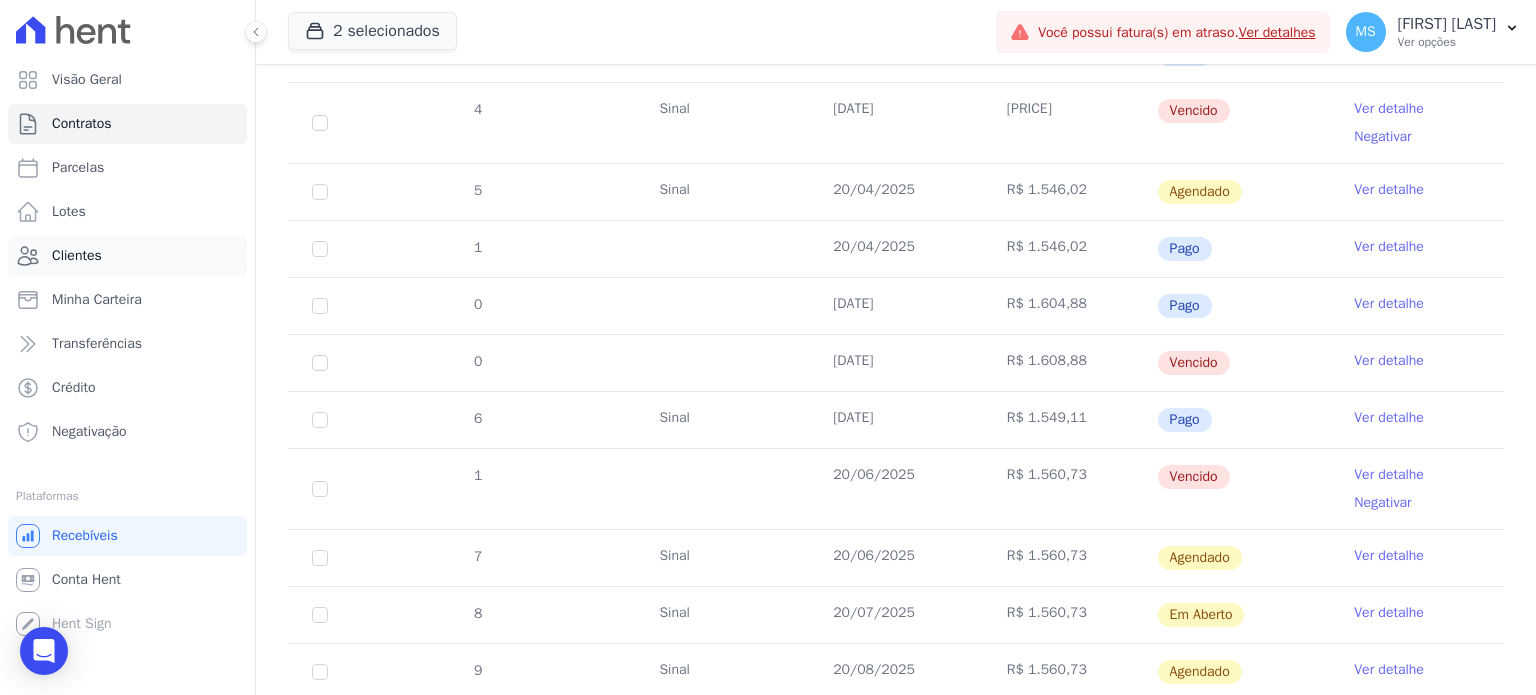 click on "Clientes" at bounding box center [77, 256] 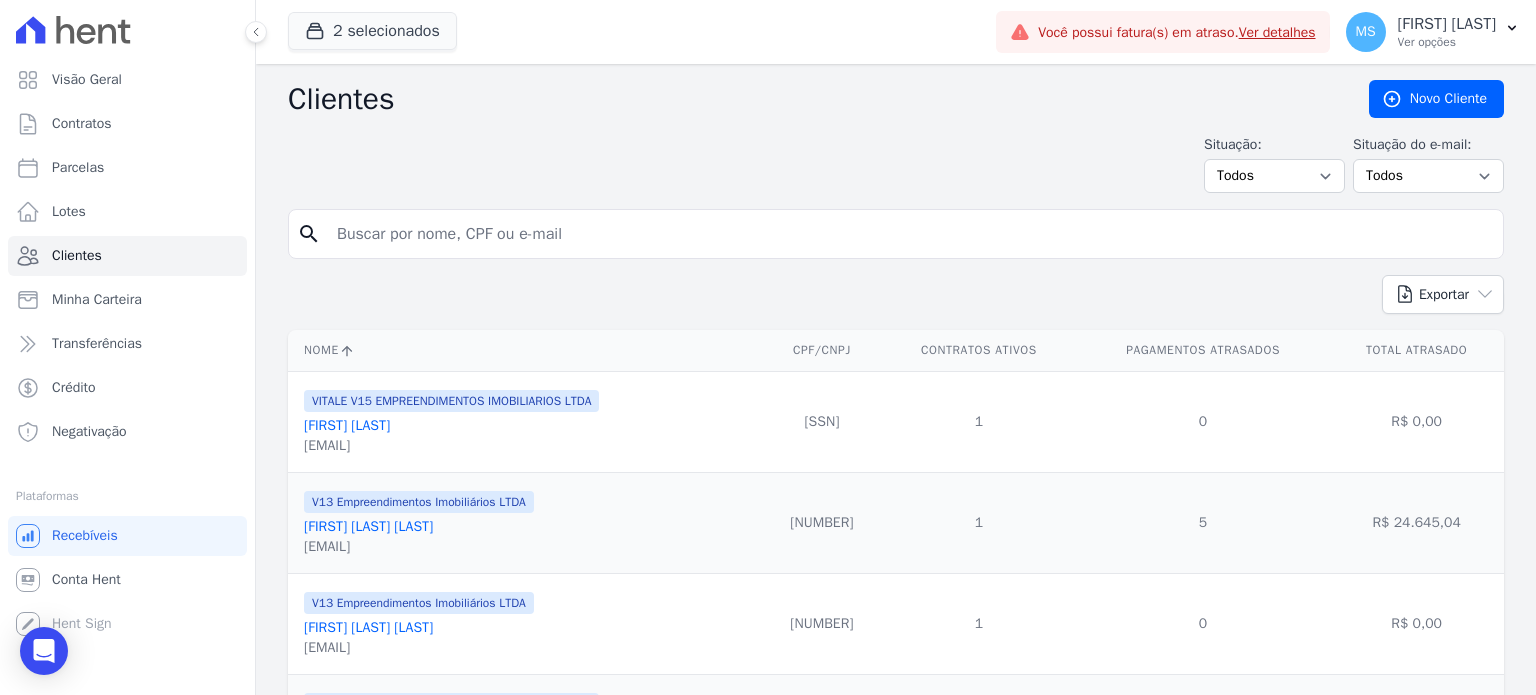 click at bounding box center (910, 234) 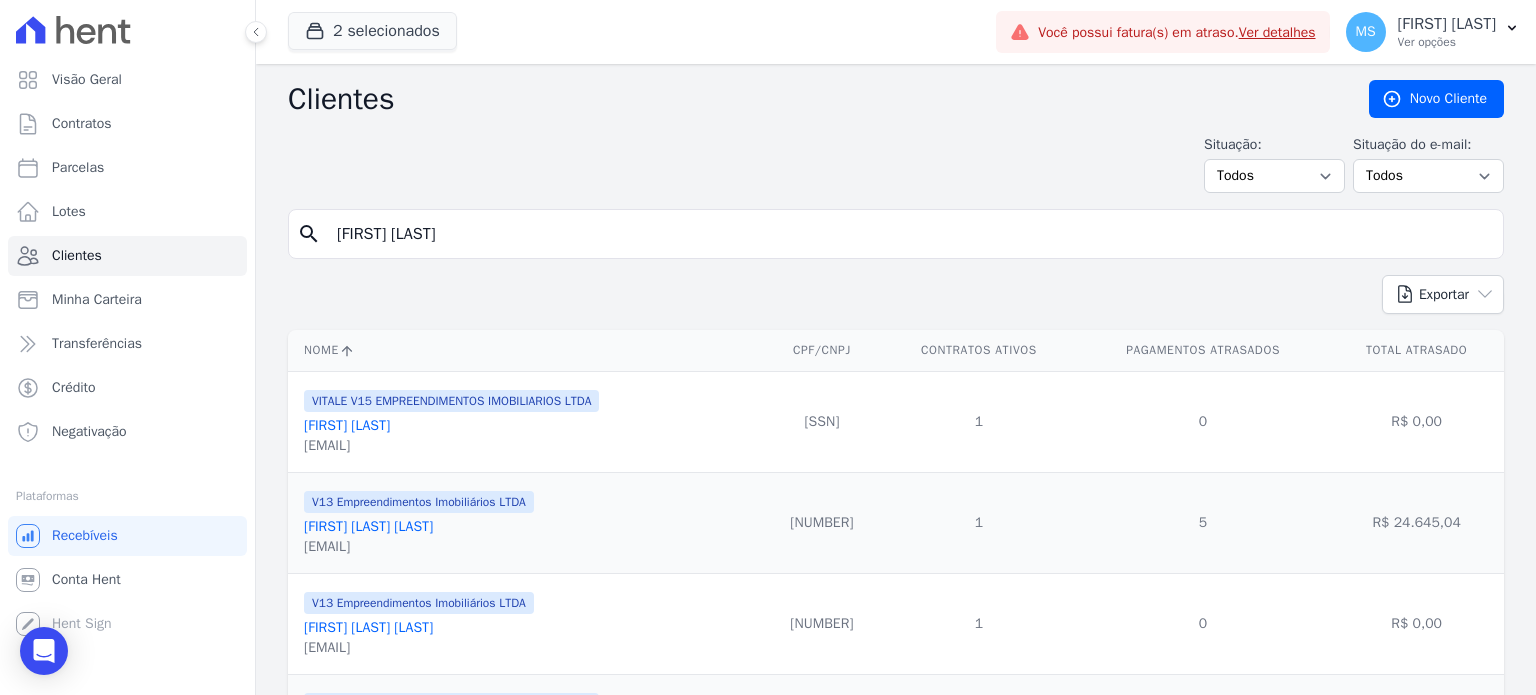 type on "[FIRST] [LAST]" 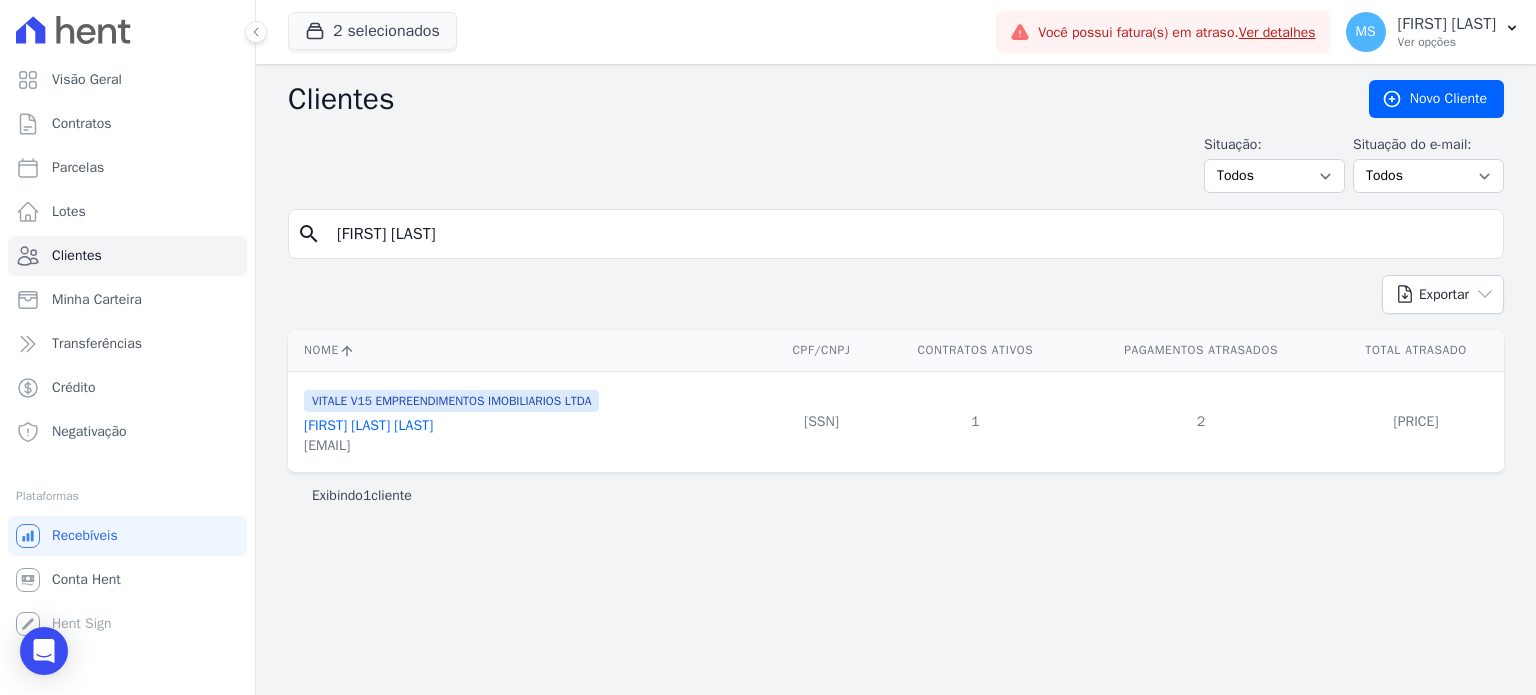 click on "[FIRST] [LAST] [LAST]" at bounding box center (368, 425) 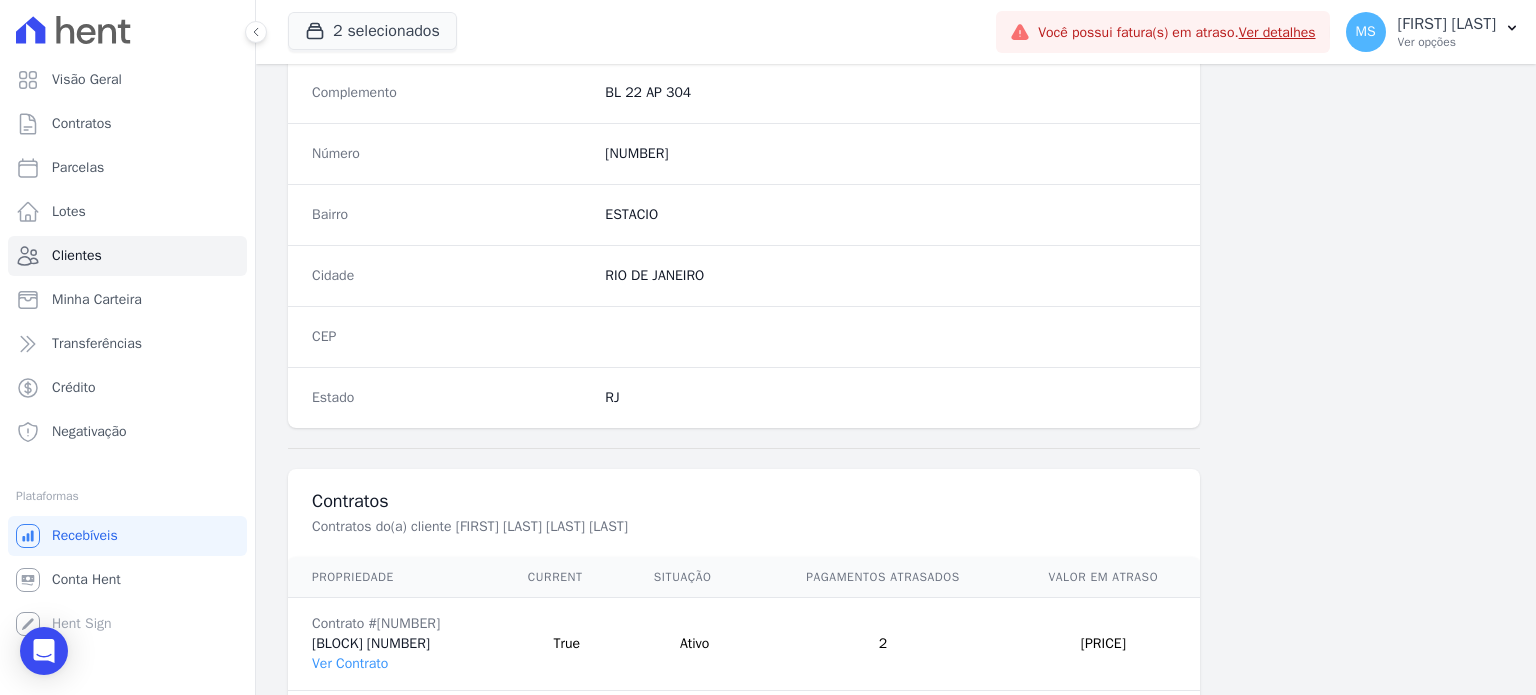 scroll, scrollTop: 1169, scrollLeft: 0, axis: vertical 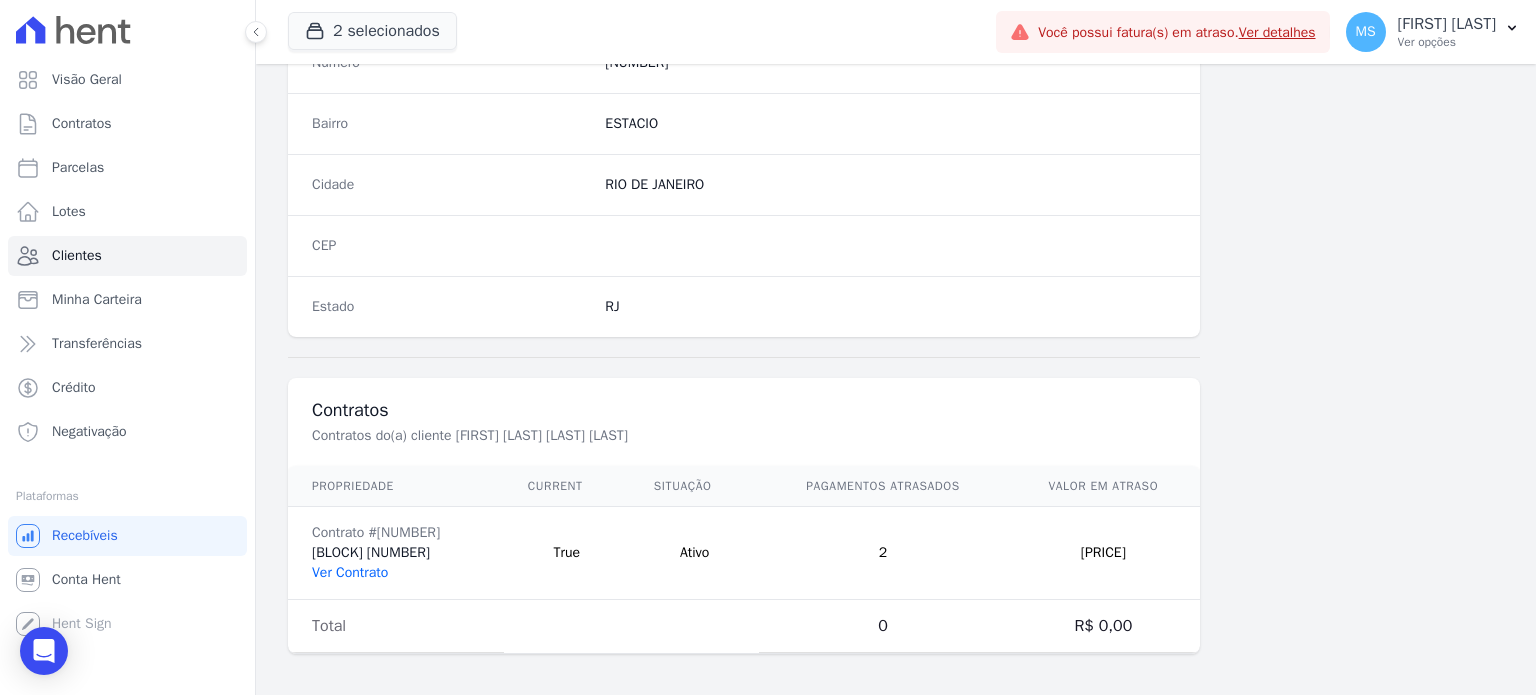 click on "Ver Contrato" at bounding box center [350, 572] 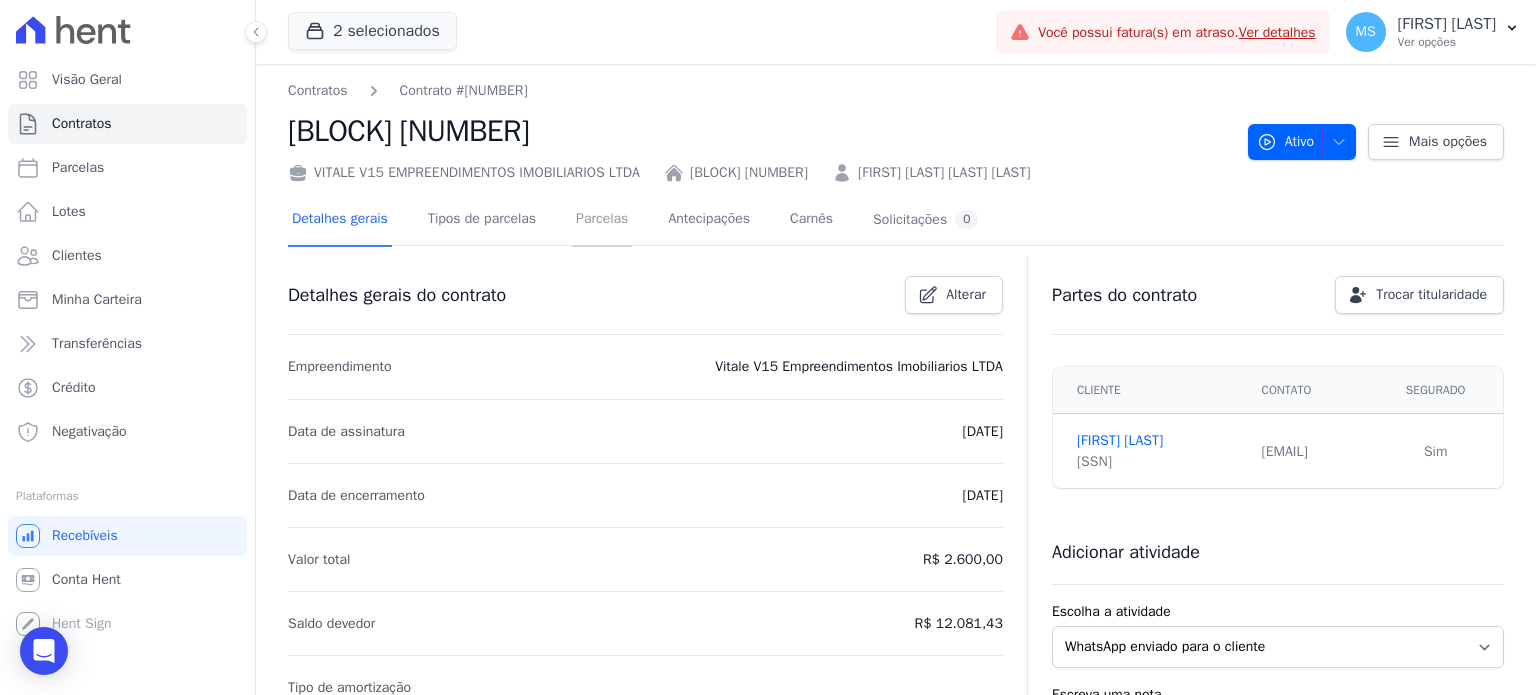 click on "Parcelas" at bounding box center (602, 220) 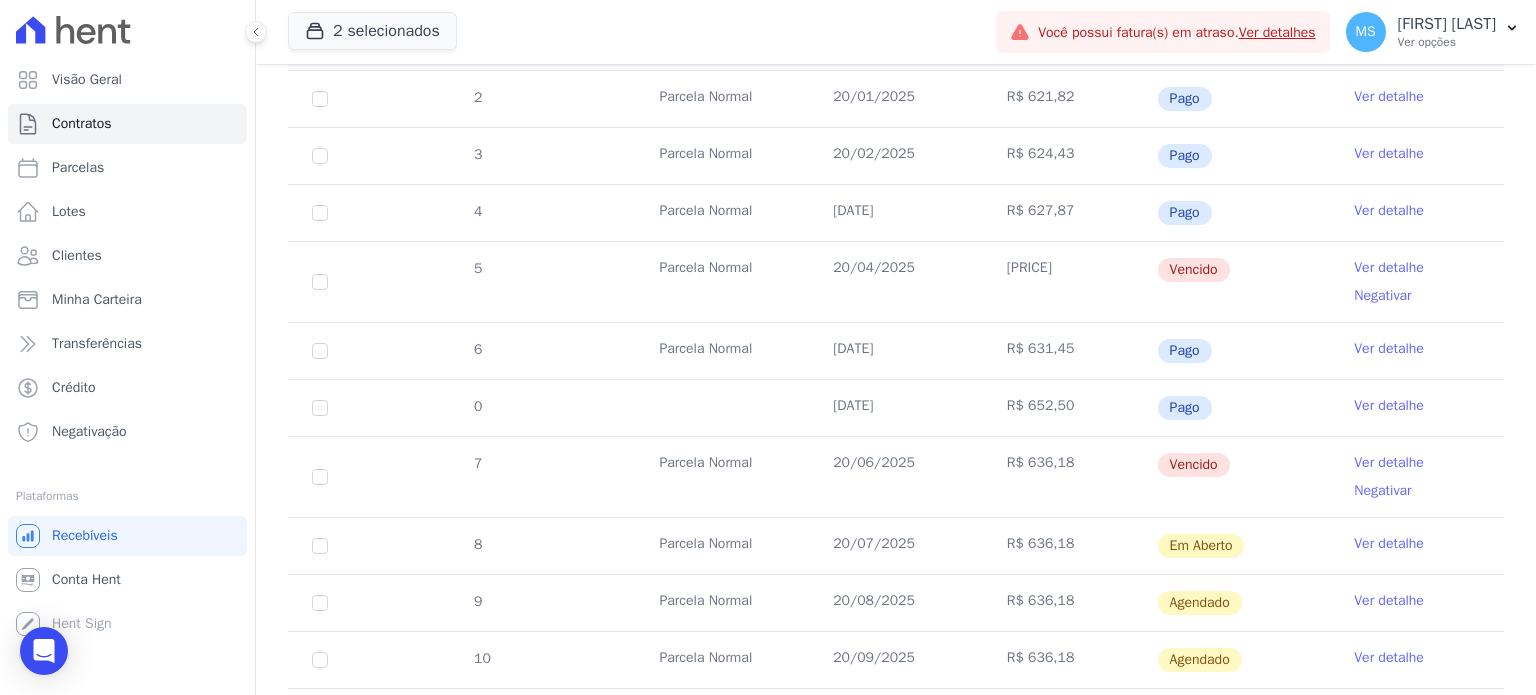 scroll, scrollTop: 500, scrollLeft: 0, axis: vertical 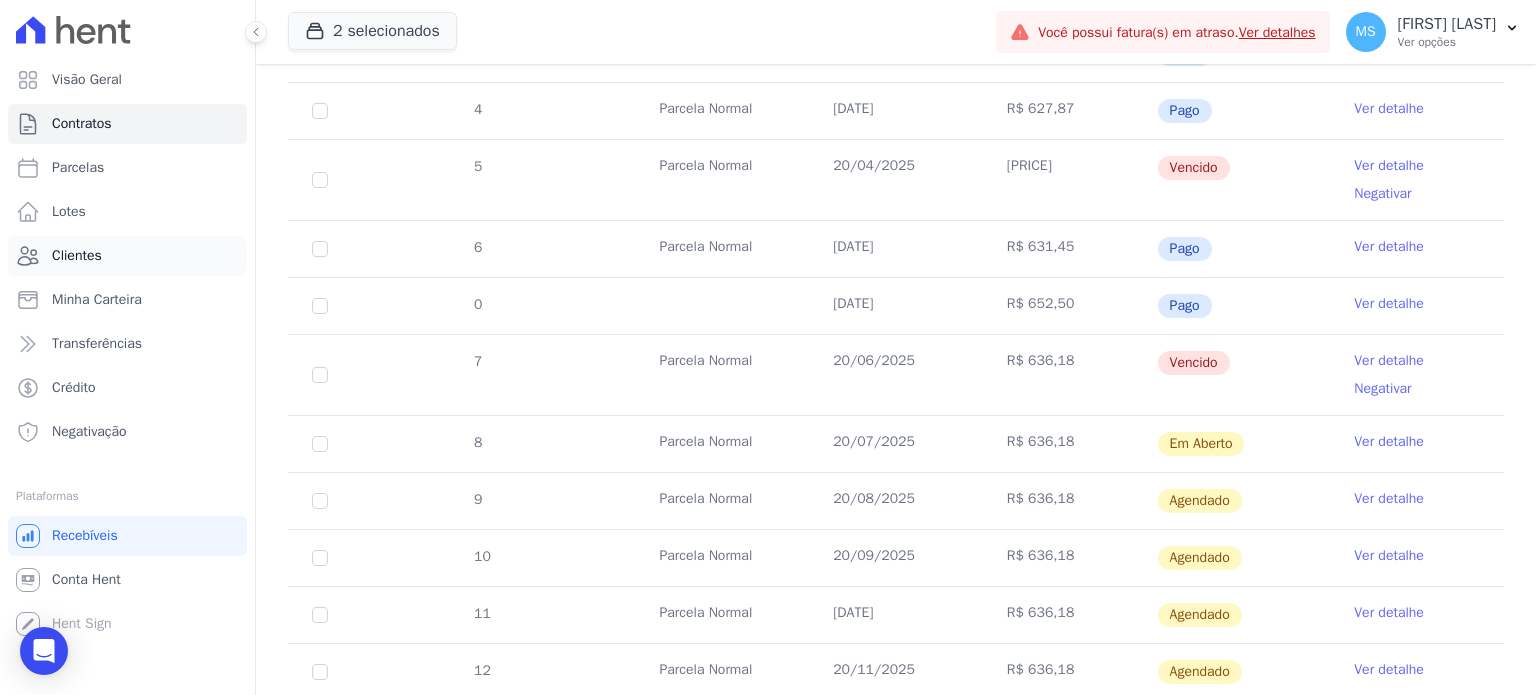 click on "Clientes" at bounding box center (127, 256) 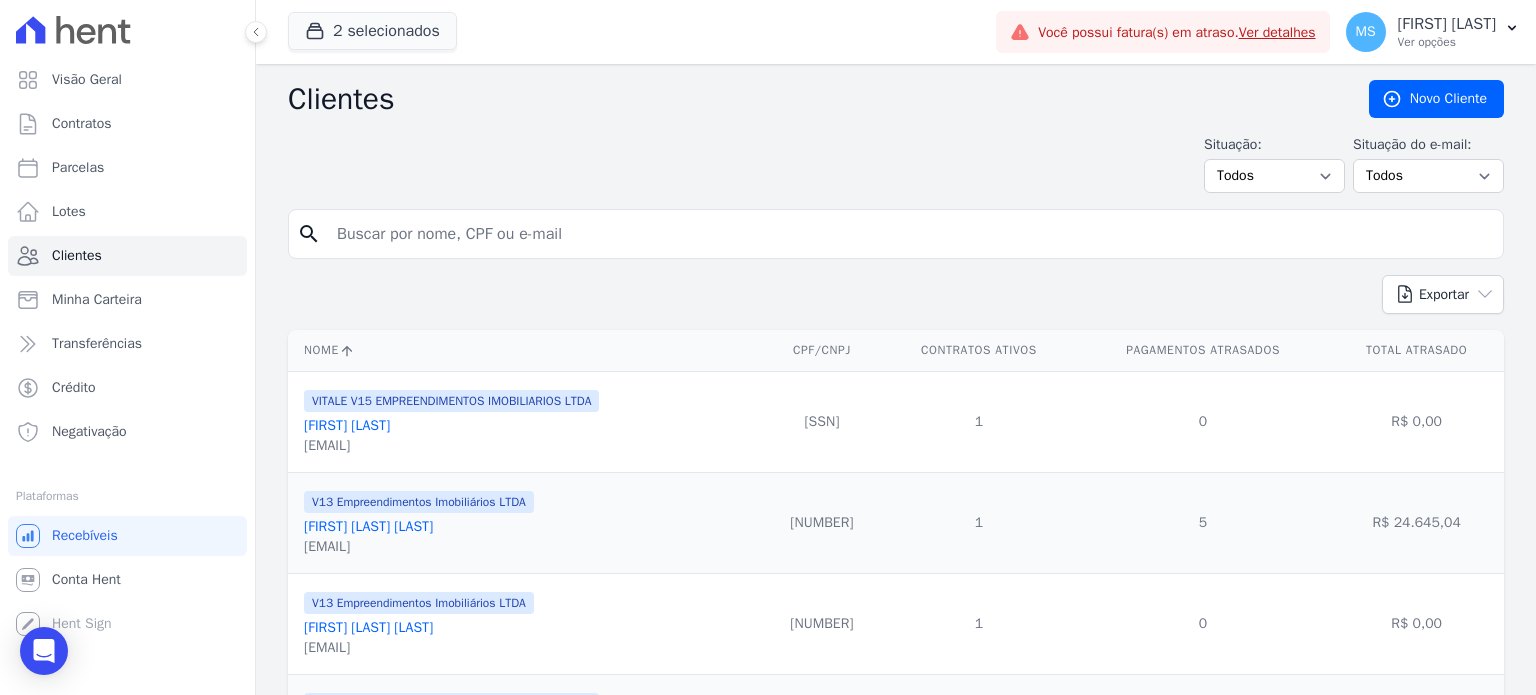 click at bounding box center (910, 234) 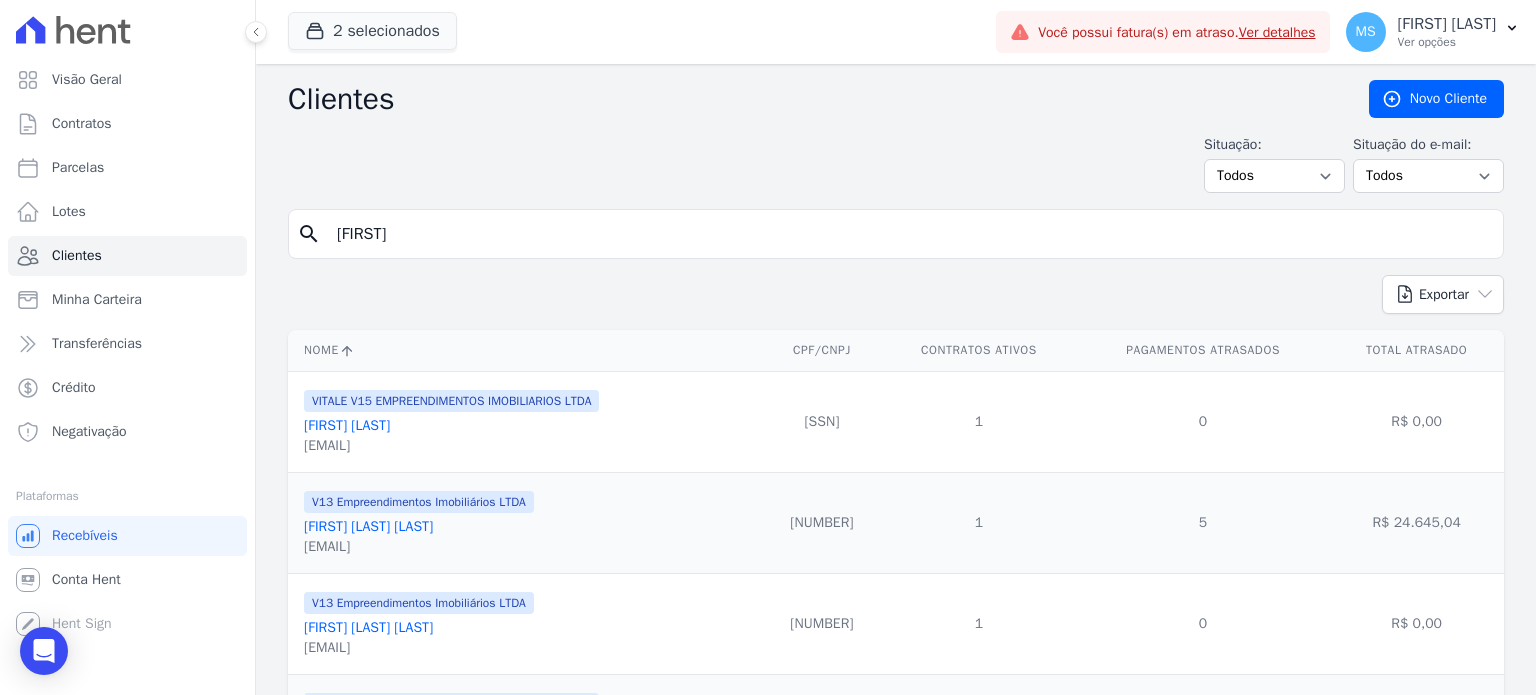 type on "[FIRST]" 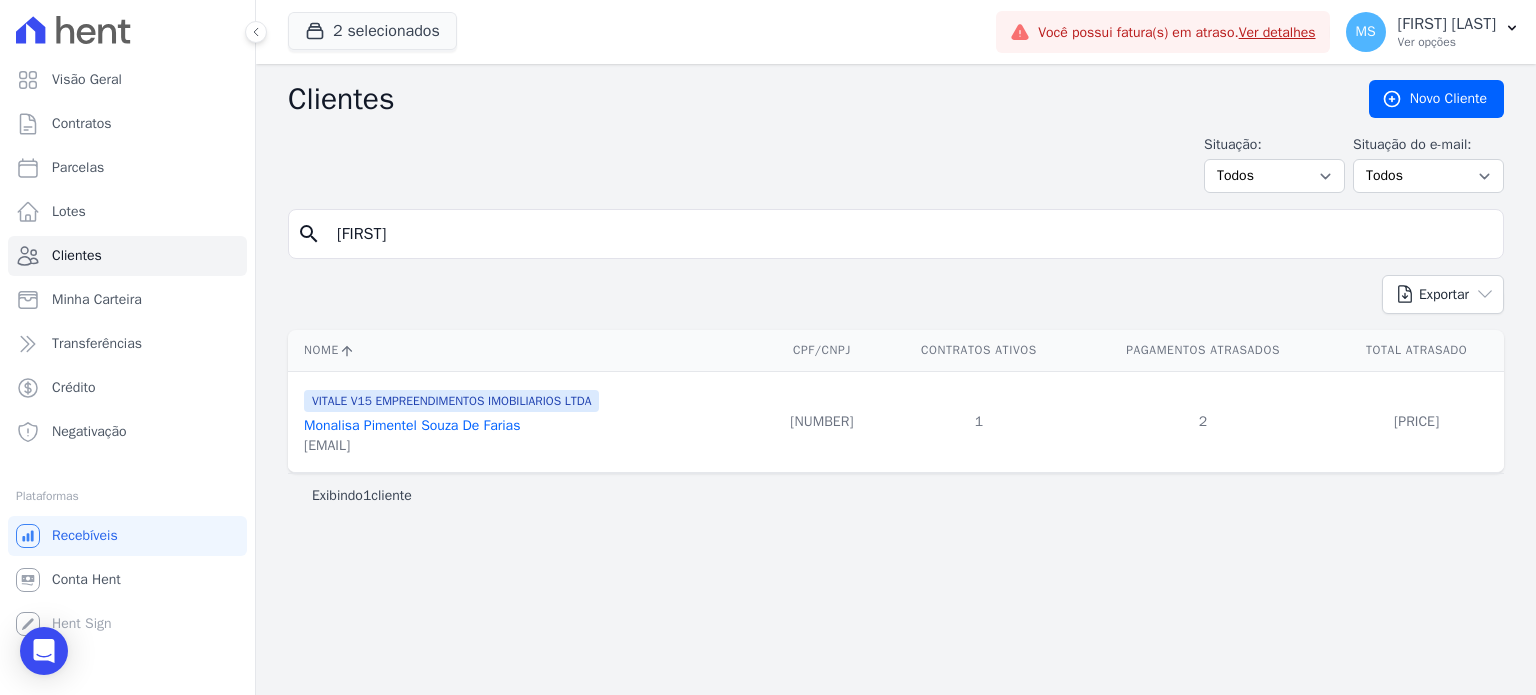 click on "Monalisa Pimentel Souza De Farias" at bounding box center (412, 425) 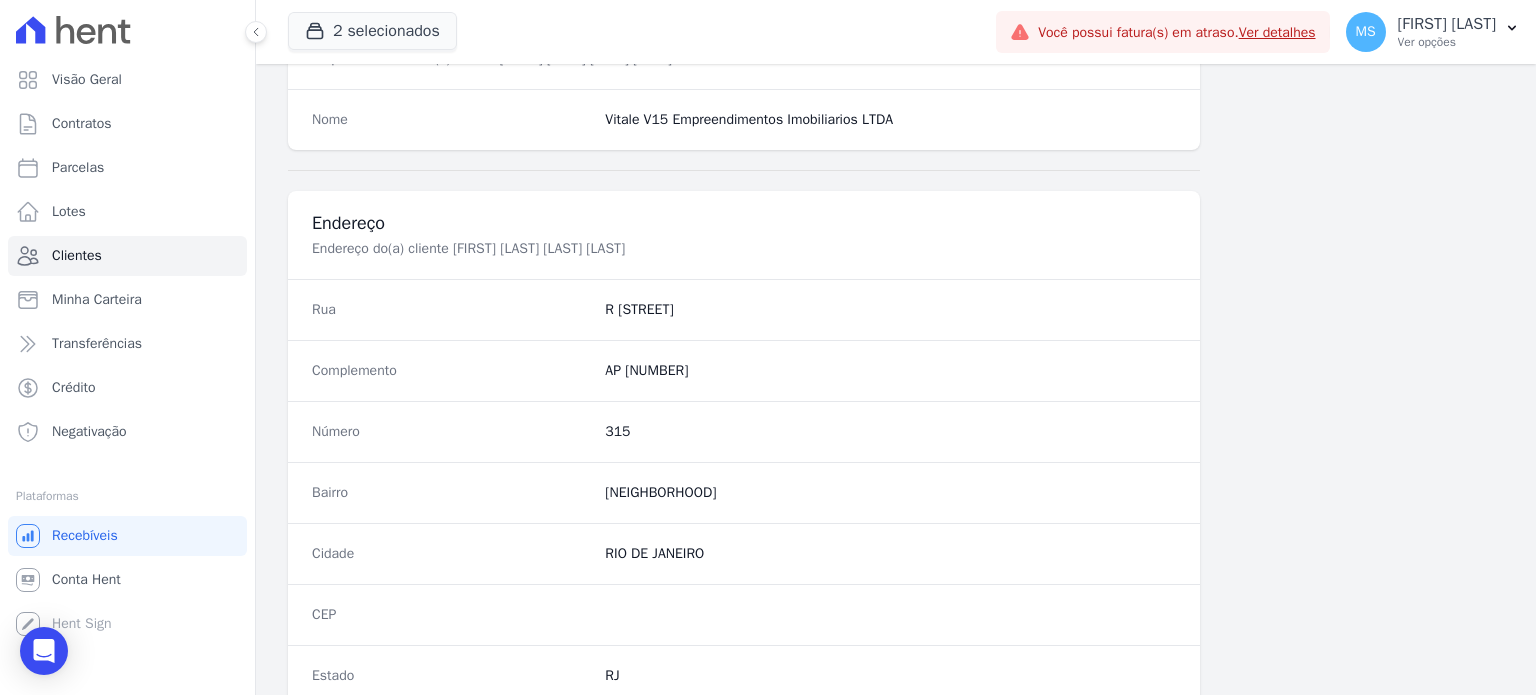 scroll, scrollTop: 1169, scrollLeft: 0, axis: vertical 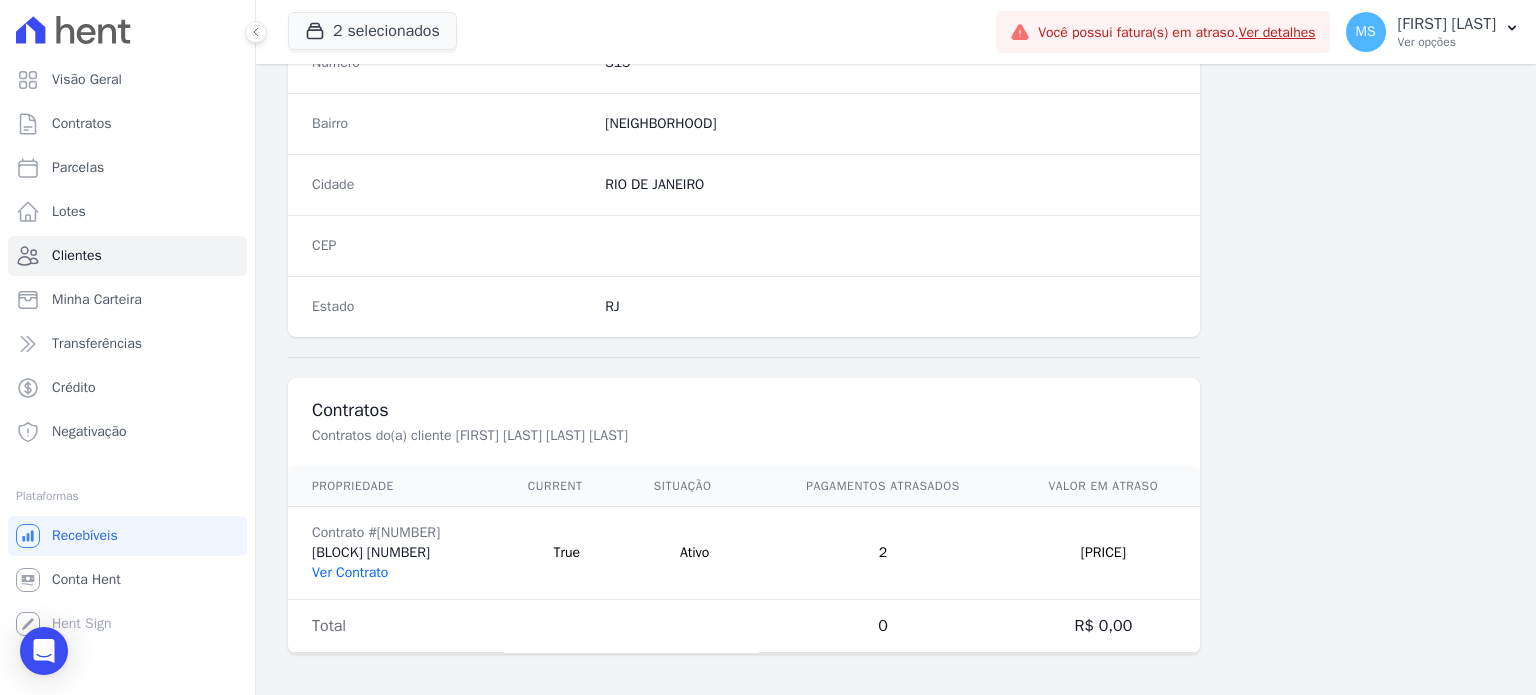 click on "Ver Contrato" at bounding box center [350, 572] 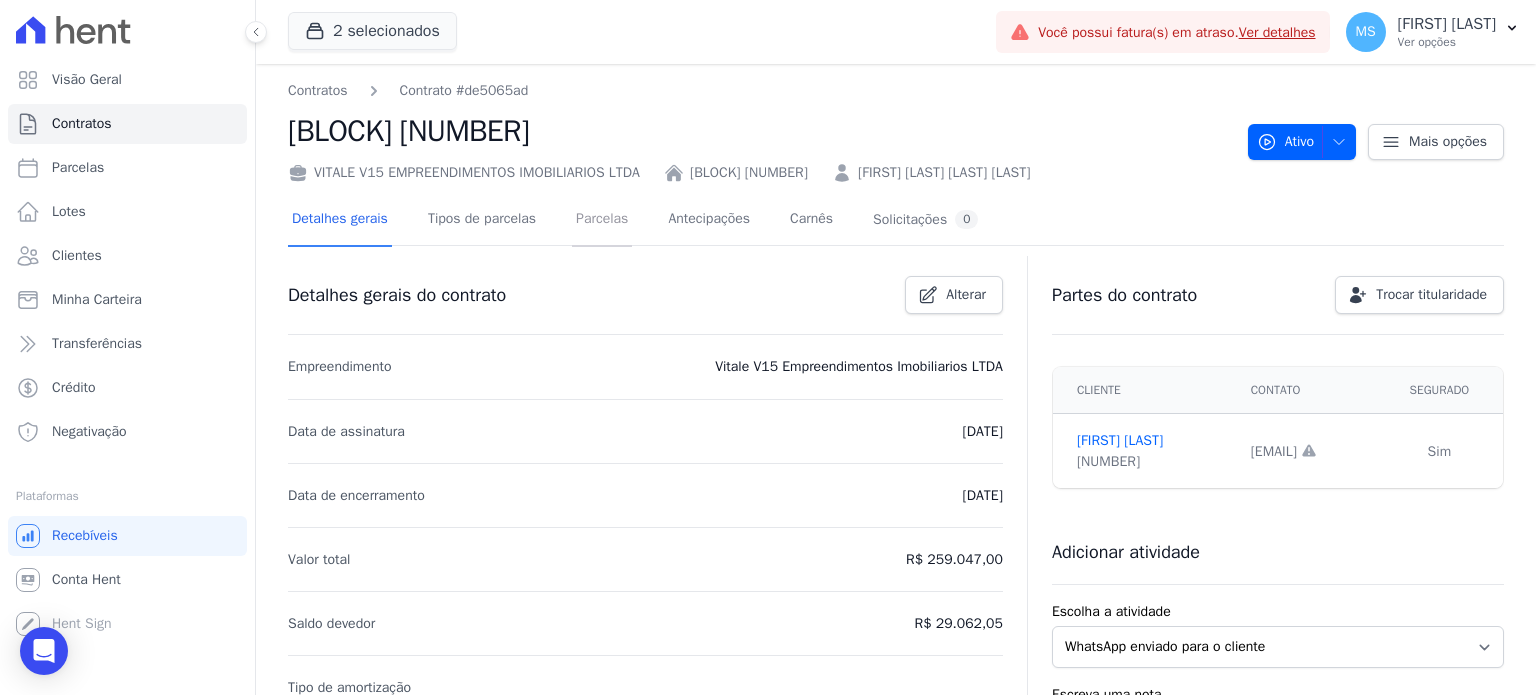 click on "Parcelas" at bounding box center (602, 220) 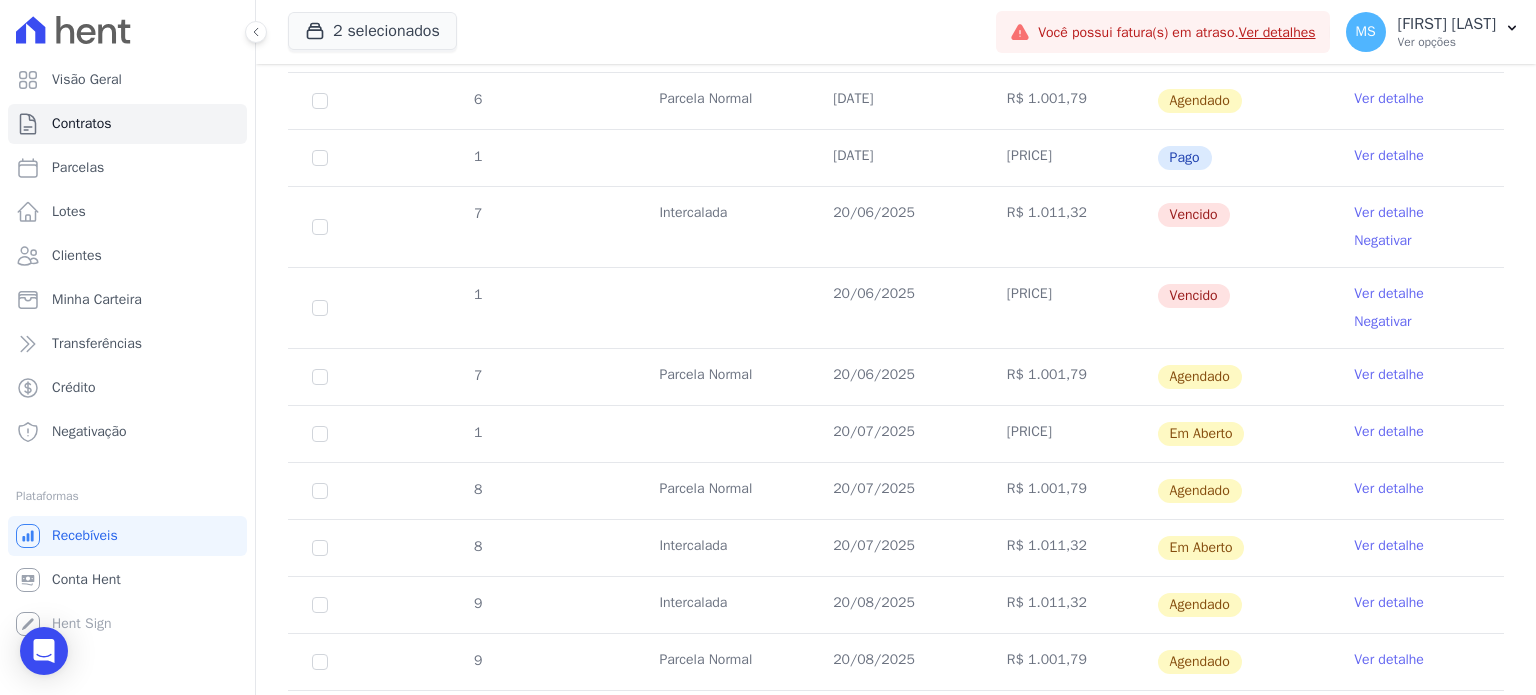 scroll, scrollTop: 1200, scrollLeft: 0, axis: vertical 